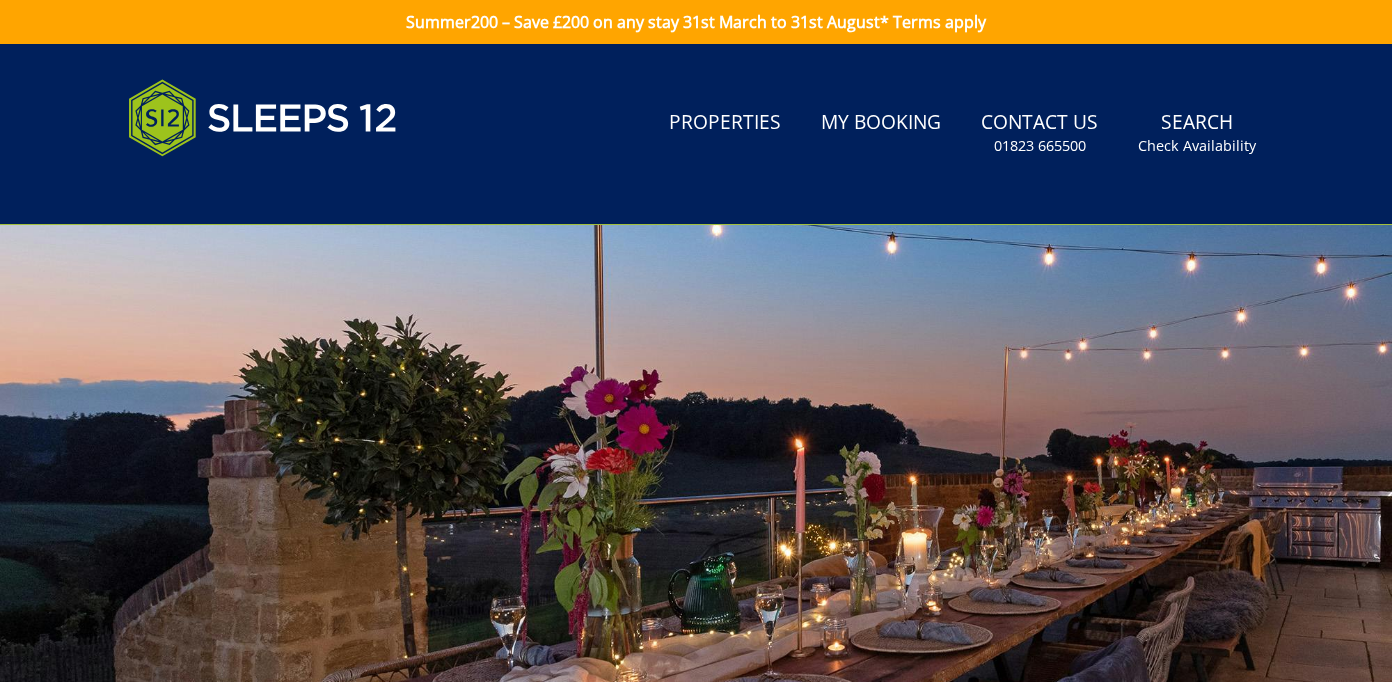 scroll, scrollTop: 0, scrollLeft: 0, axis: both 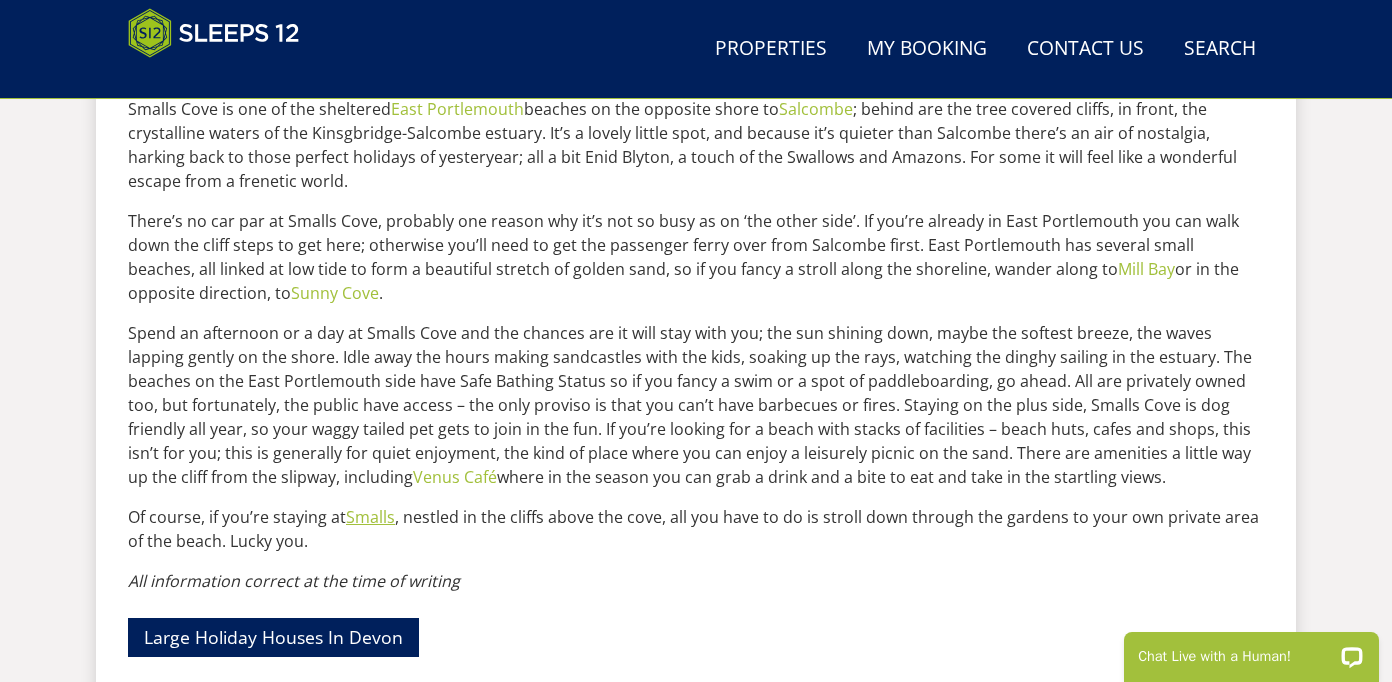 click on "Smalls" at bounding box center (370, 517) 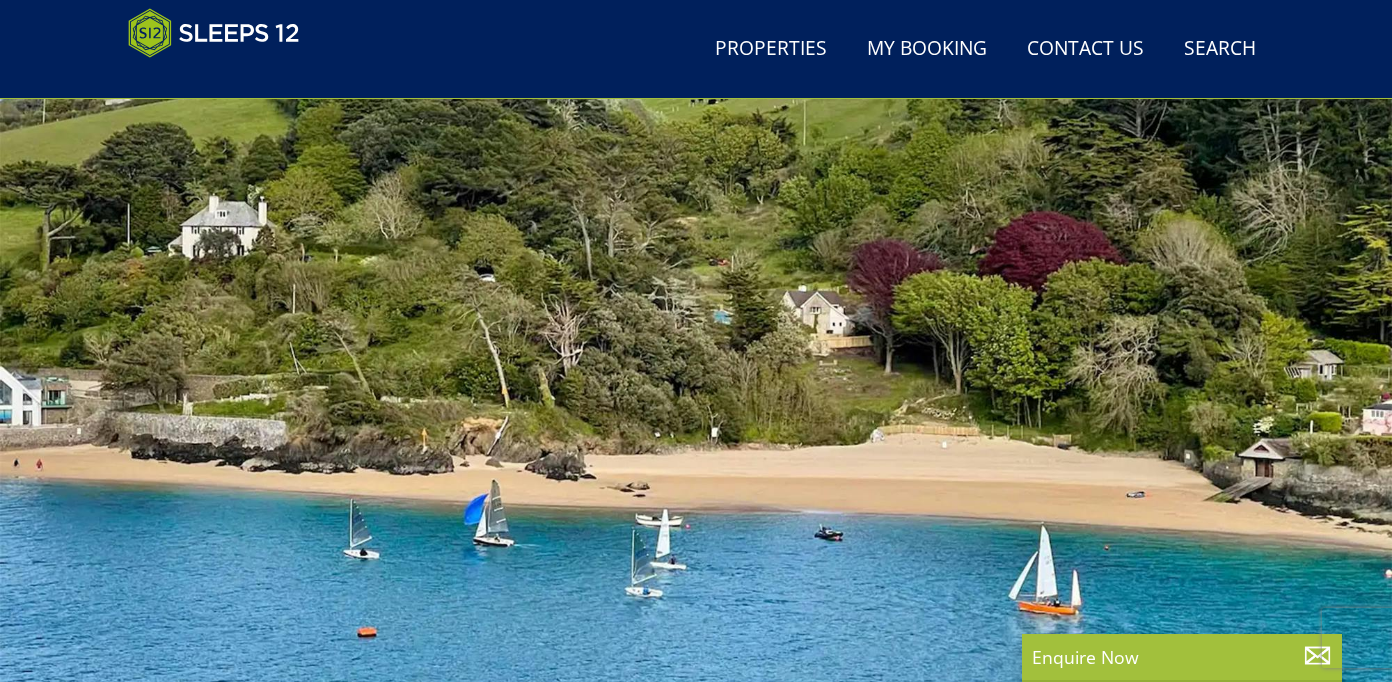 scroll, scrollTop: 71, scrollLeft: 0, axis: vertical 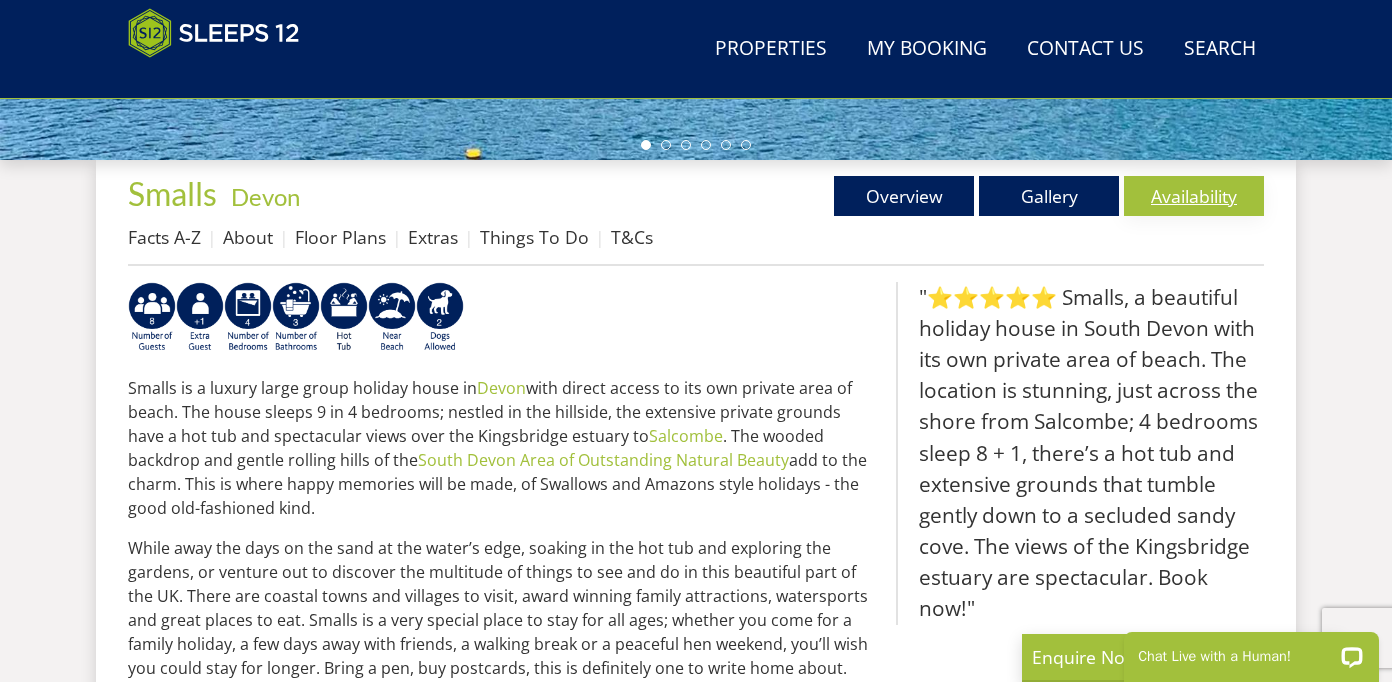 click on "Availability" at bounding box center [1194, 196] 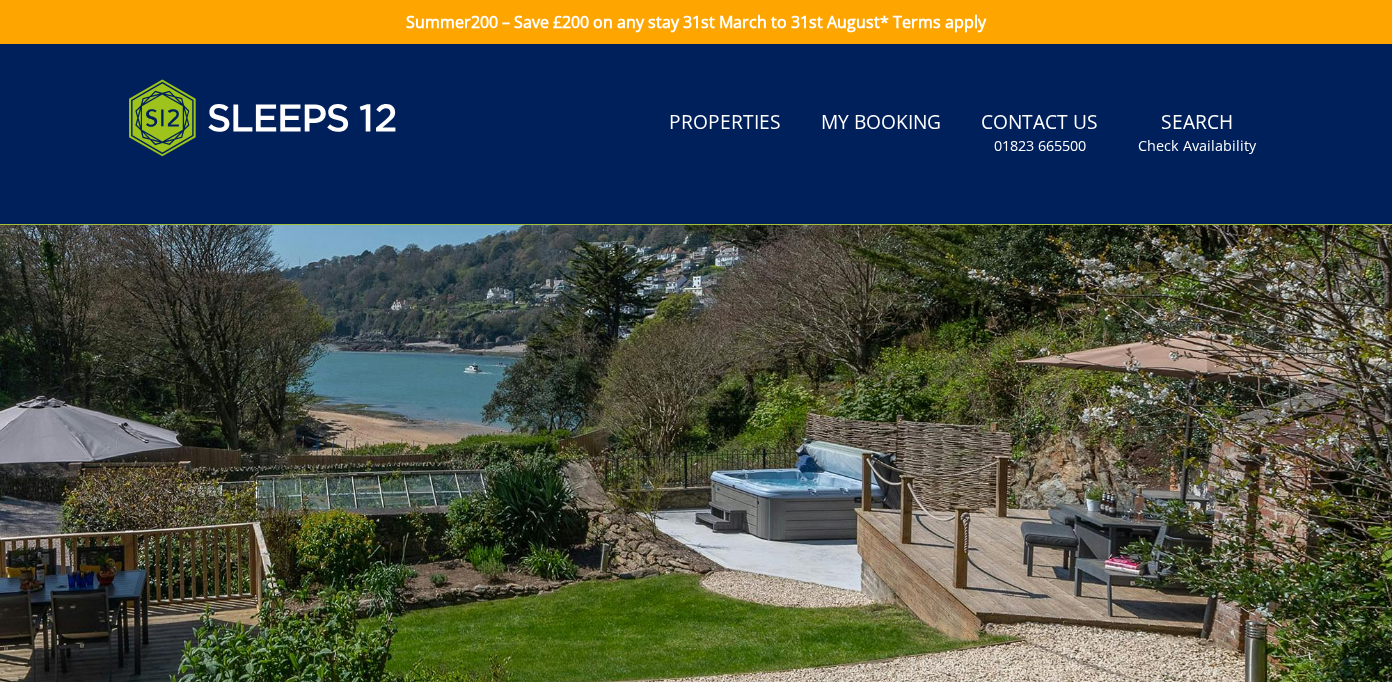 scroll, scrollTop: 96, scrollLeft: 0, axis: vertical 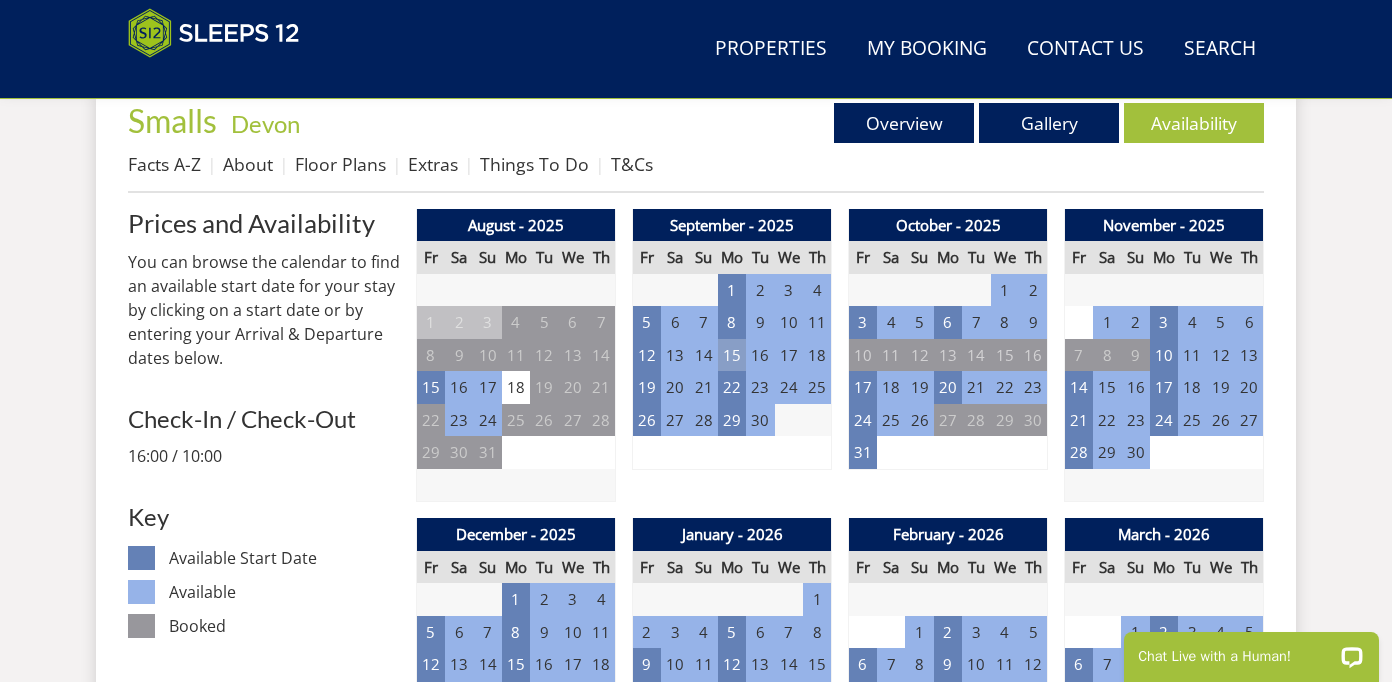 click on "15" at bounding box center (732, 355) 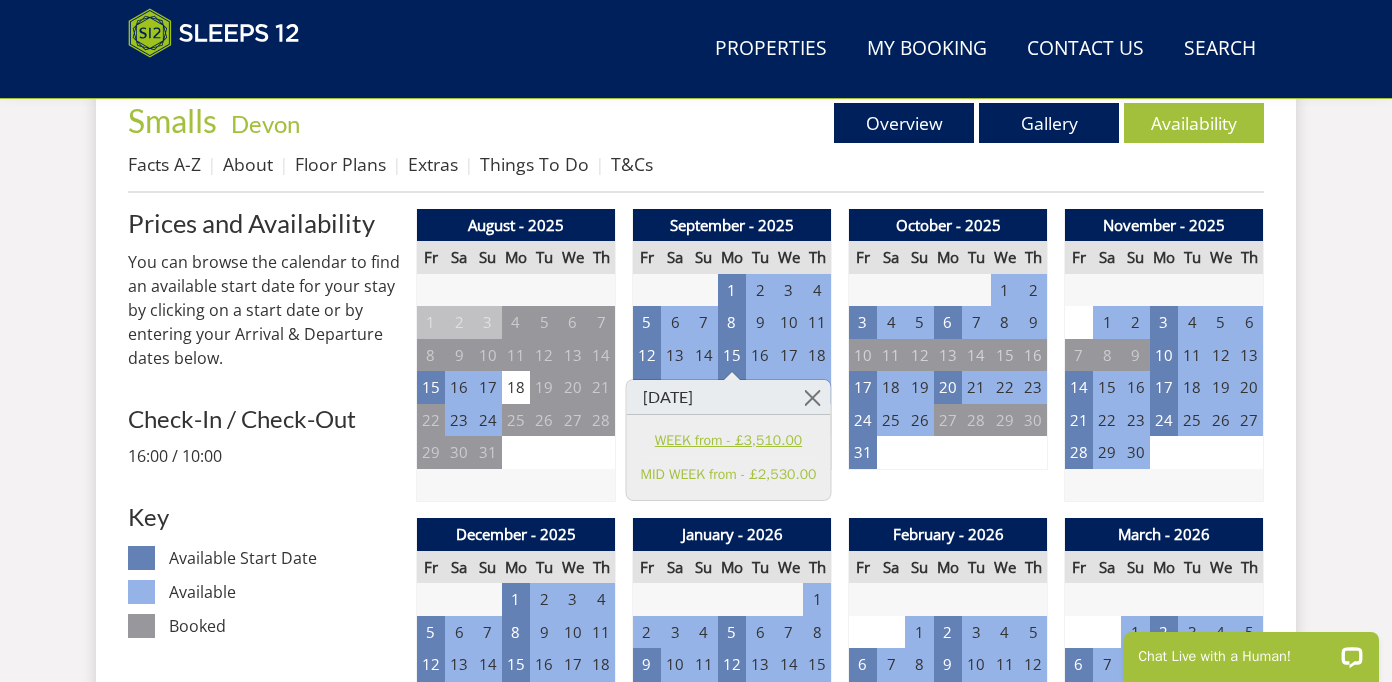 click on "WEEK from  - £3,510.00" at bounding box center [729, 440] 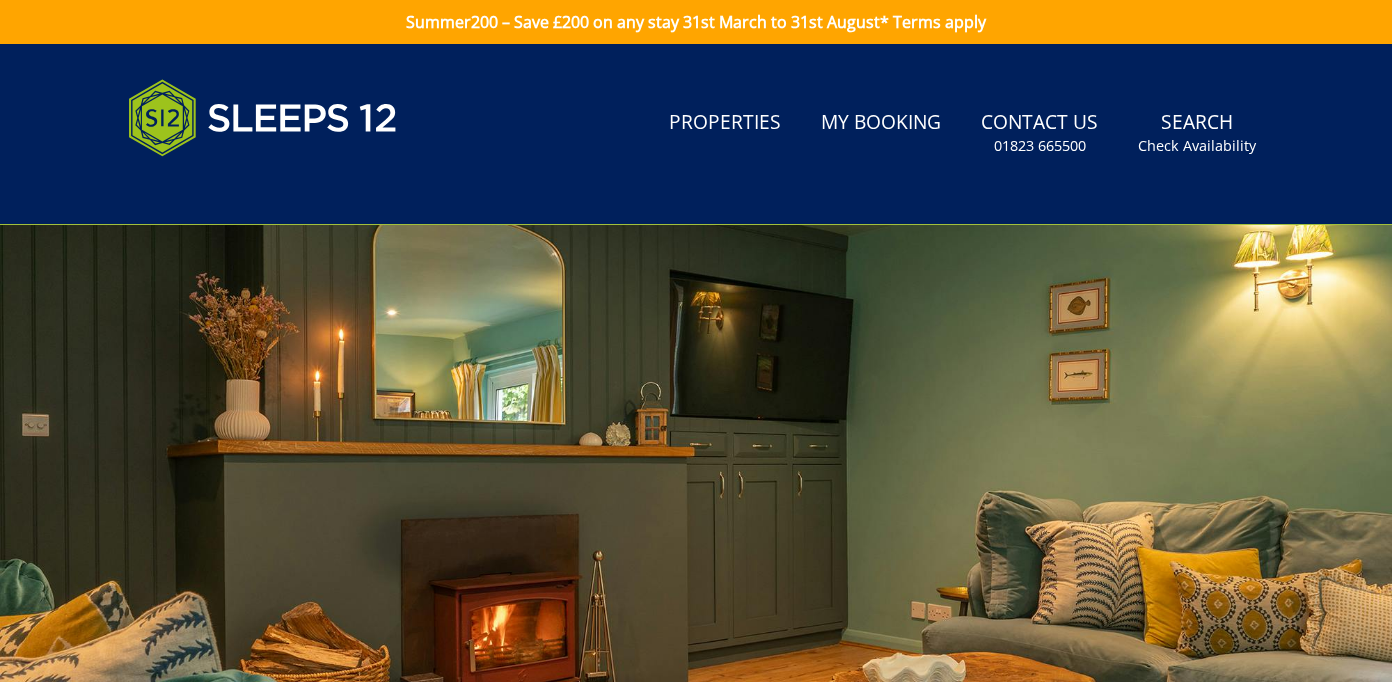 scroll, scrollTop: 42, scrollLeft: 0, axis: vertical 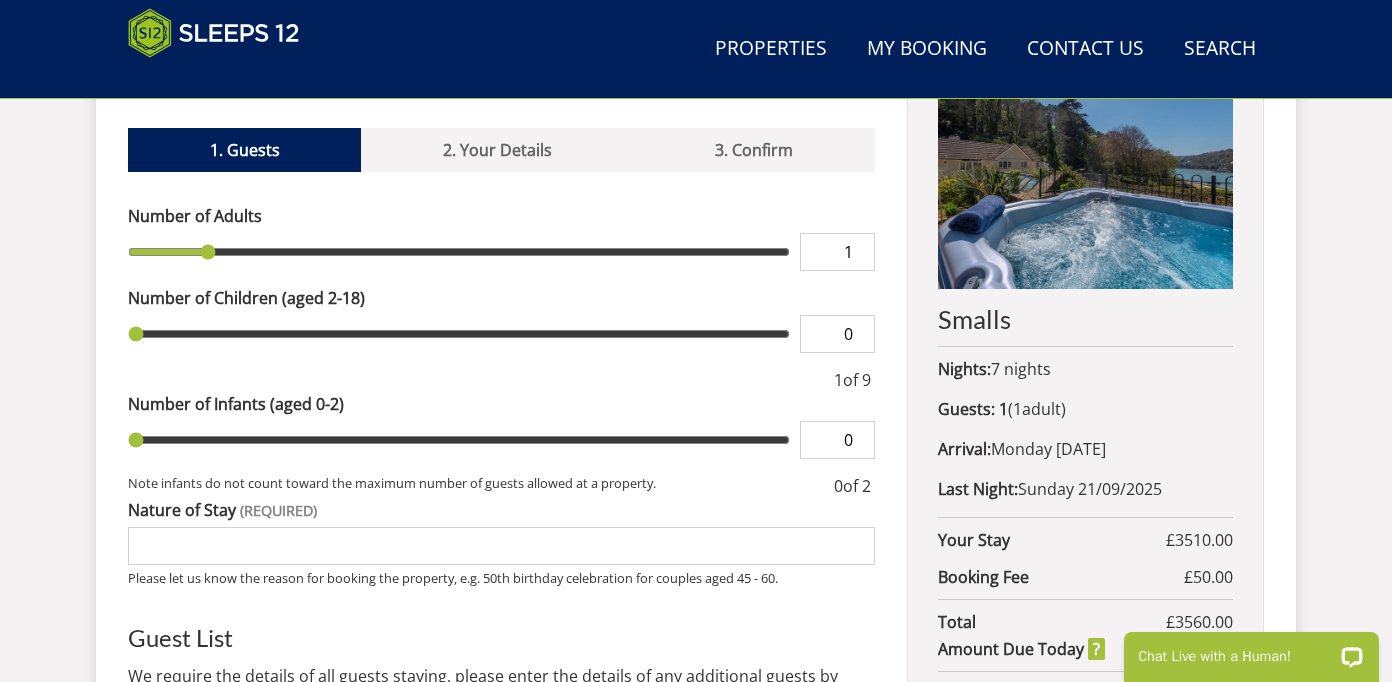 type on "1" 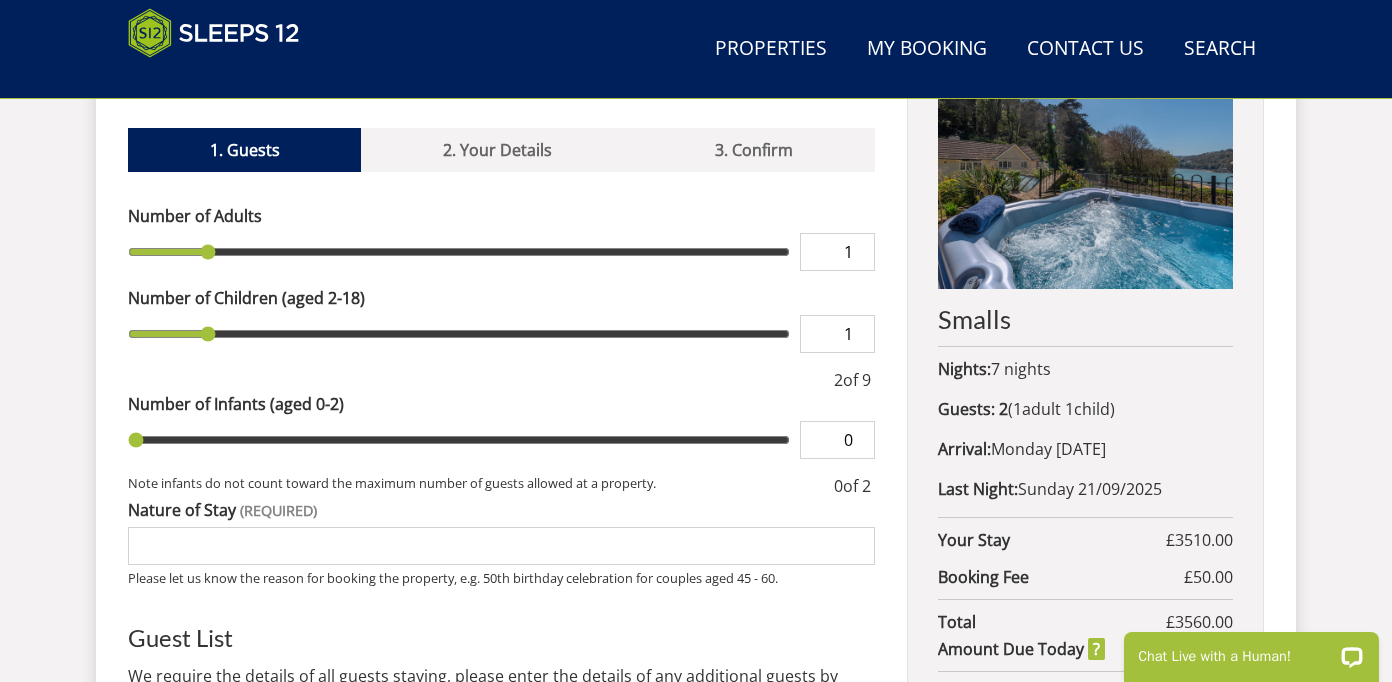 drag, startPoint x: 134, startPoint y: 341, endPoint x: 228, endPoint y: 341, distance: 94 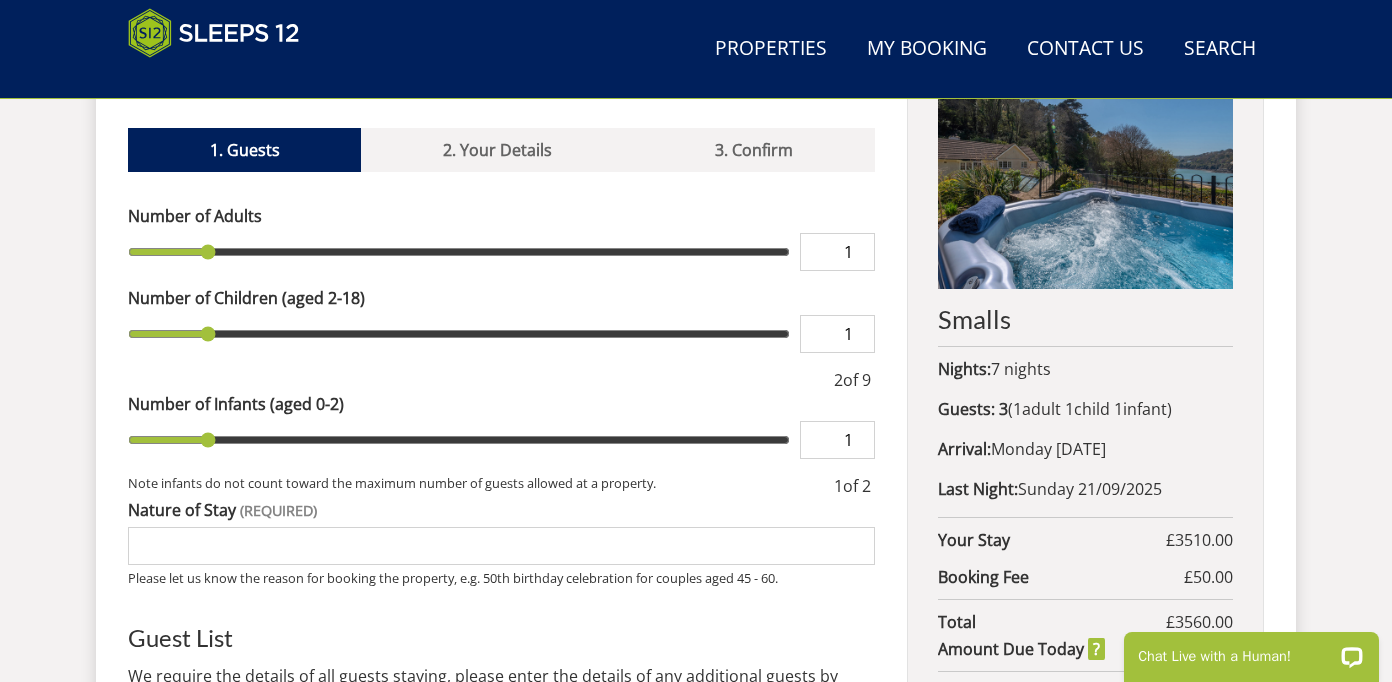 drag, startPoint x: 132, startPoint y: 439, endPoint x: 220, endPoint y: 439, distance: 88 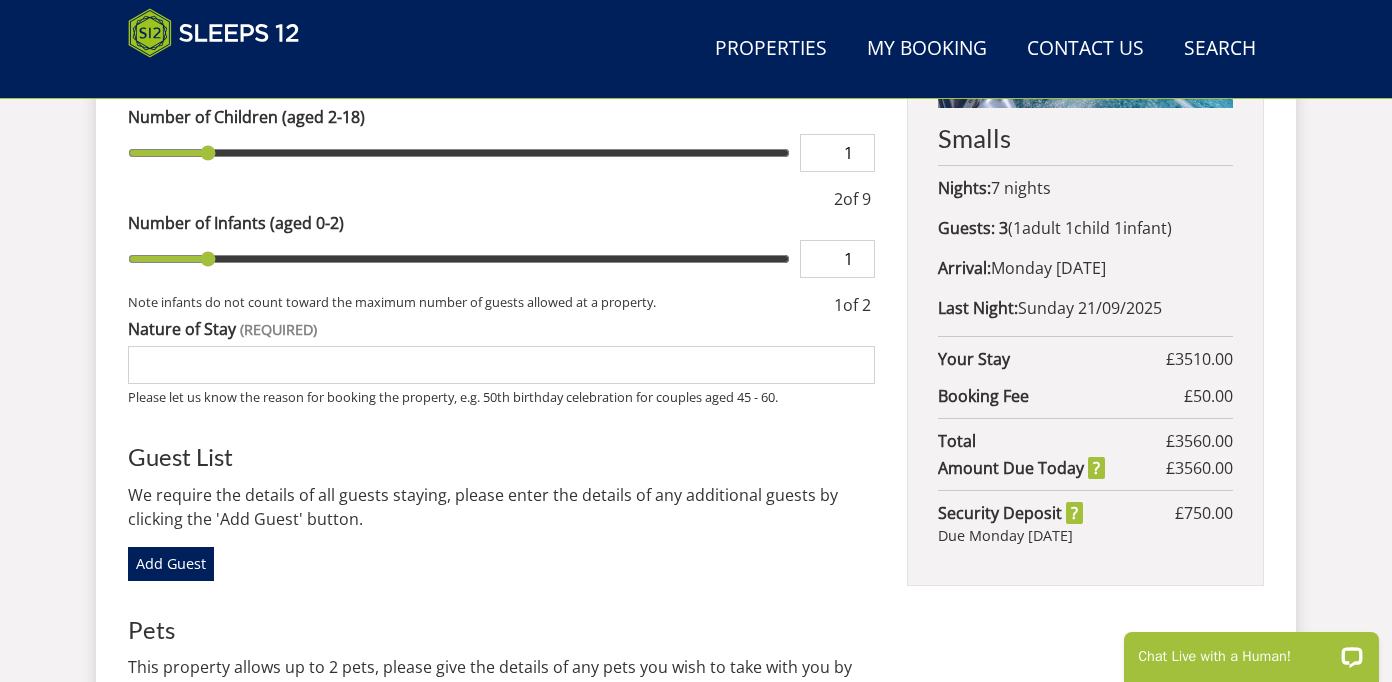 scroll, scrollTop: 984, scrollLeft: 0, axis: vertical 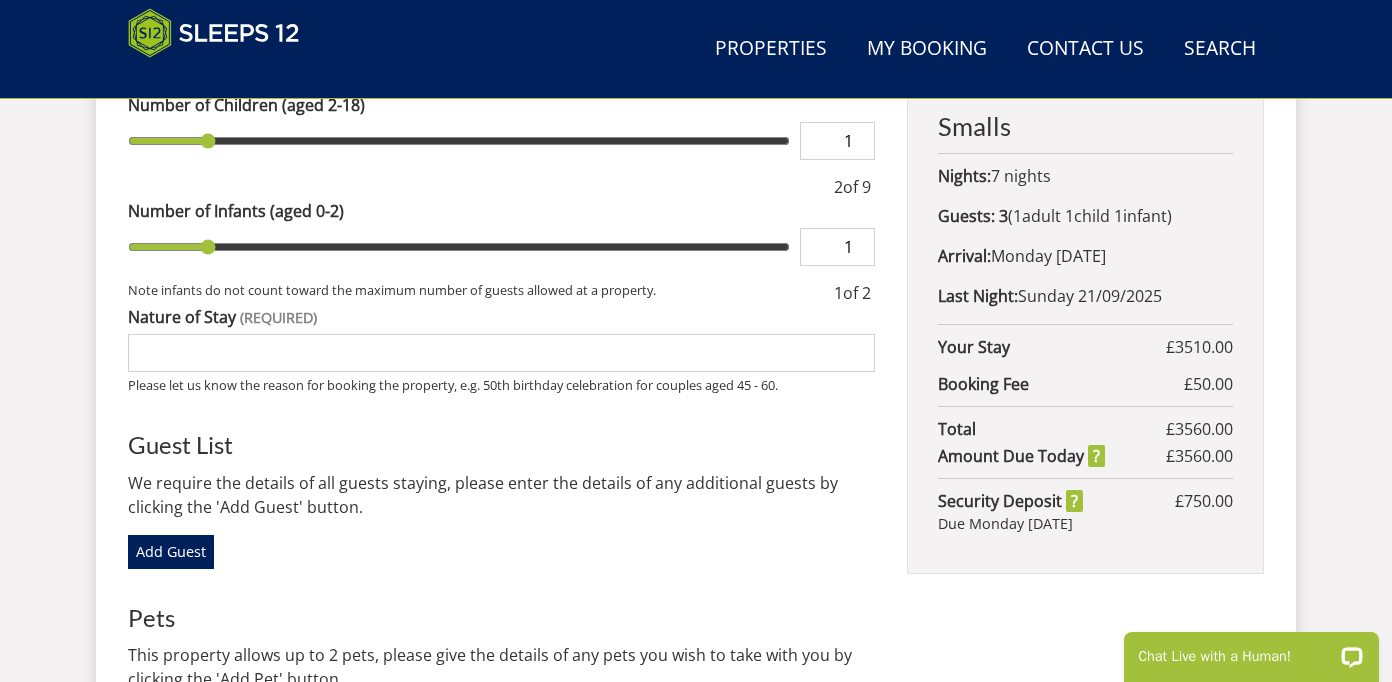 click on "Nature of Stay" at bounding box center [501, 353] 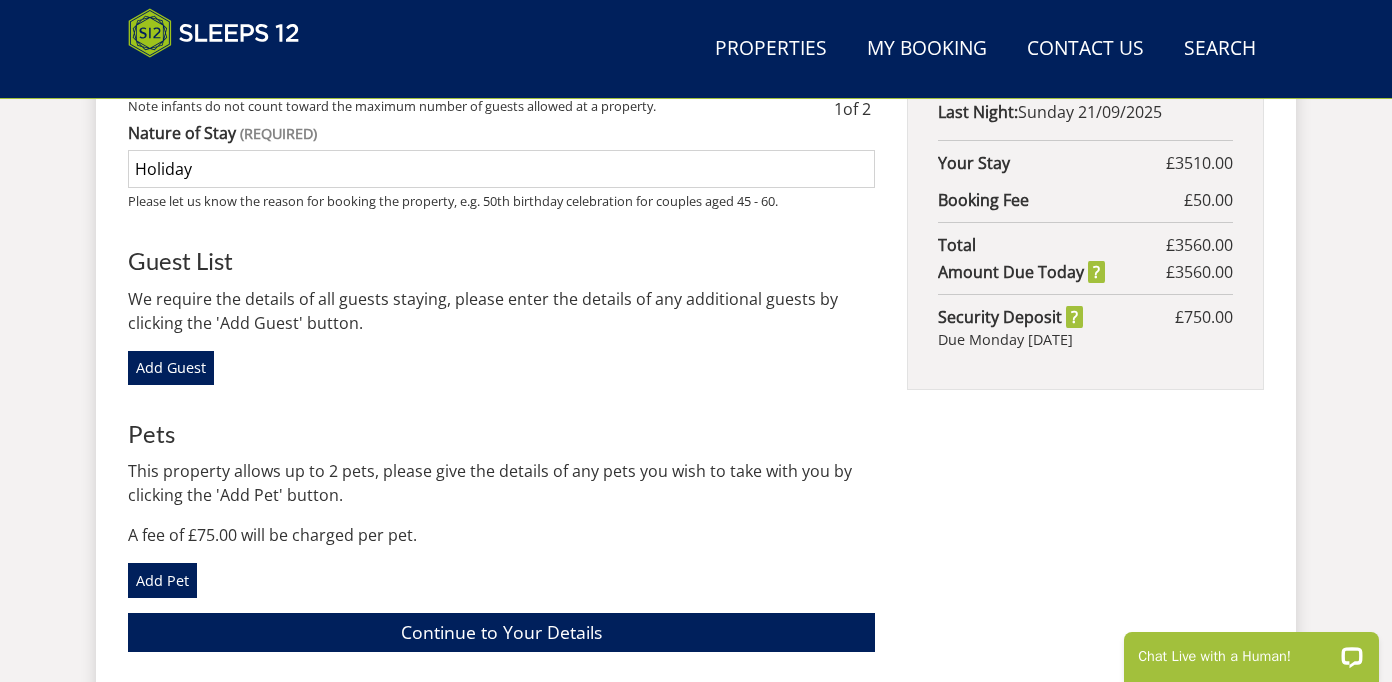 scroll, scrollTop: 1195, scrollLeft: 0, axis: vertical 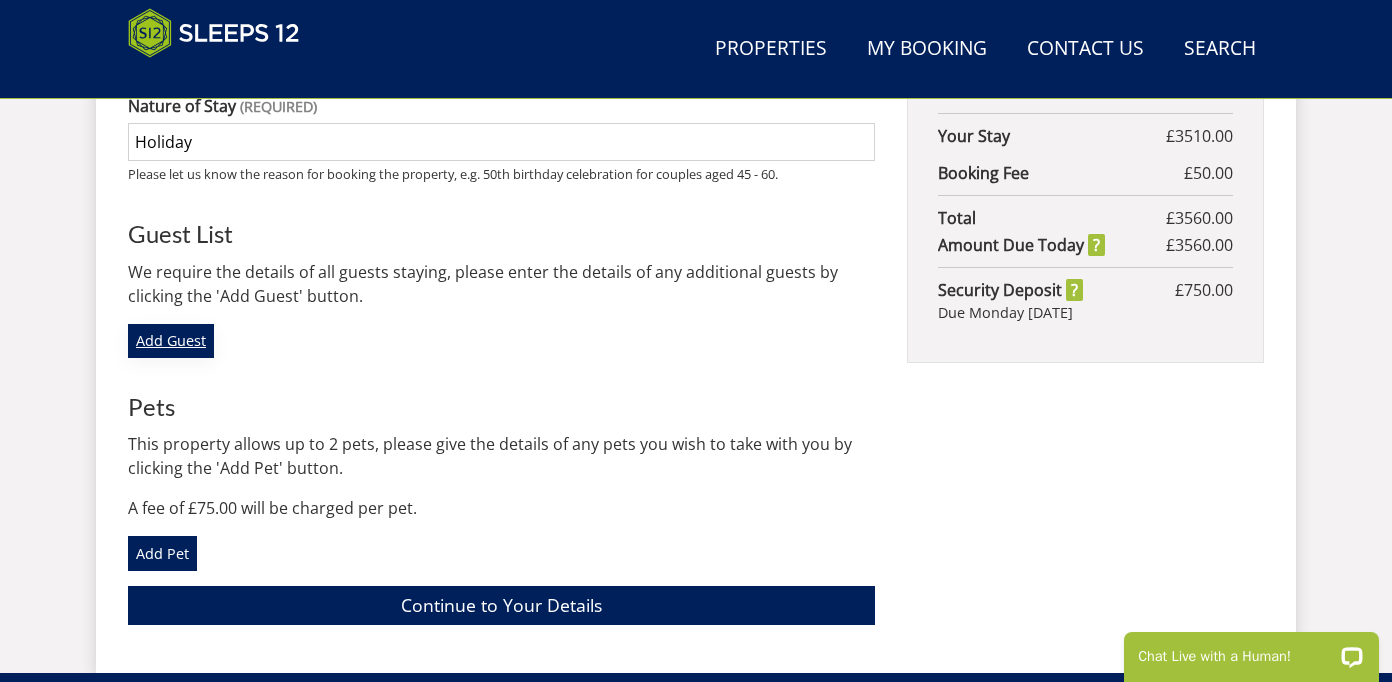 type on "Holiday" 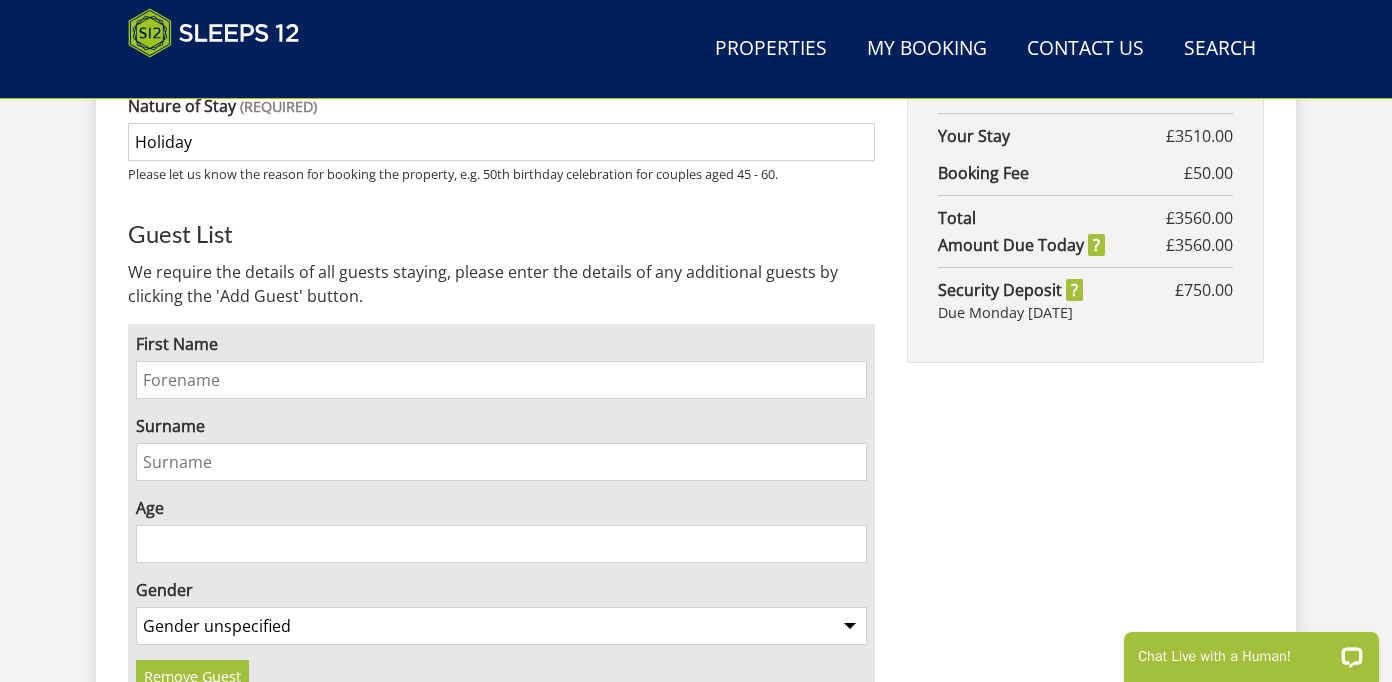 click on "First Name" at bounding box center [501, 380] 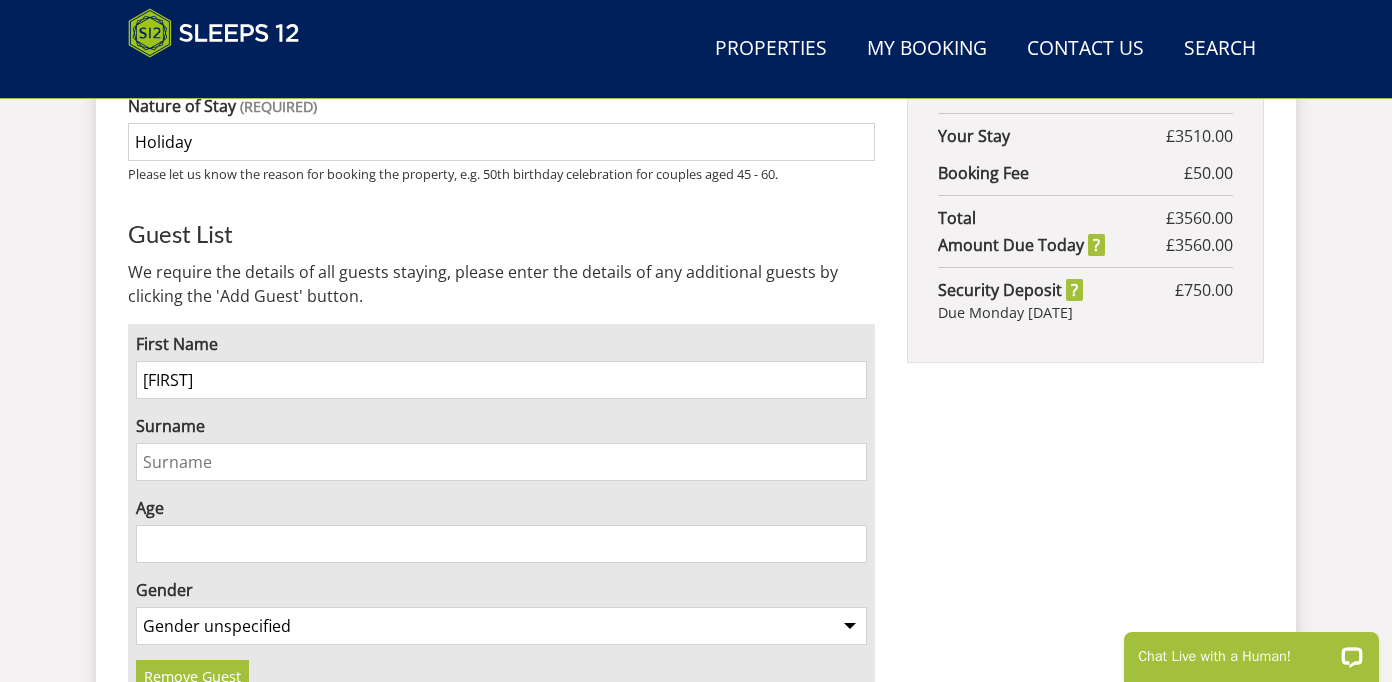 type on "Beare" 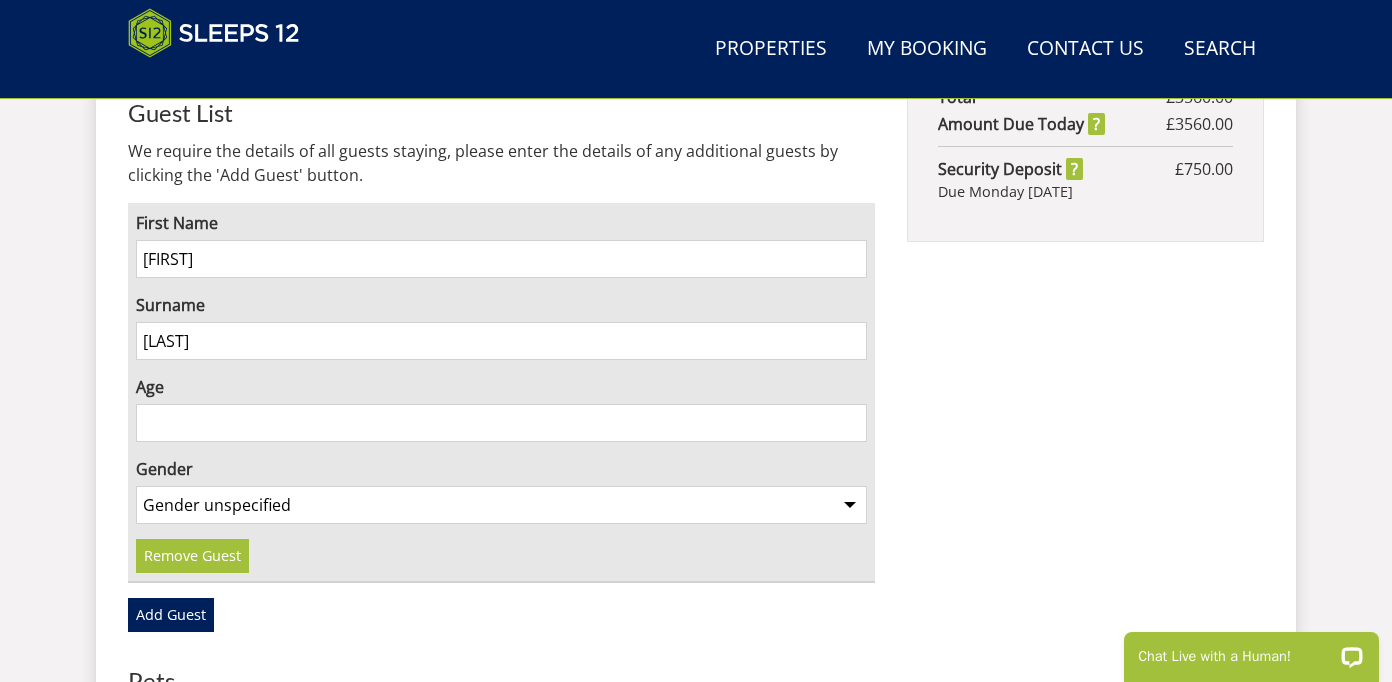 scroll, scrollTop: 1319, scrollLeft: 0, axis: vertical 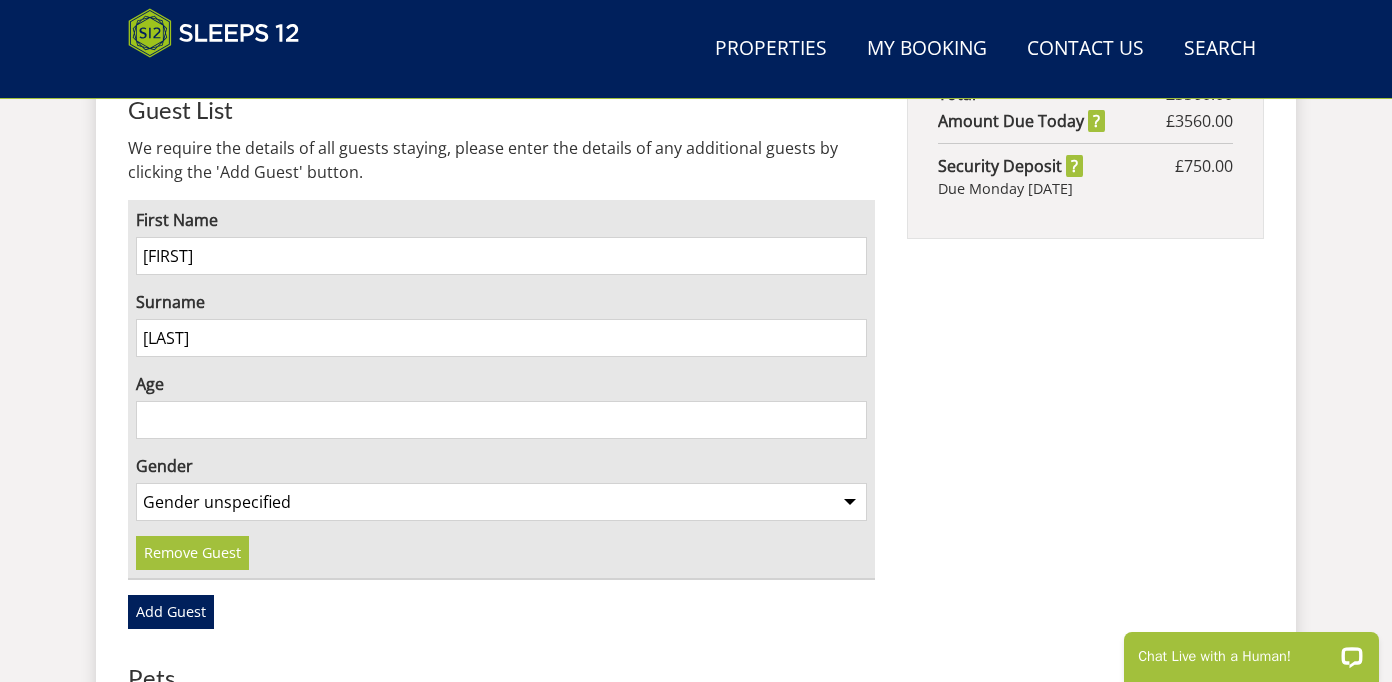 click on "Age" at bounding box center (501, 420) 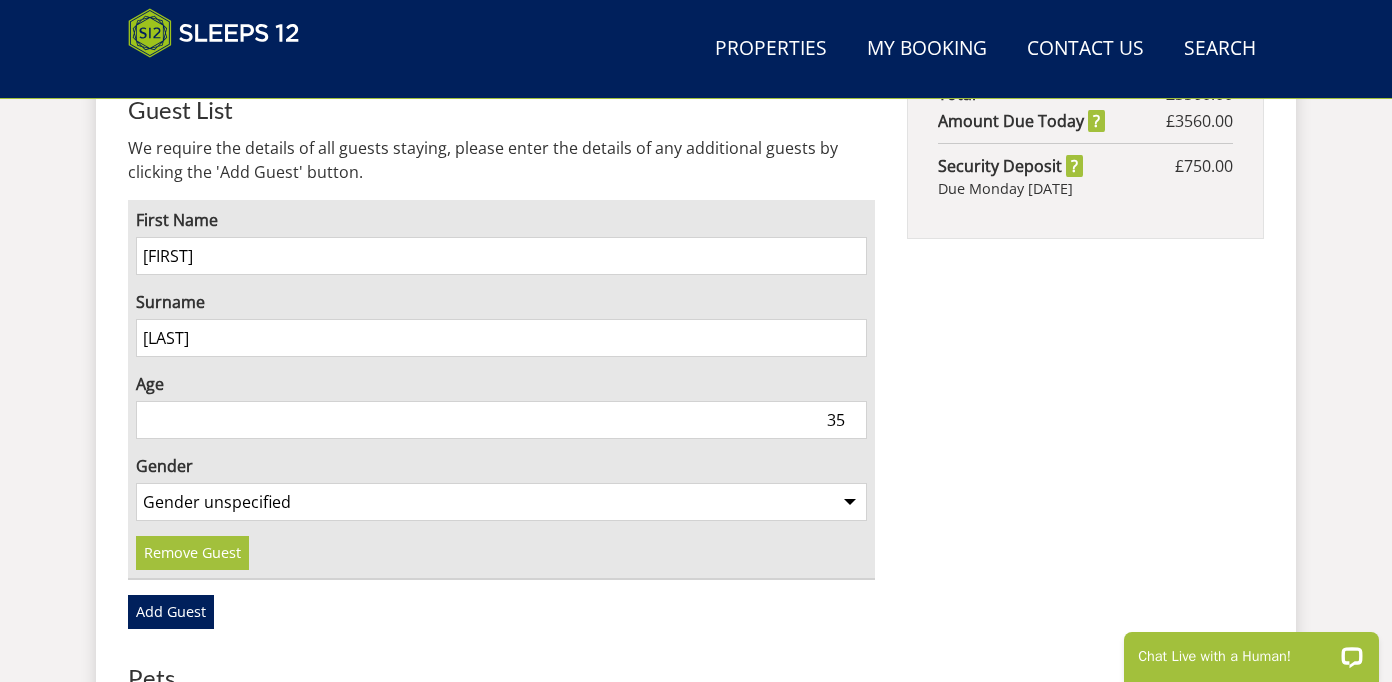 type on "35" 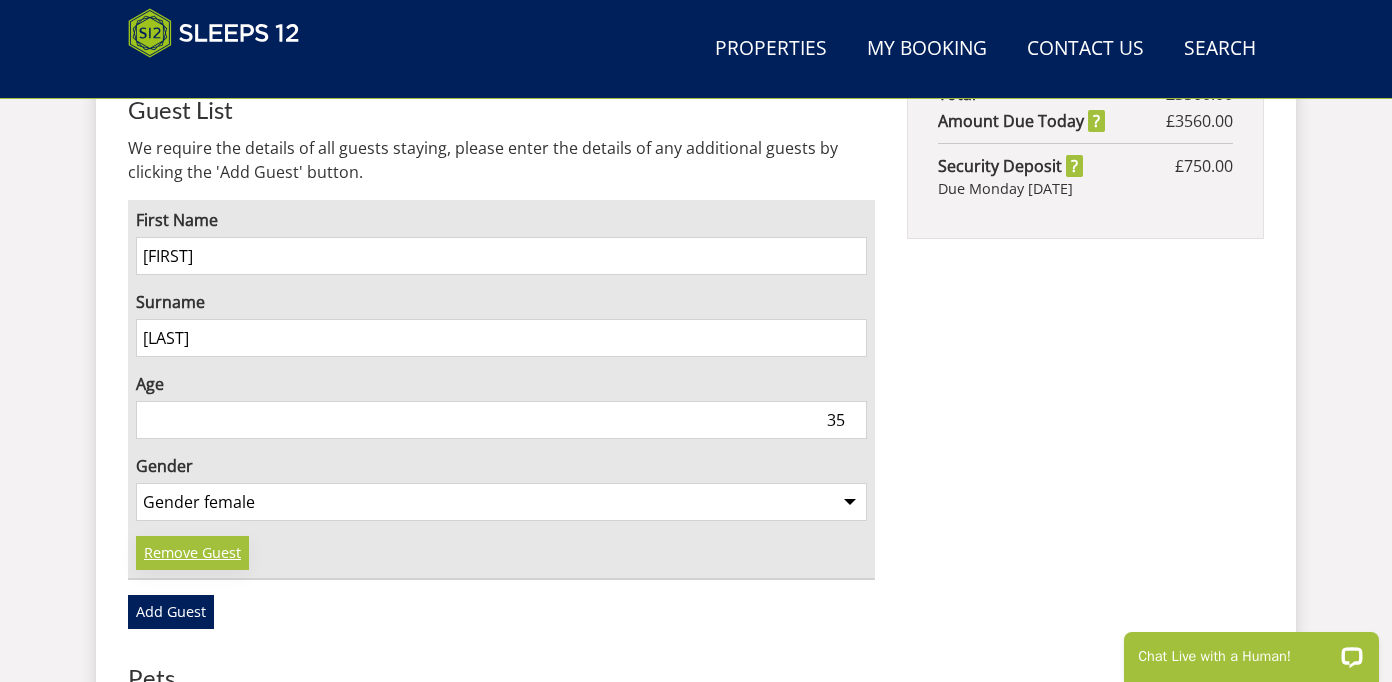 click on "Remove Guest" at bounding box center (192, 553) 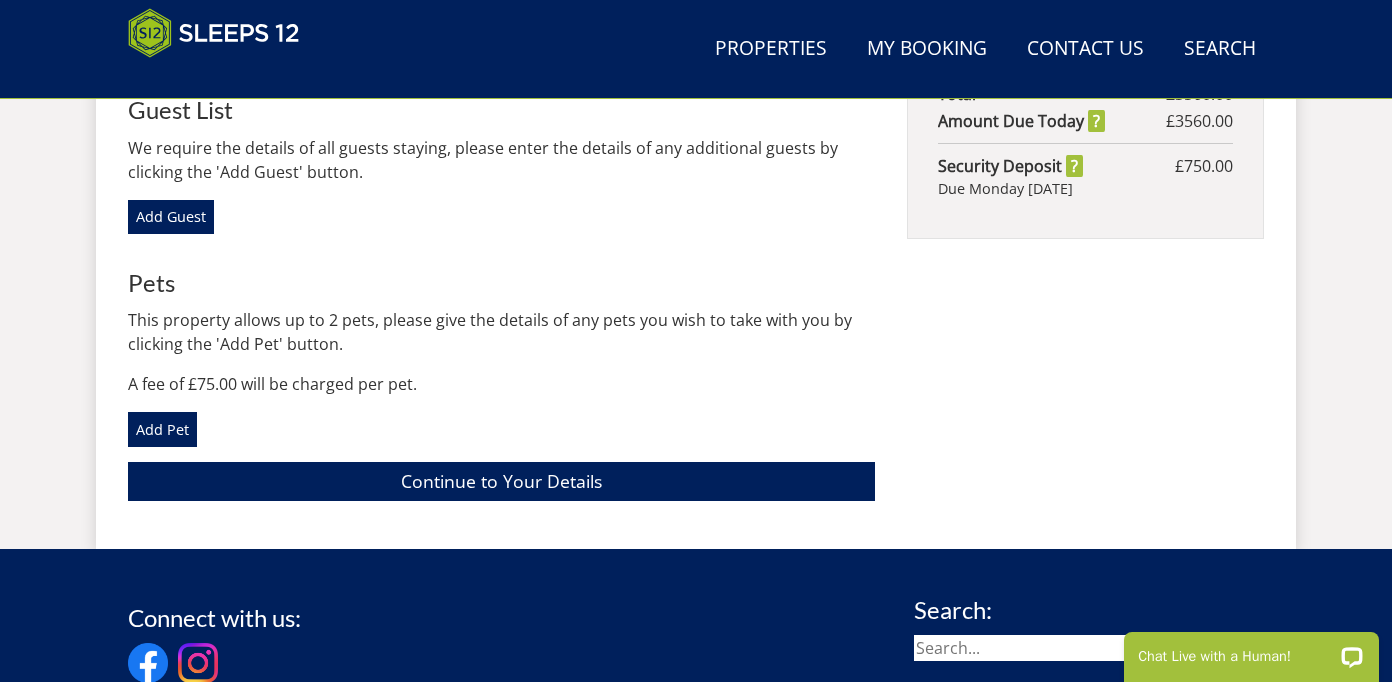 scroll, scrollTop: 1243, scrollLeft: 0, axis: vertical 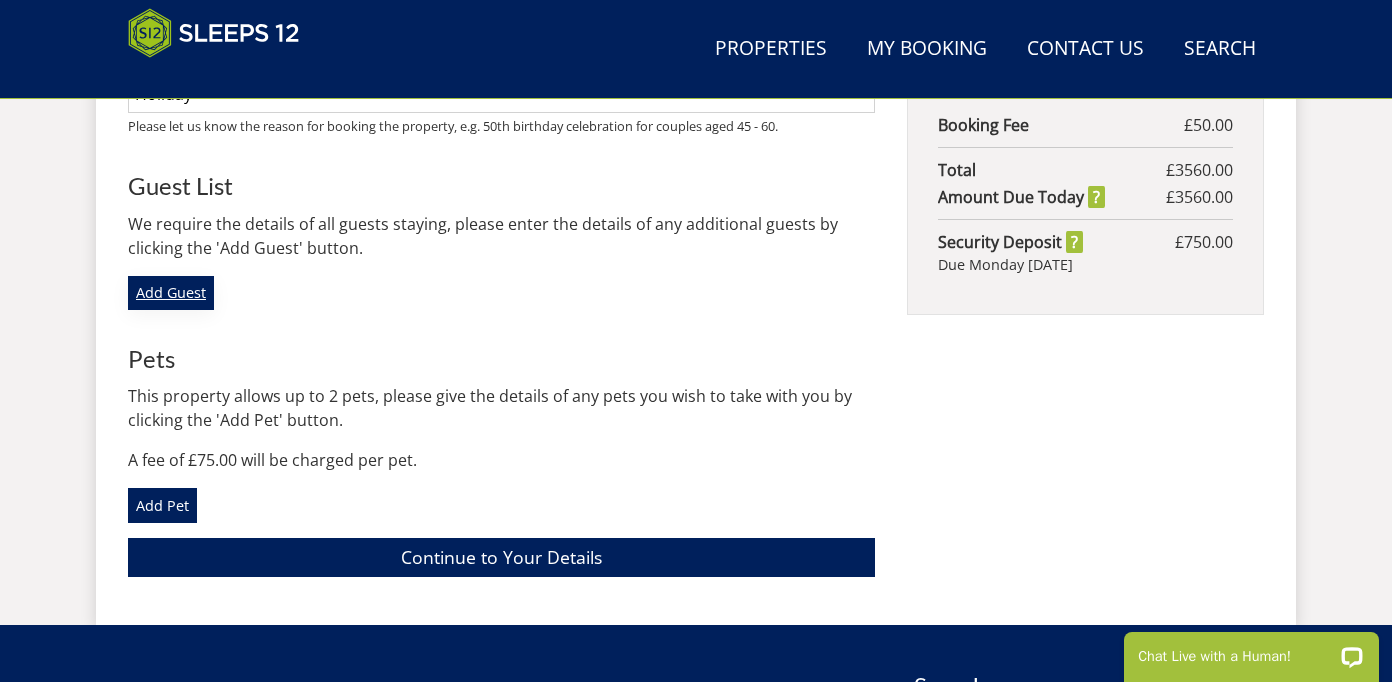 click on "Add Guest" at bounding box center (171, 293) 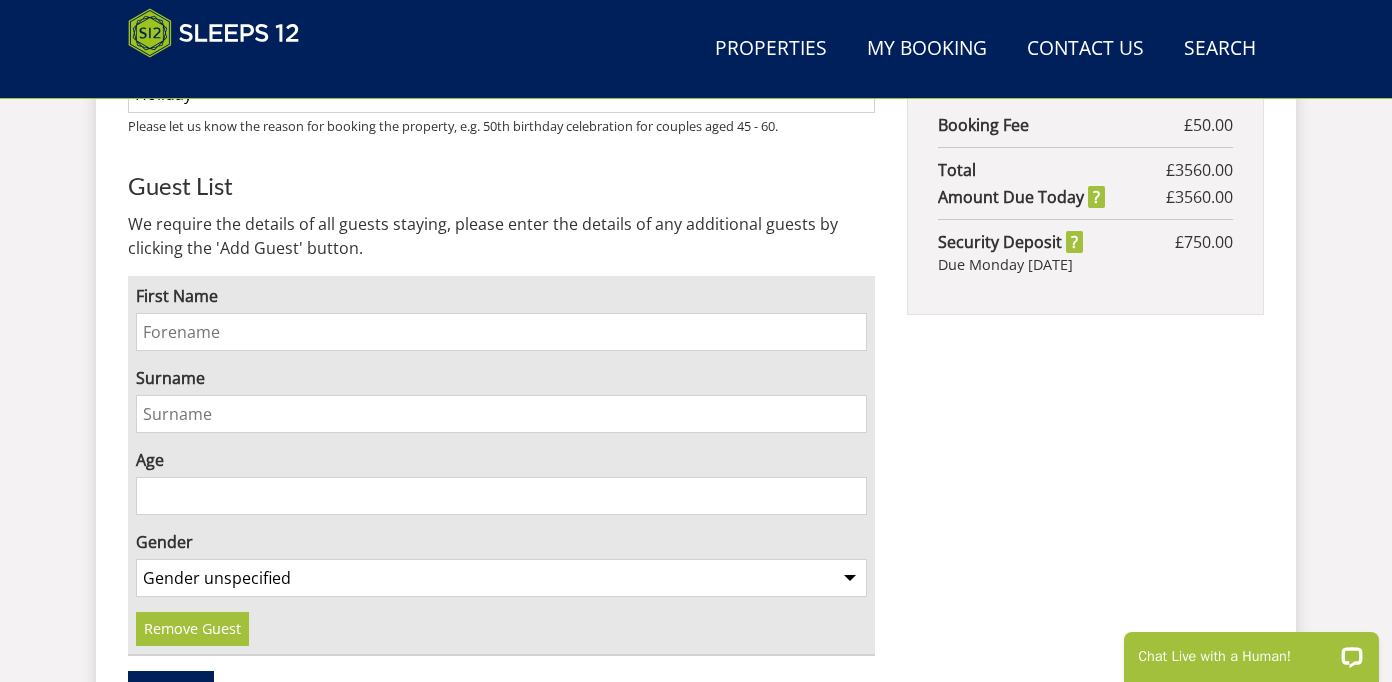 click on "First Name" at bounding box center (501, 332) 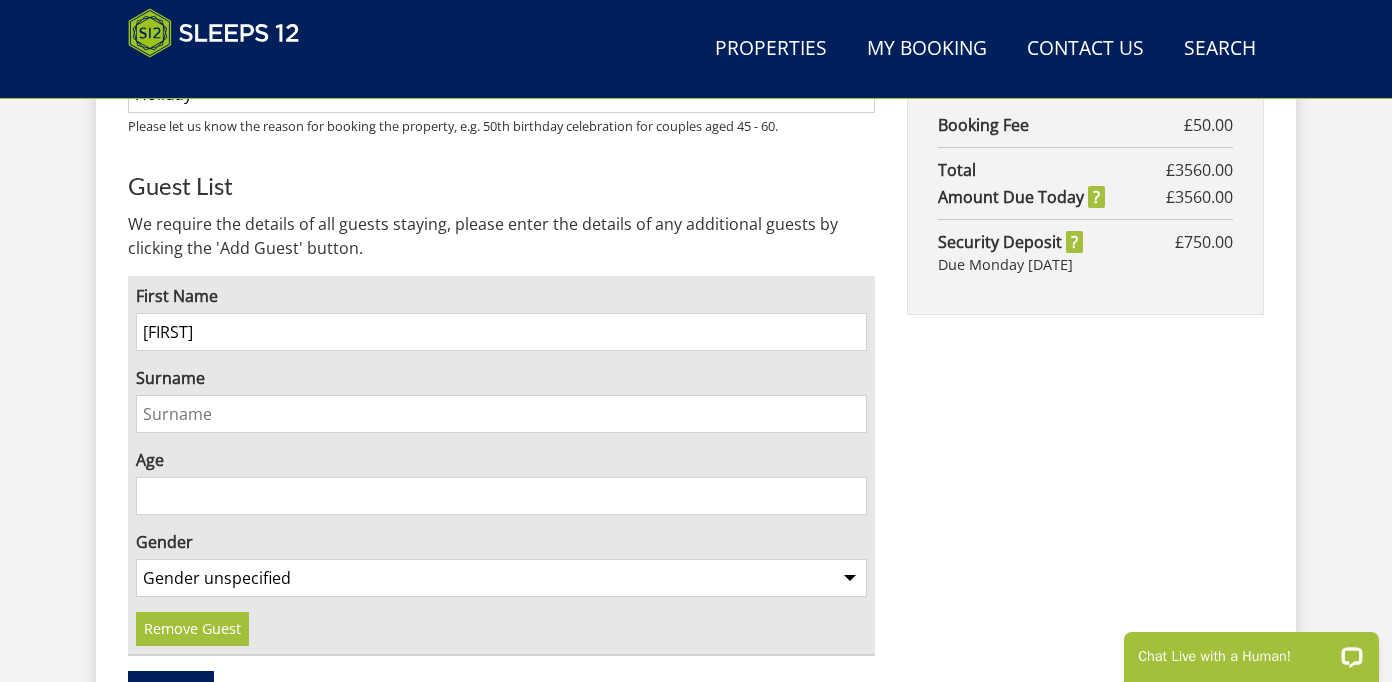 type on "Beare" 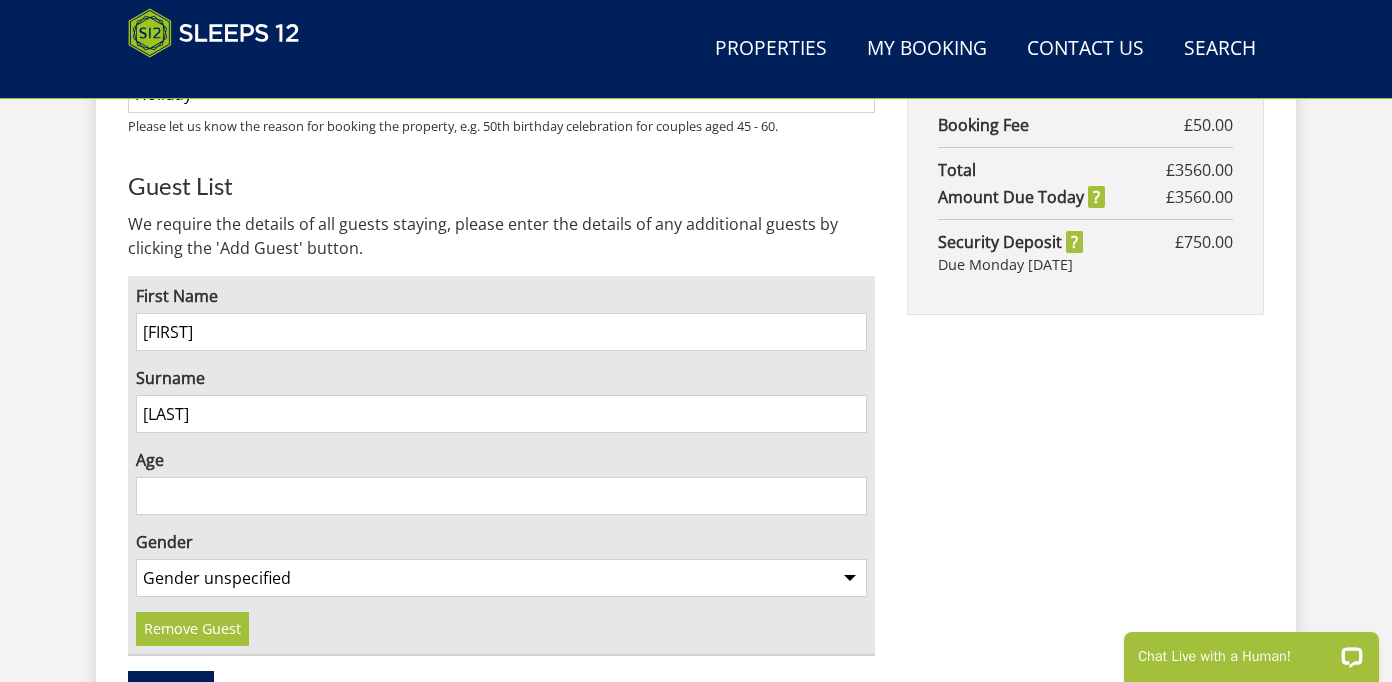 click on "Age" at bounding box center [501, 496] 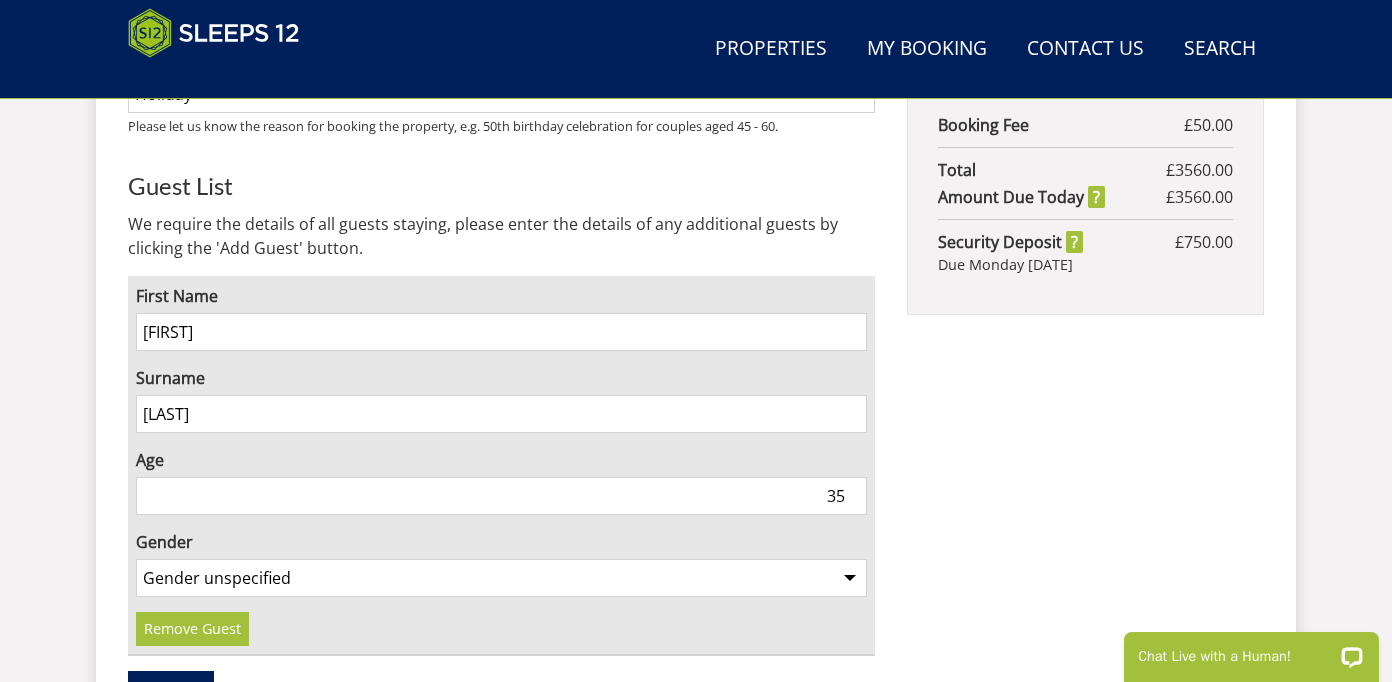 type on "35" 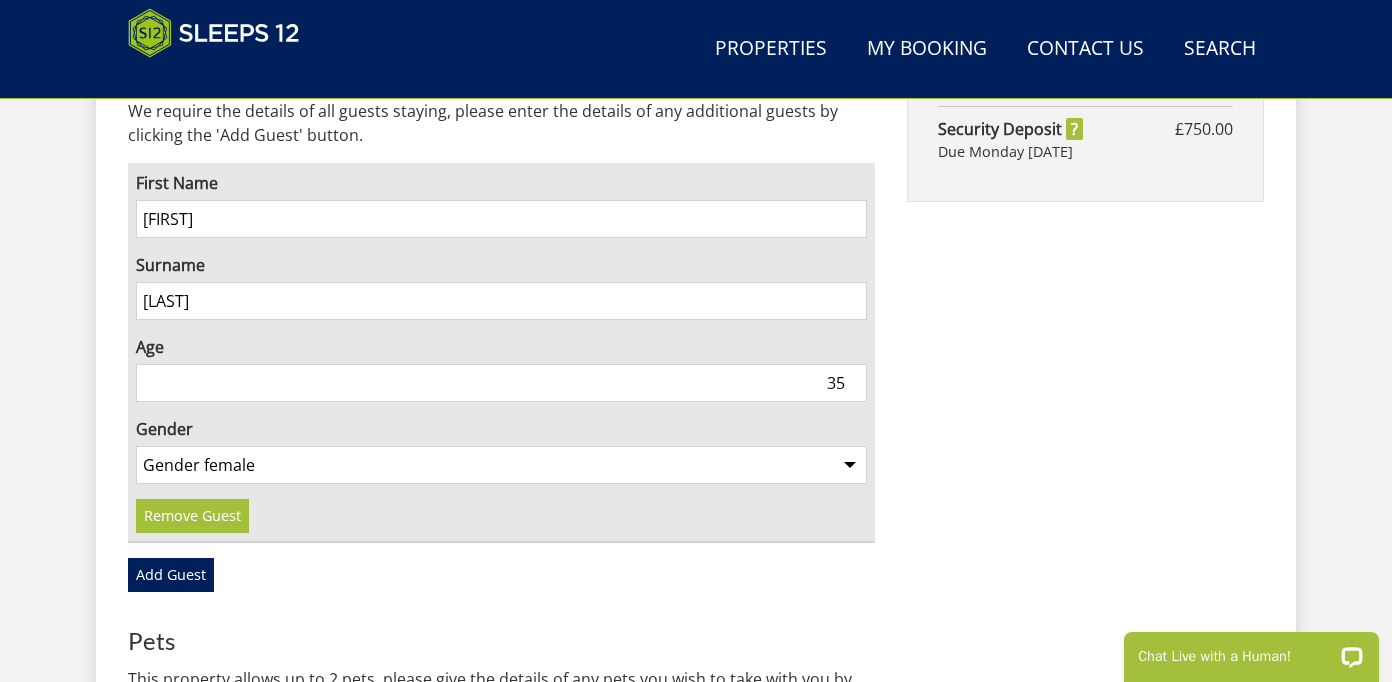 scroll, scrollTop: 1379, scrollLeft: 0, axis: vertical 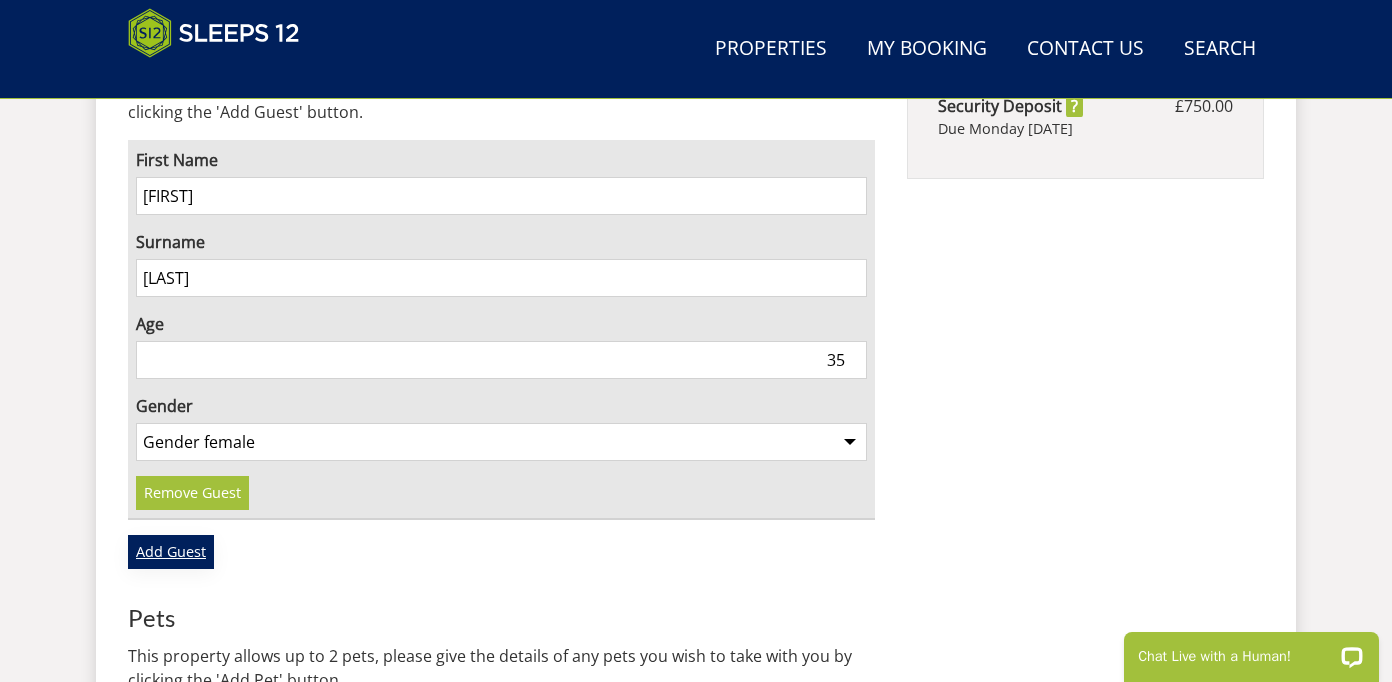 click on "Add Guest" at bounding box center [171, 552] 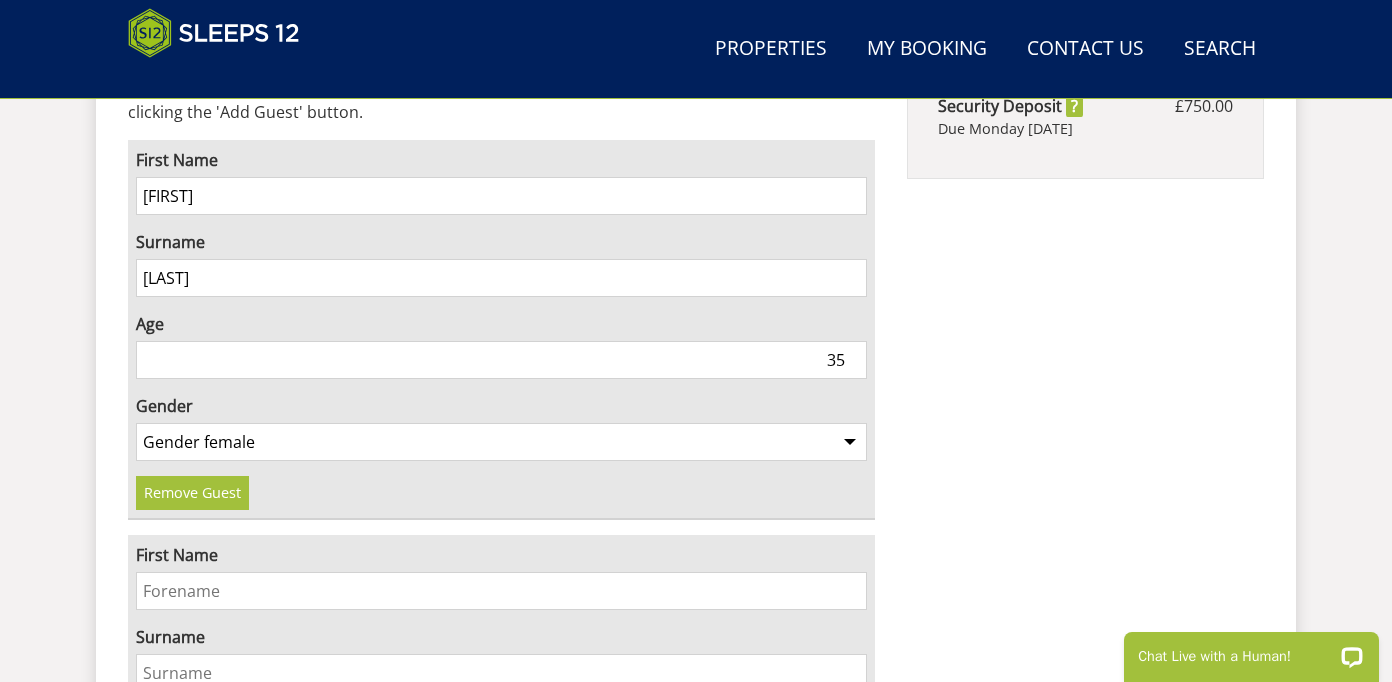 click on "First Name" at bounding box center [501, 591] 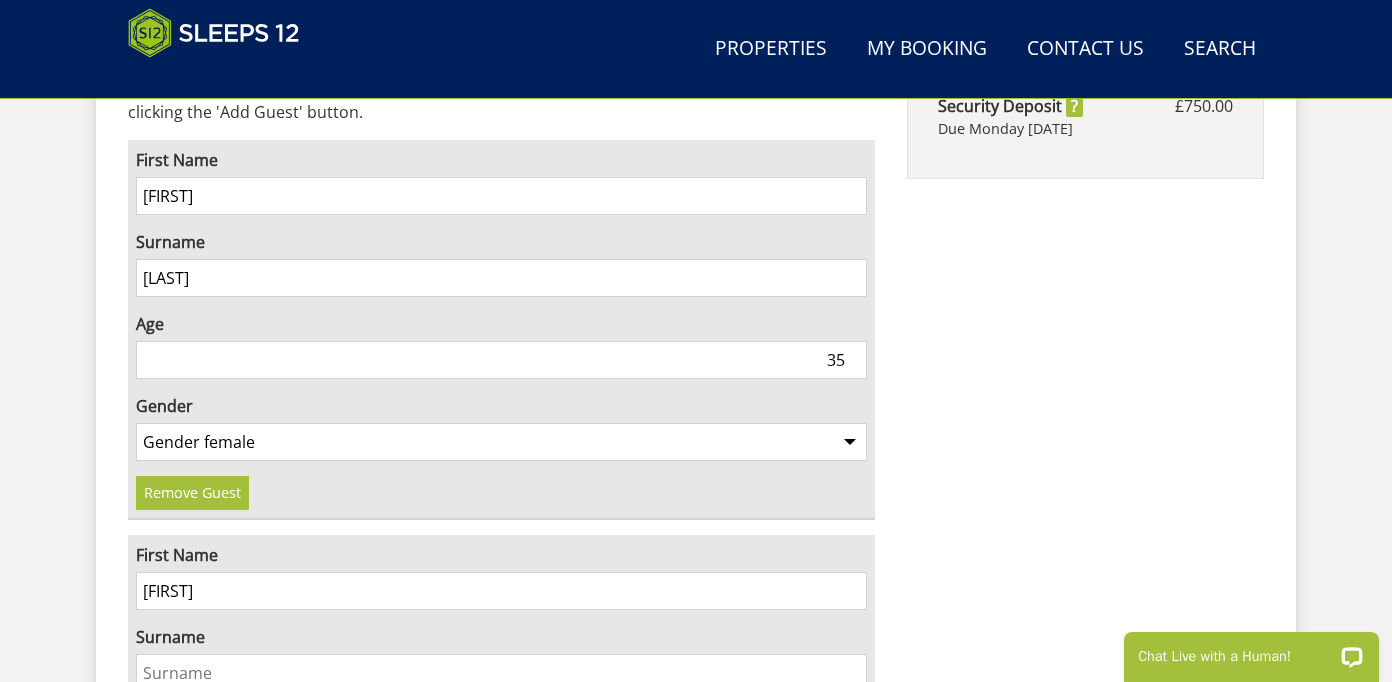 type on "Beare" 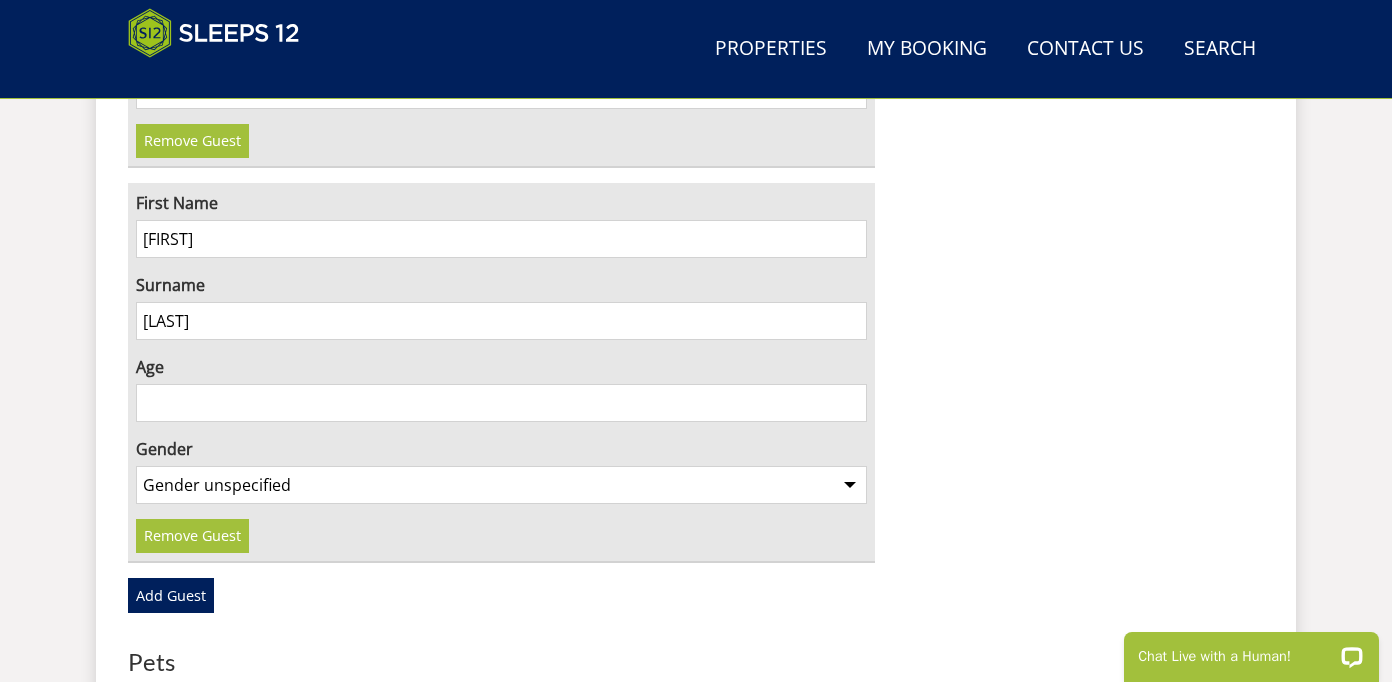 scroll, scrollTop: 1738, scrollLeft: 0, axis: vertical 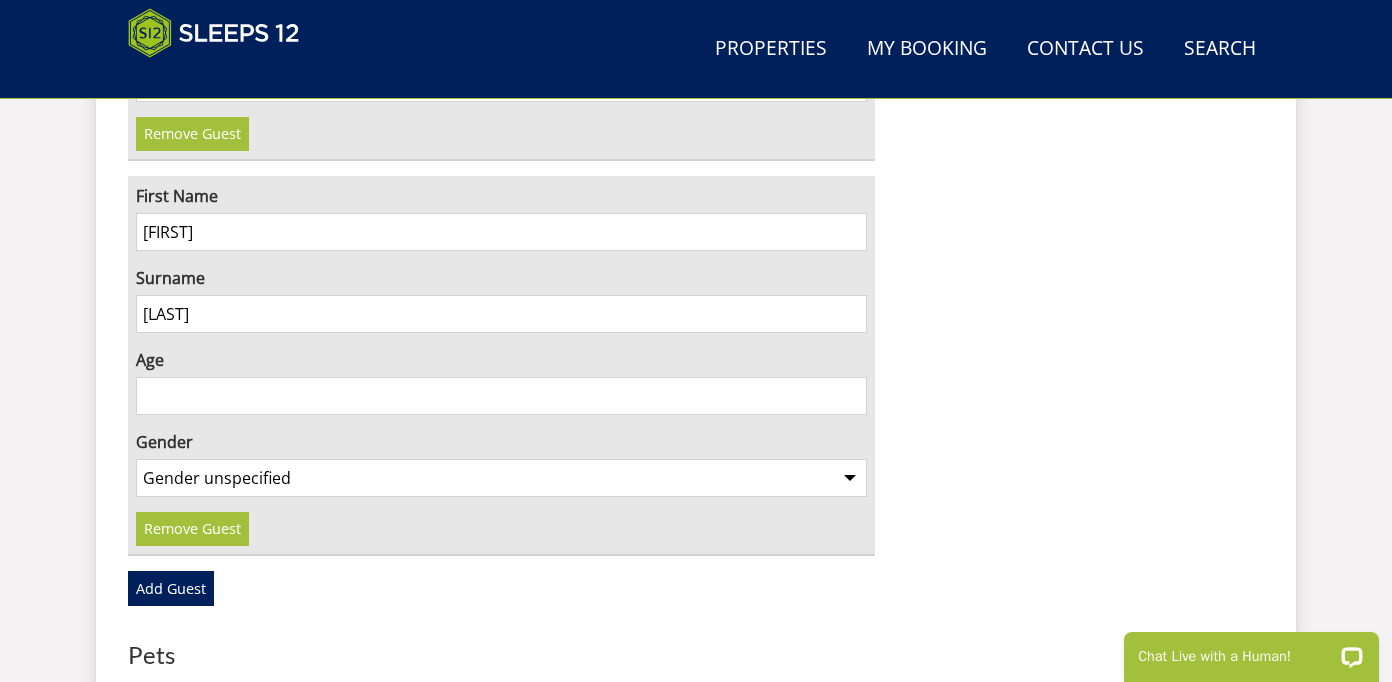 click on "Age" at bounding box center [501, 396] 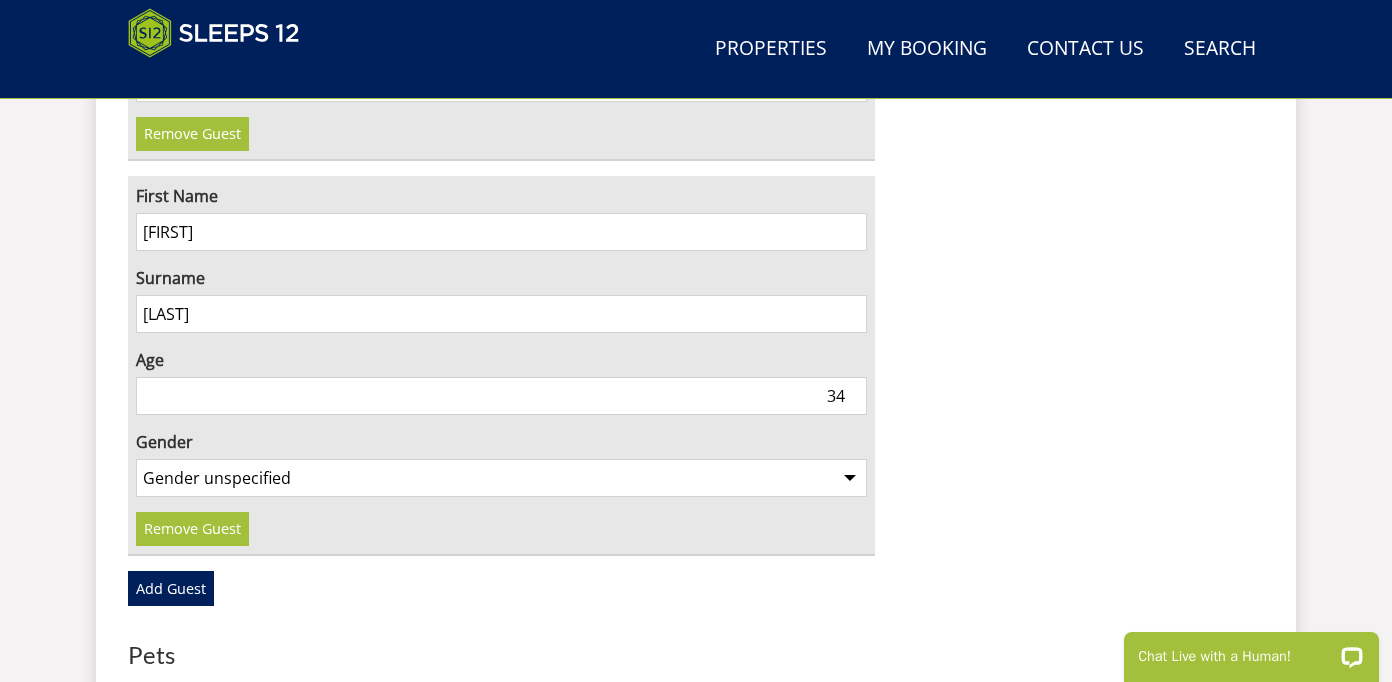 type on "34" 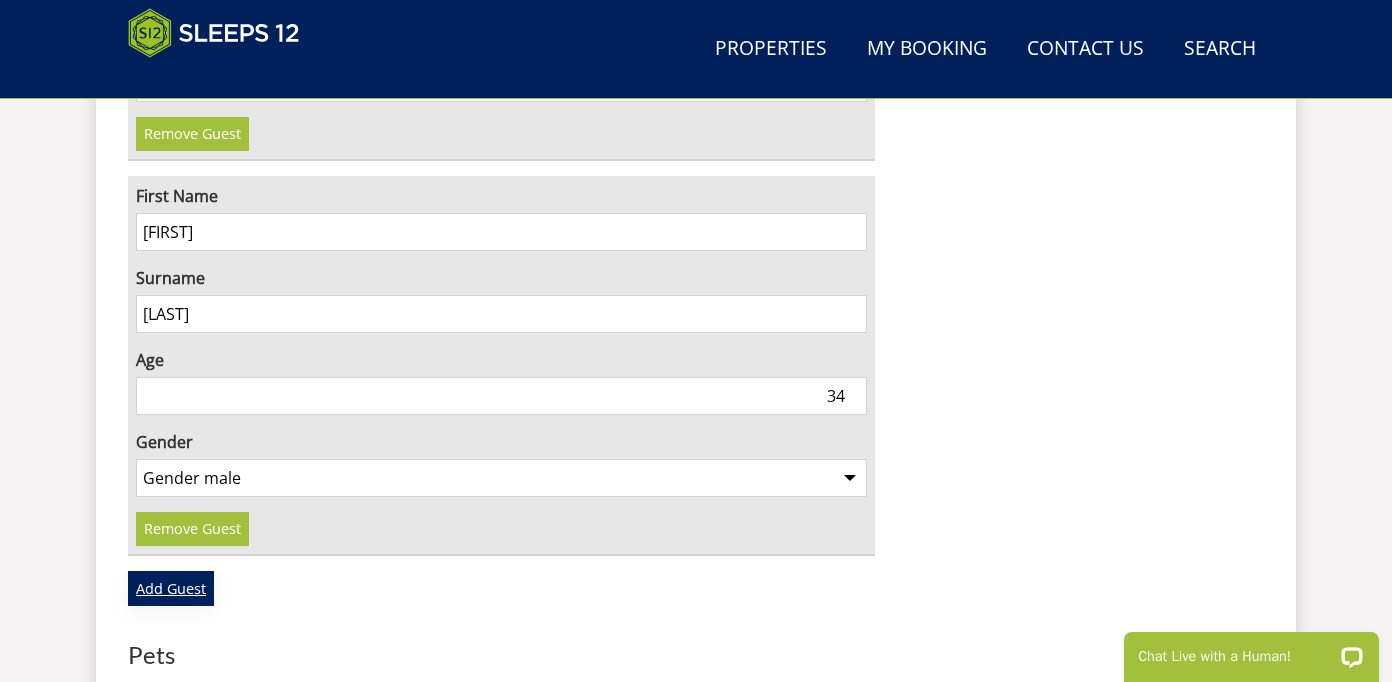 click on "Add Guest" at bounding box center [171, 588] 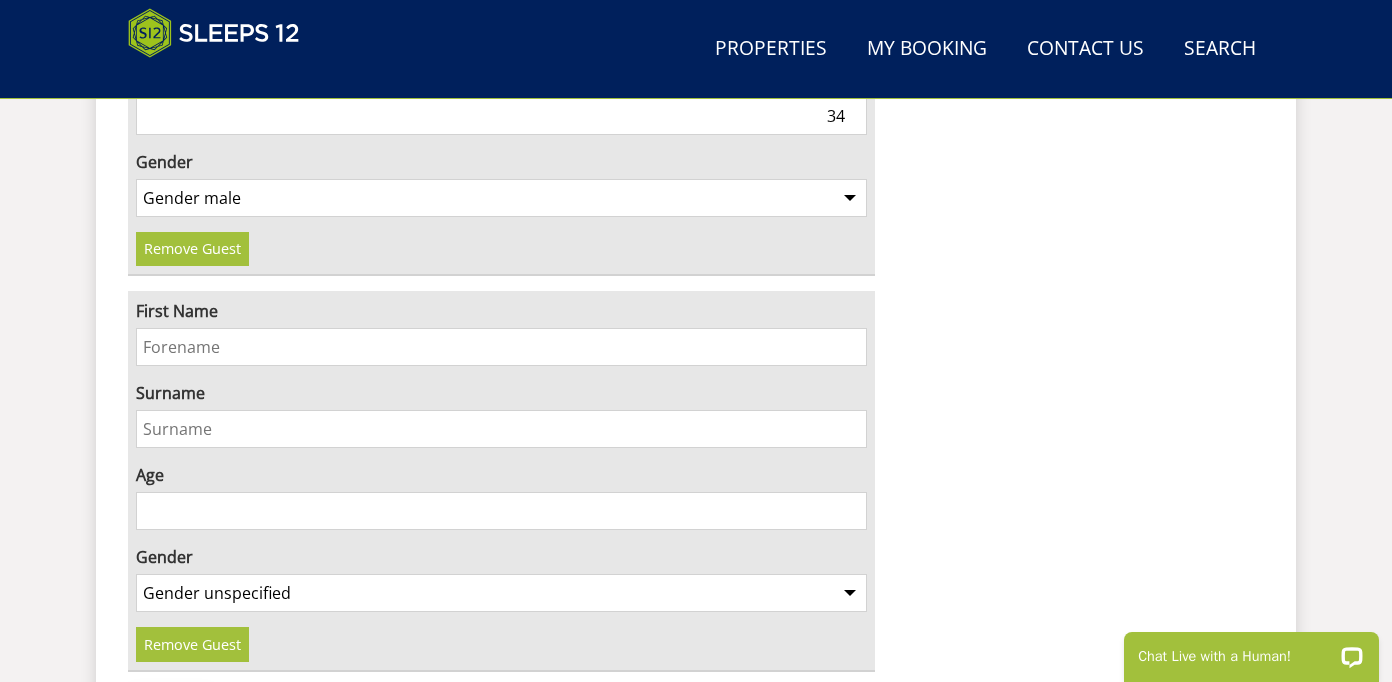 scroll, scrollTop: 2094, scrollLeft: 0, axis: vertical 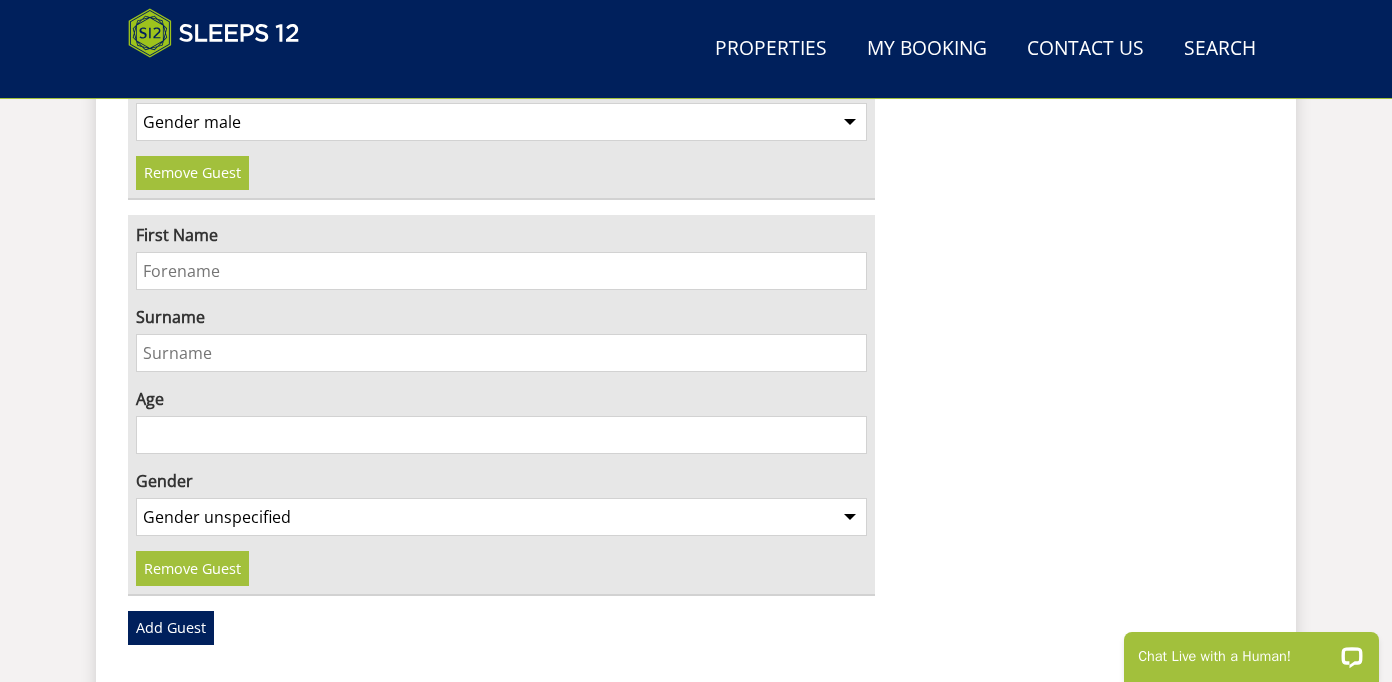 click on "First Name" at bounding box center [501, 271] 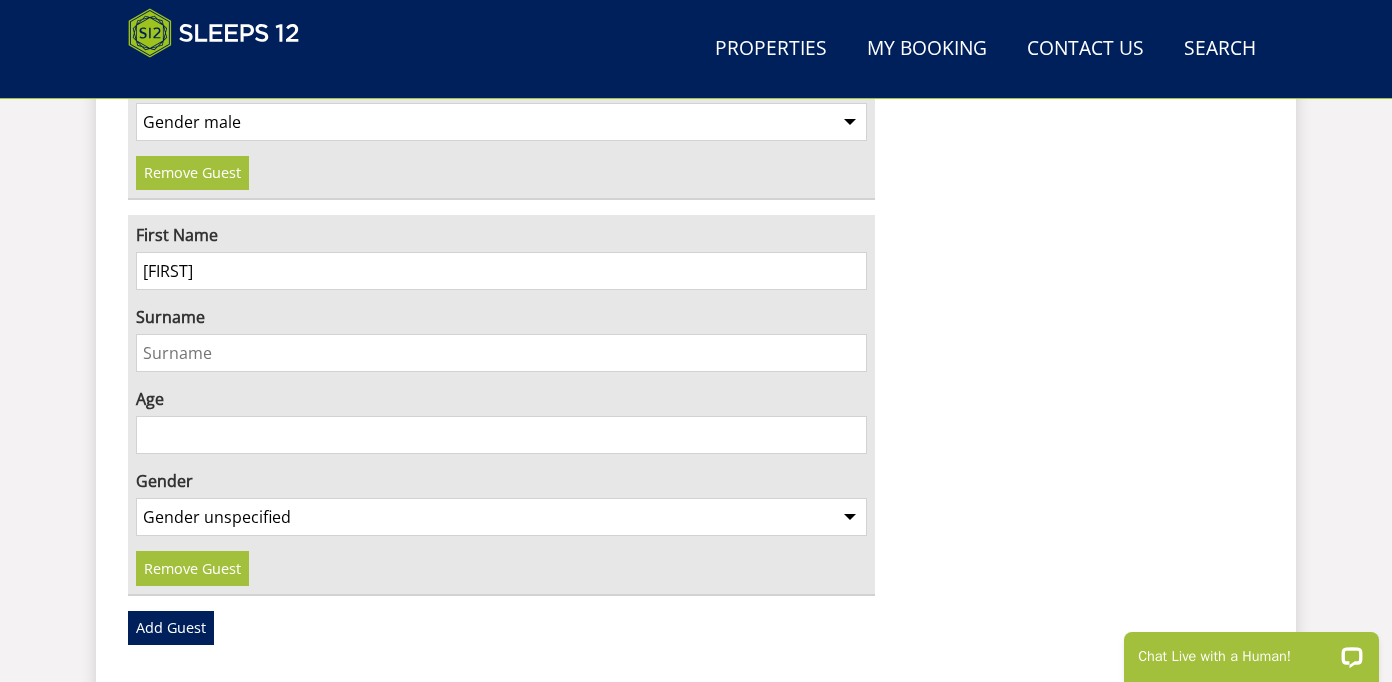 type on "Leonora" 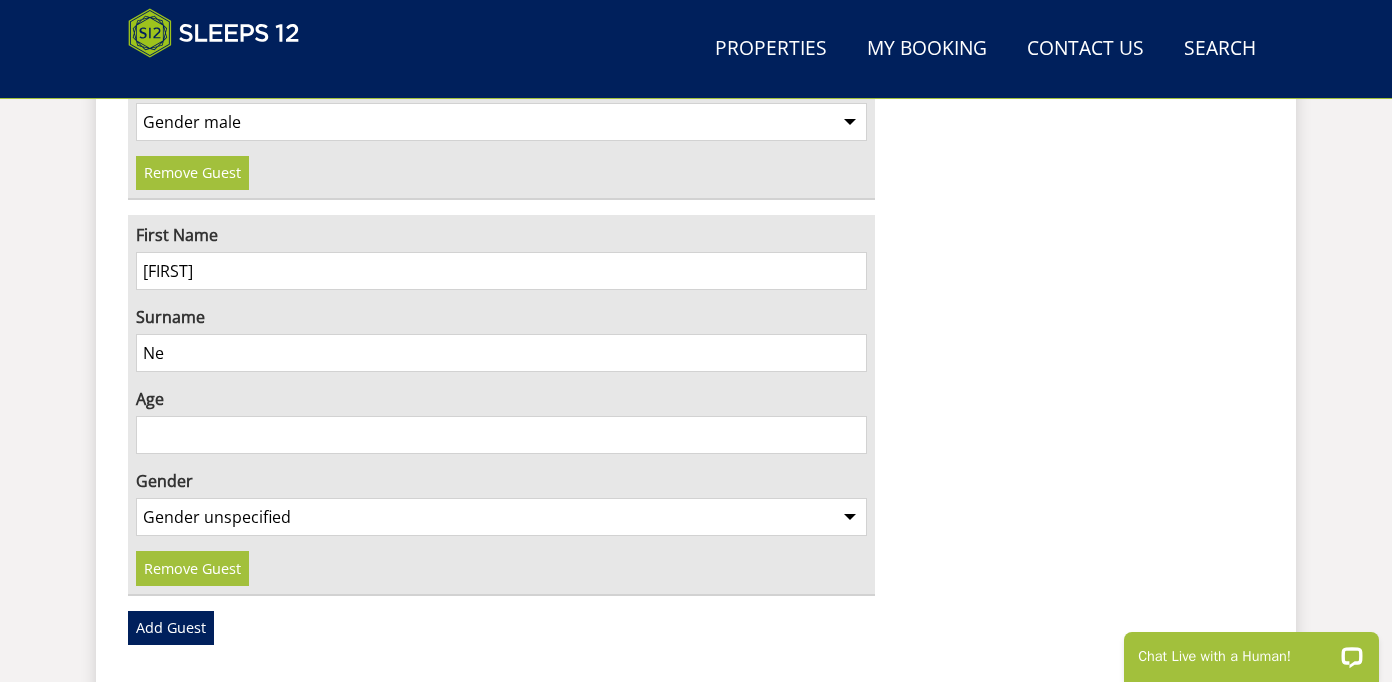 type on "N" 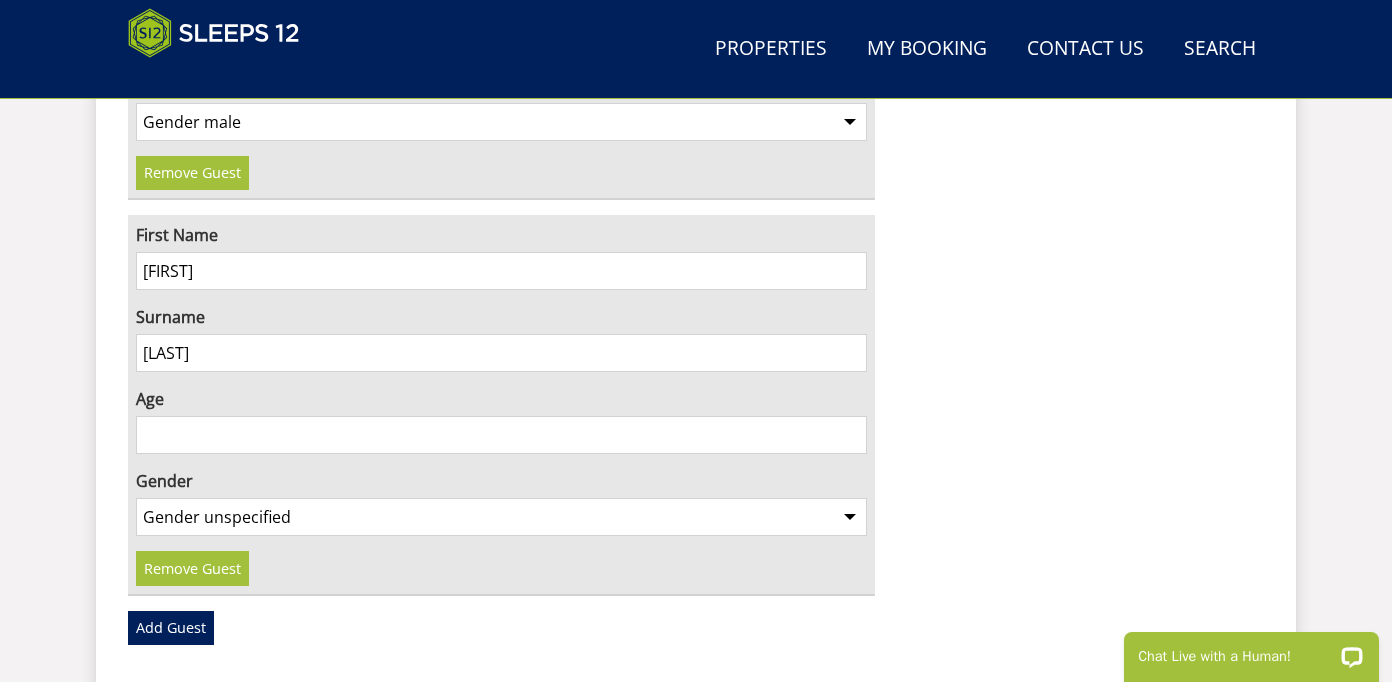 type on "Beare" 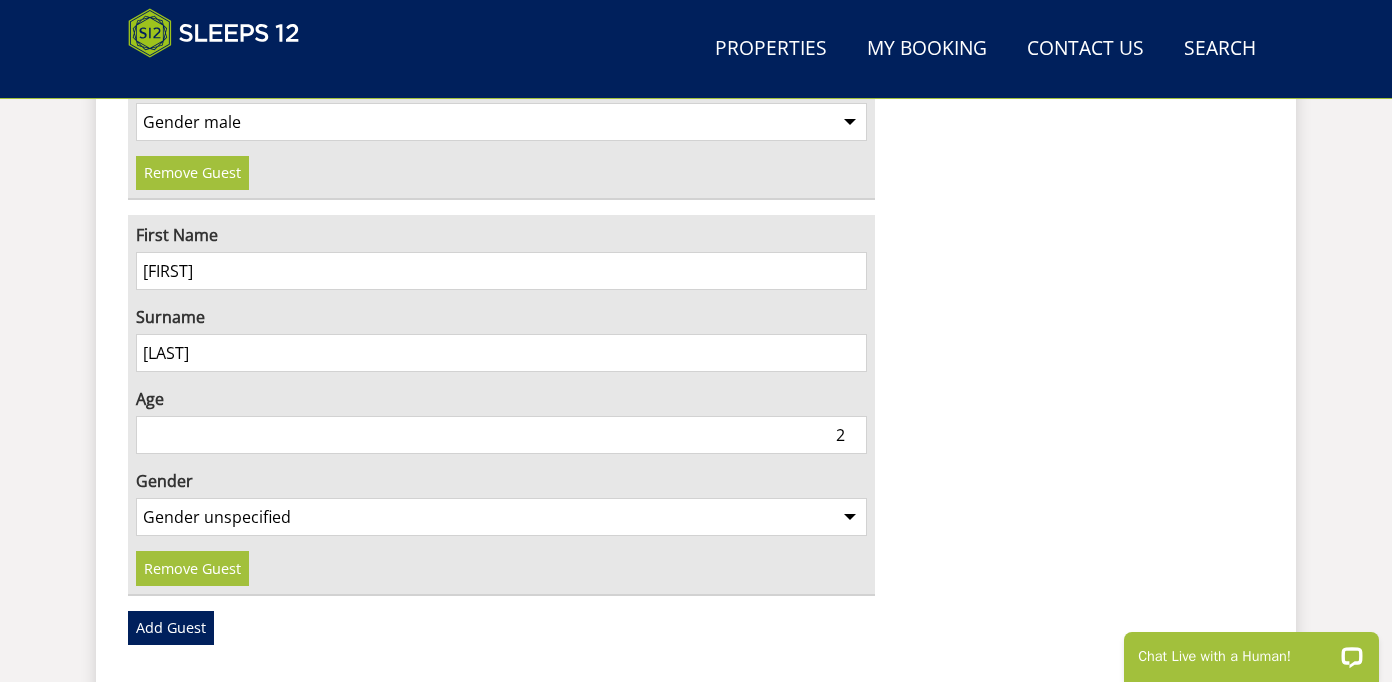 type on "2" 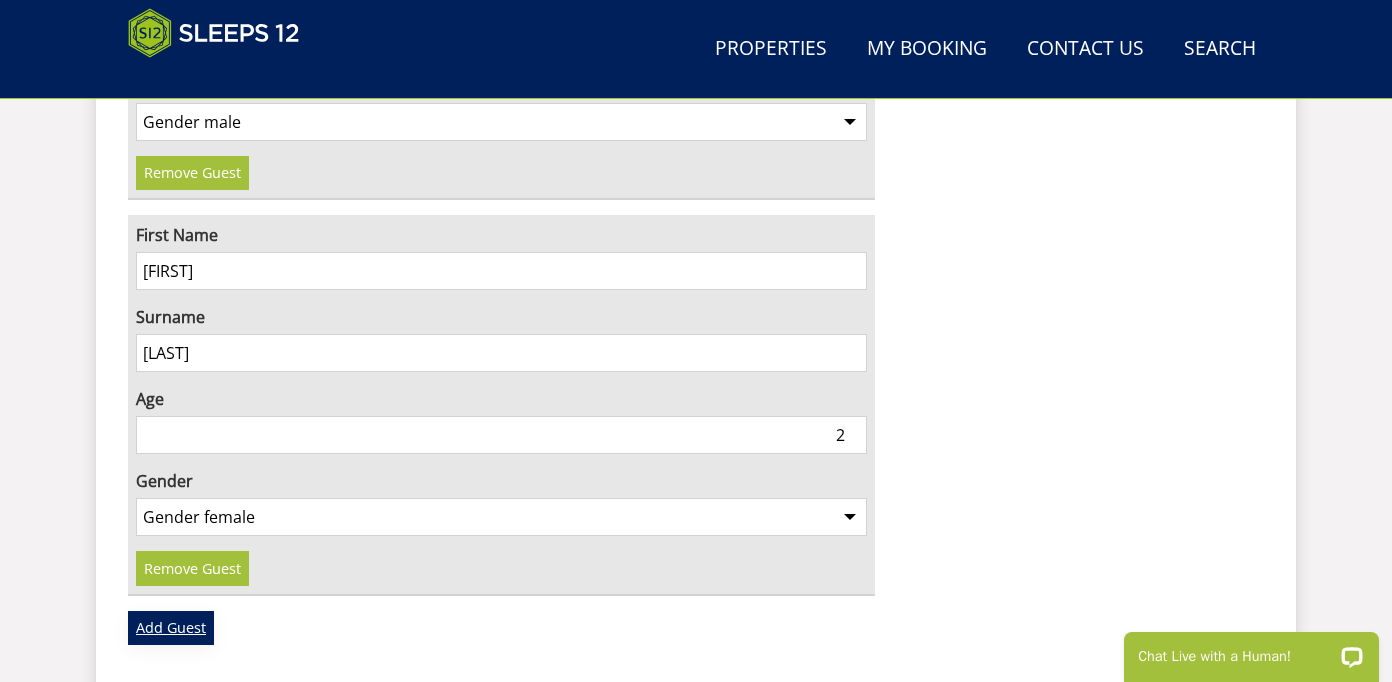 click on "Add Guest" at bounding box center [171, 628] 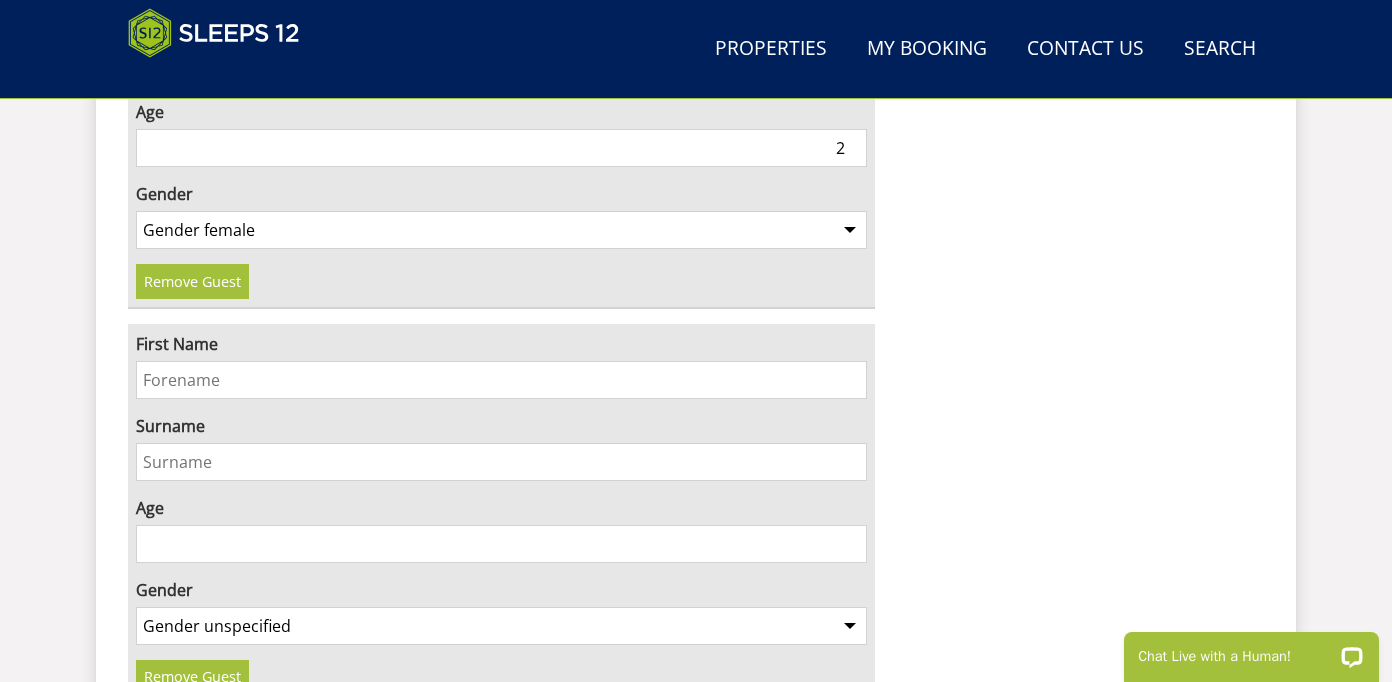 scroll, scrollTop: 2431, scrollLeft: 0, axis: vertical 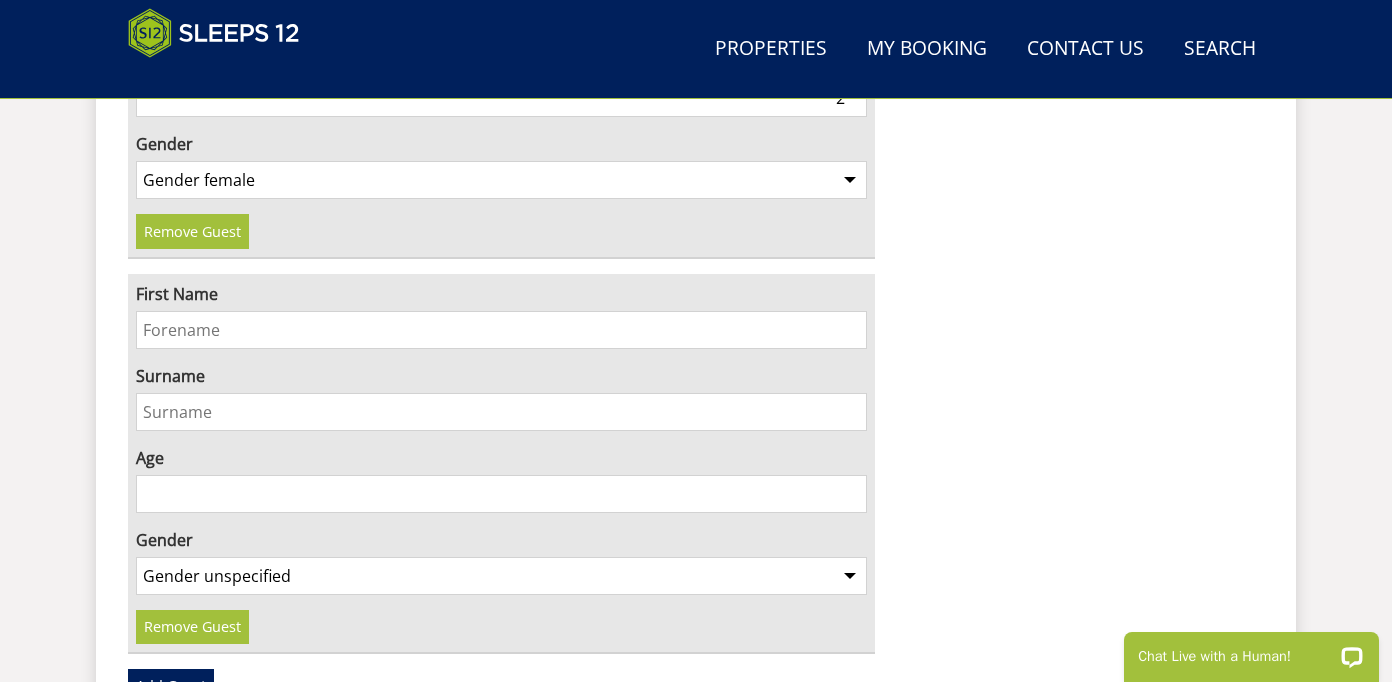 click on "First Name" at bounding box center (501, 330) 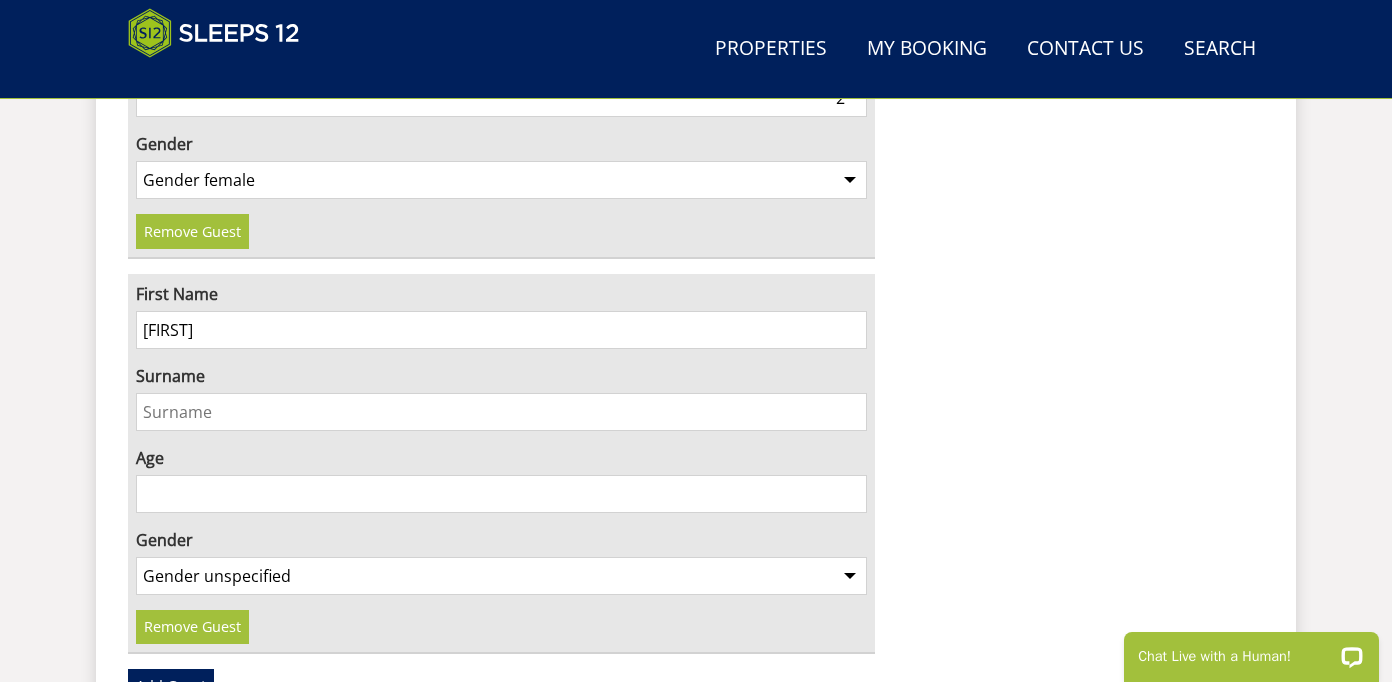 type on "Ottilie" 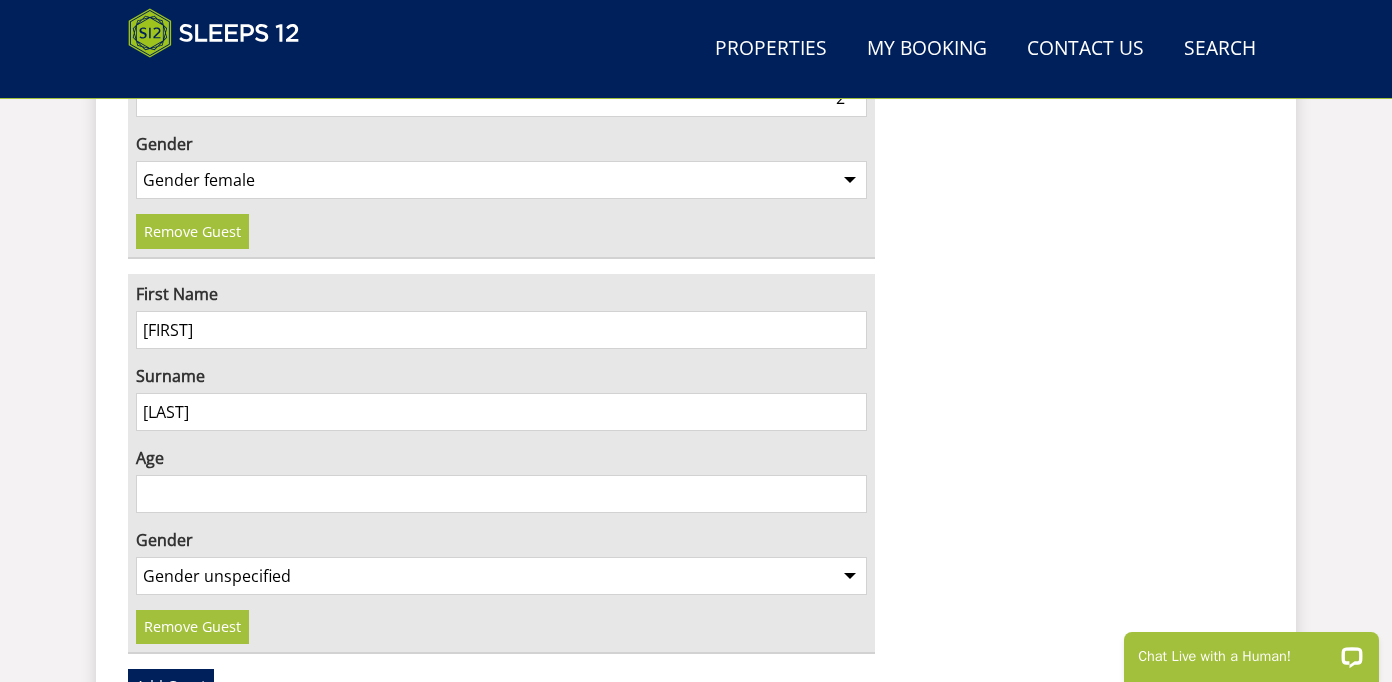 type on "Beare" 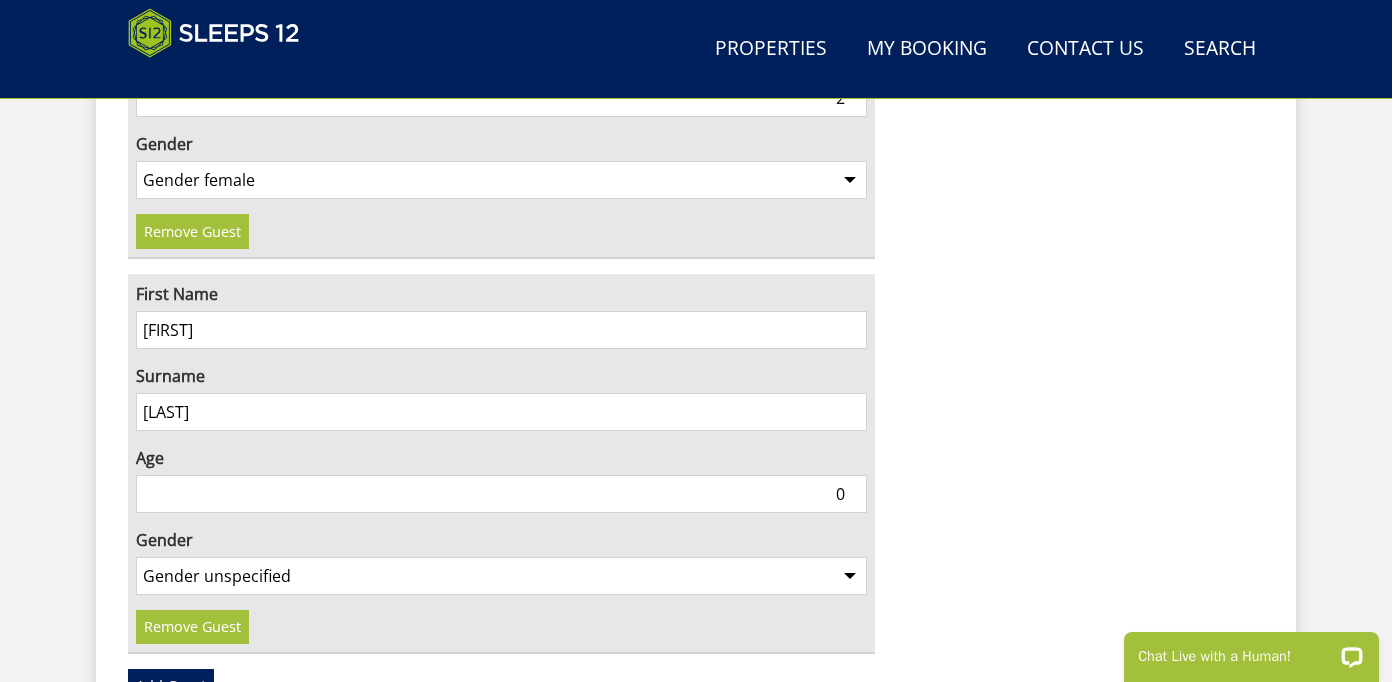 type on "0" 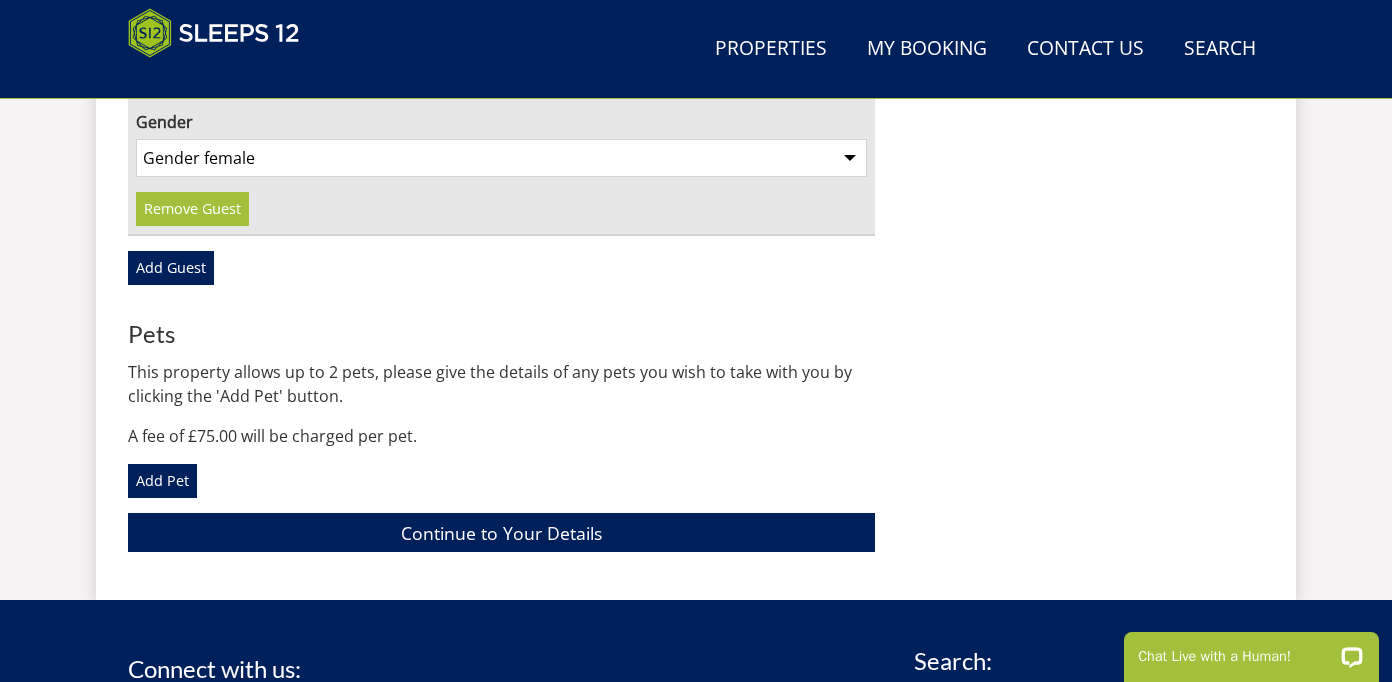 scroll, scrollTop: 2853, scrollLeft: 0, axis: vertical 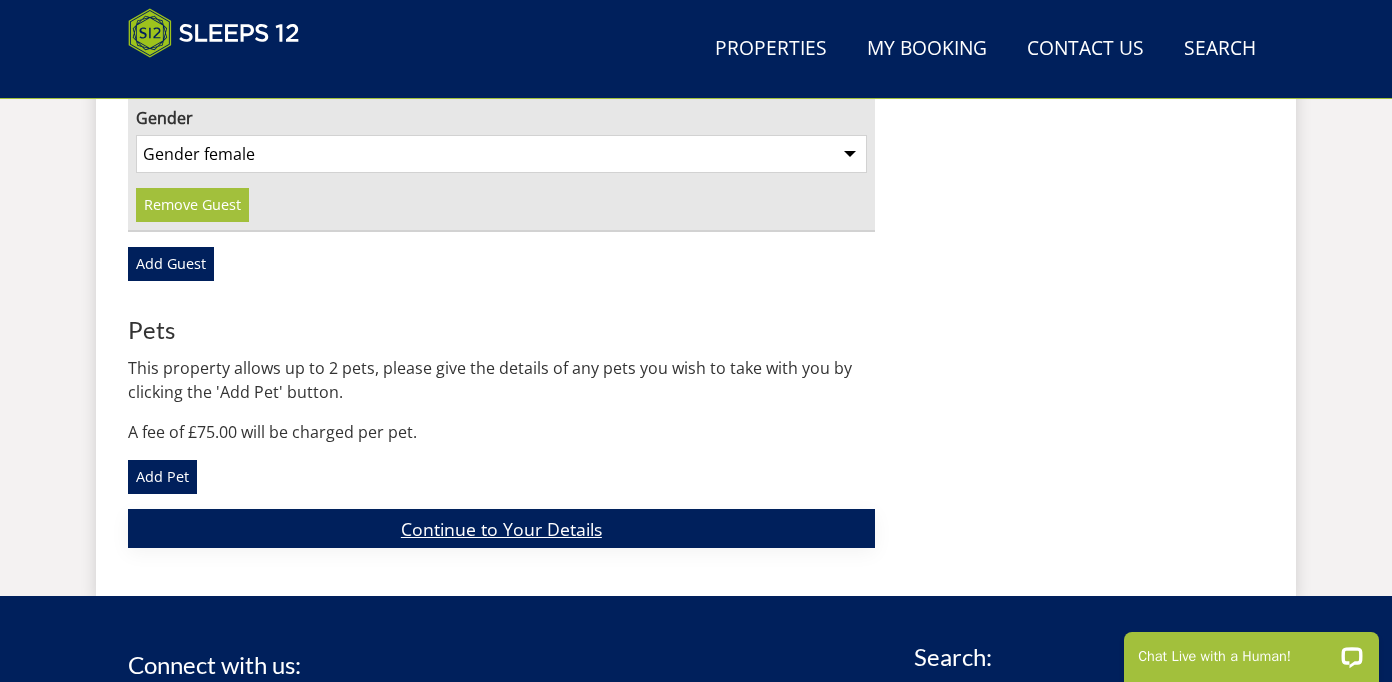 click on "Continue to Your Details" at bounding box center (501, 528) 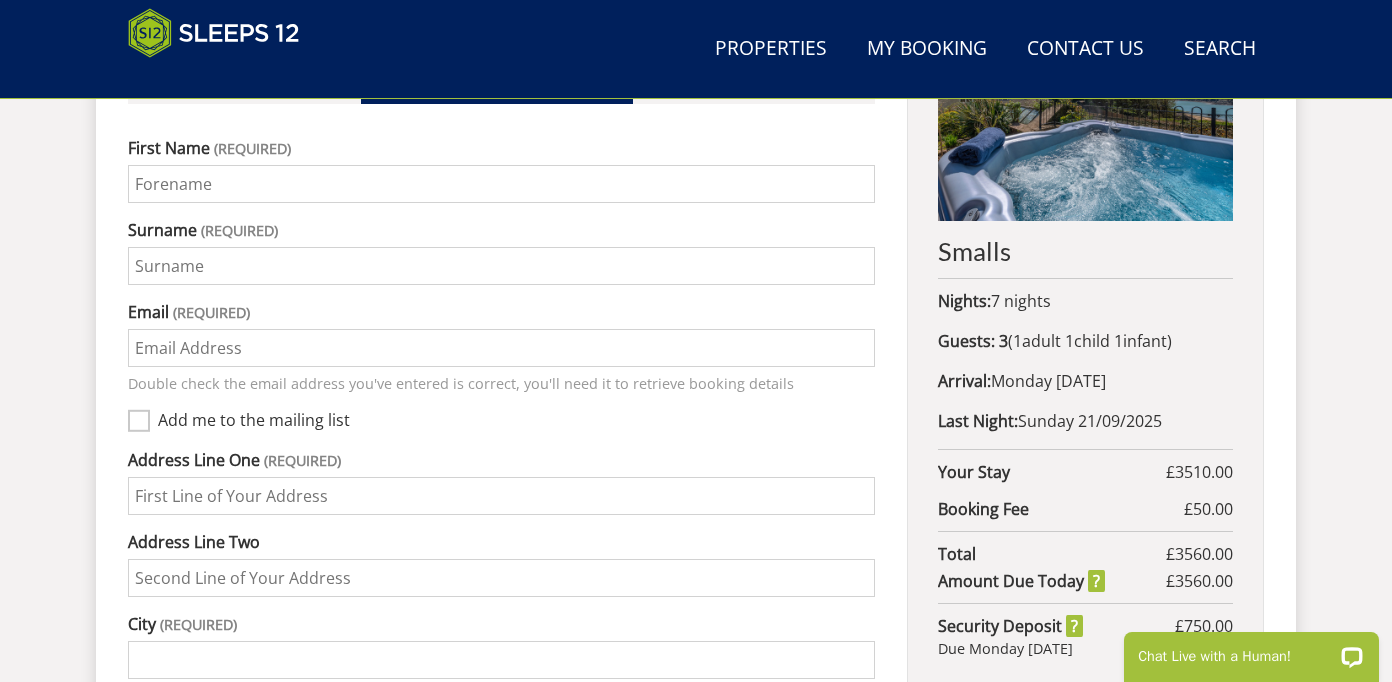 click on "First Name
Surname
Email
Double check the email address you've entered is correct, you'll need it to retrieve booking details
Add me to the mailing list
Address Line One
Address Line Two
City
County
Postcode
Country
United Kingdom
---------------
Afghanistan
Åland Islands
Albania
Algeria
American Samoa
Andorra
Angola
Anguilla
Antarctica
Antigua and Barbuda
Argentina
Armenia
Aruba
Australia
Austria
Azerbaijan
Bahamas
Bahrain
Bangladesh
Barbados
Belarus
Belgium
Belize
Benin
Bermuda
Bhutan
Bolivia
Bonaire, Sint Eustatius and Saba
Bosnia and Herzegovina
Botswana
Bouvet Island
Brazil
British Indian Ocean Territory
Brunei Darussalam
Bulgaria
Burkina Faso
Burundi
Cabo Verde
Cambodia
Cameroon
Canada
Cayman Islands
Central African Republic
Chad
Chile
China
Christmas Island
Colombia" at bounding box center [501, 776] 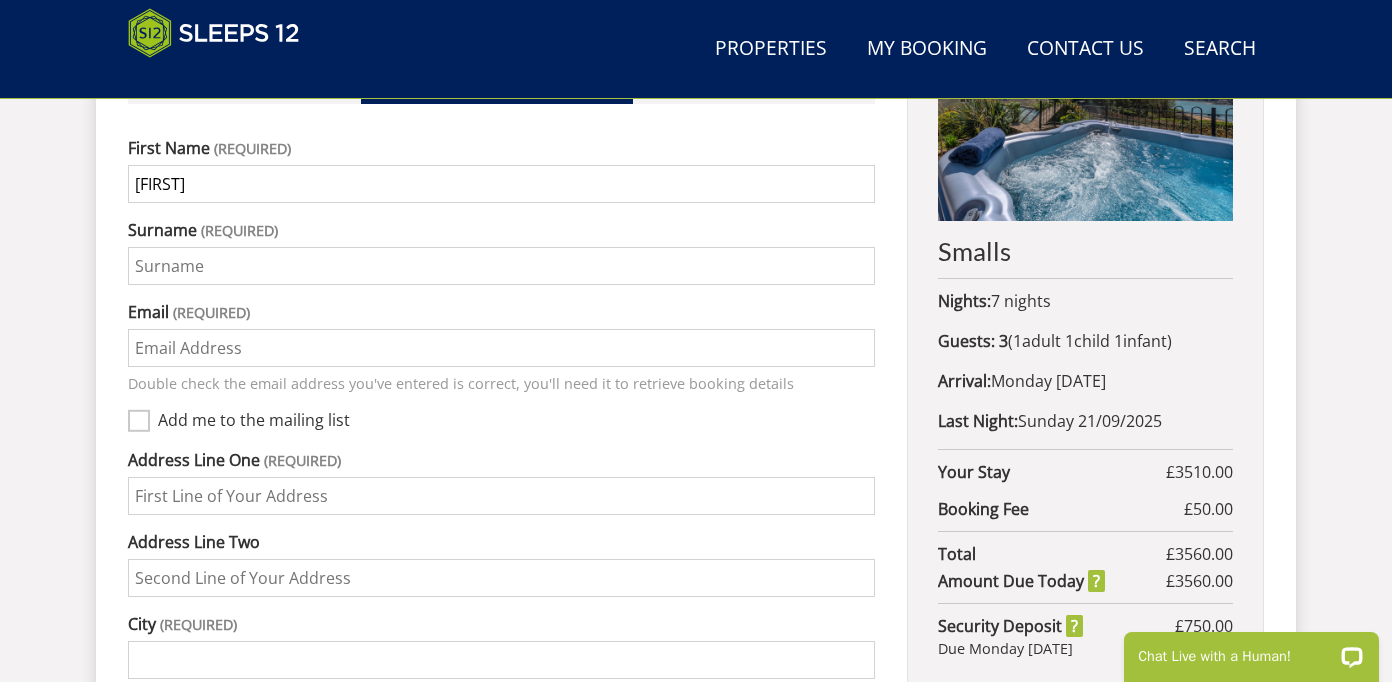 type on "Beare" 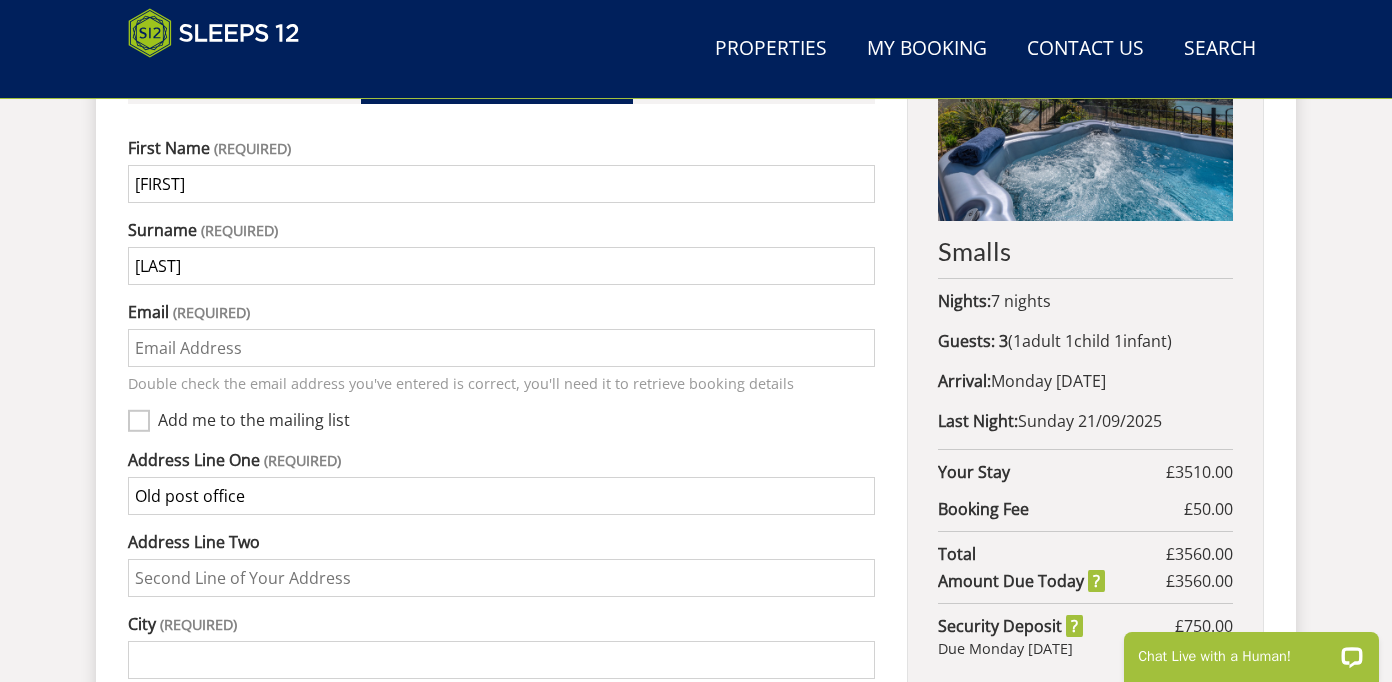 type on "Sundridge Road" 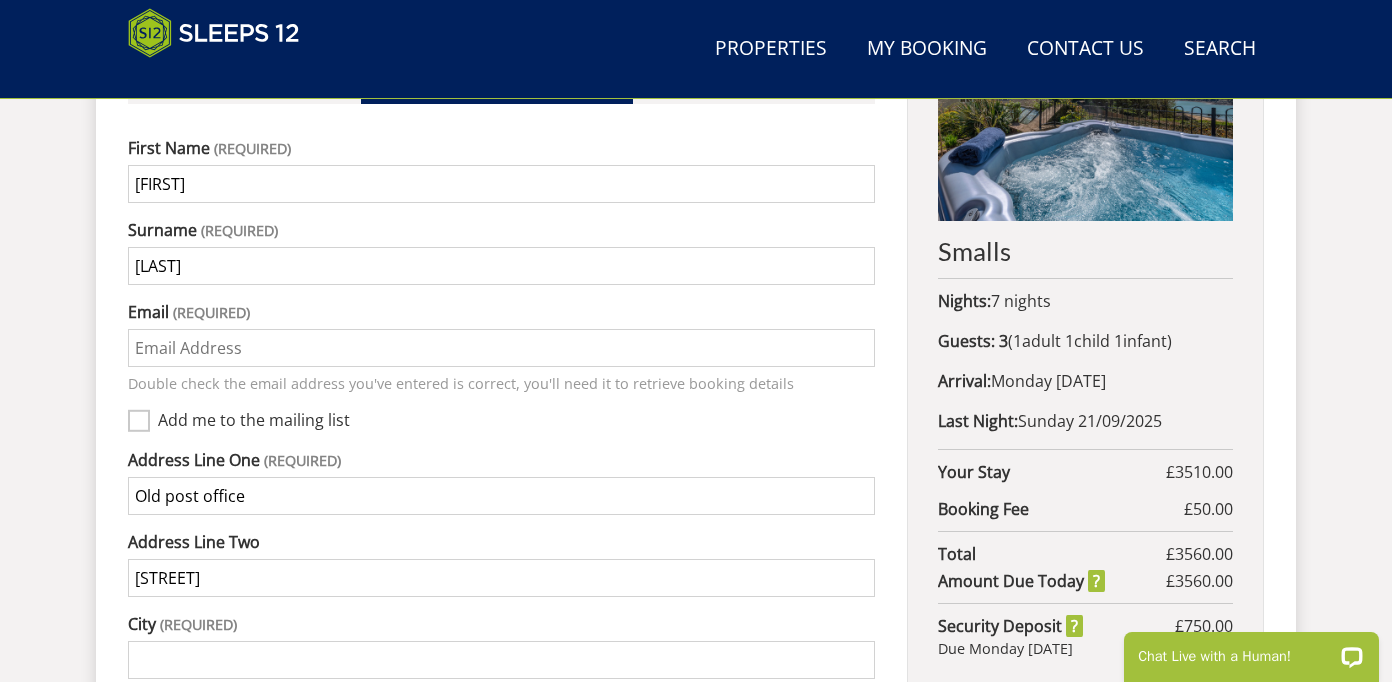 type on "Ide Hill, Sevenoaks" 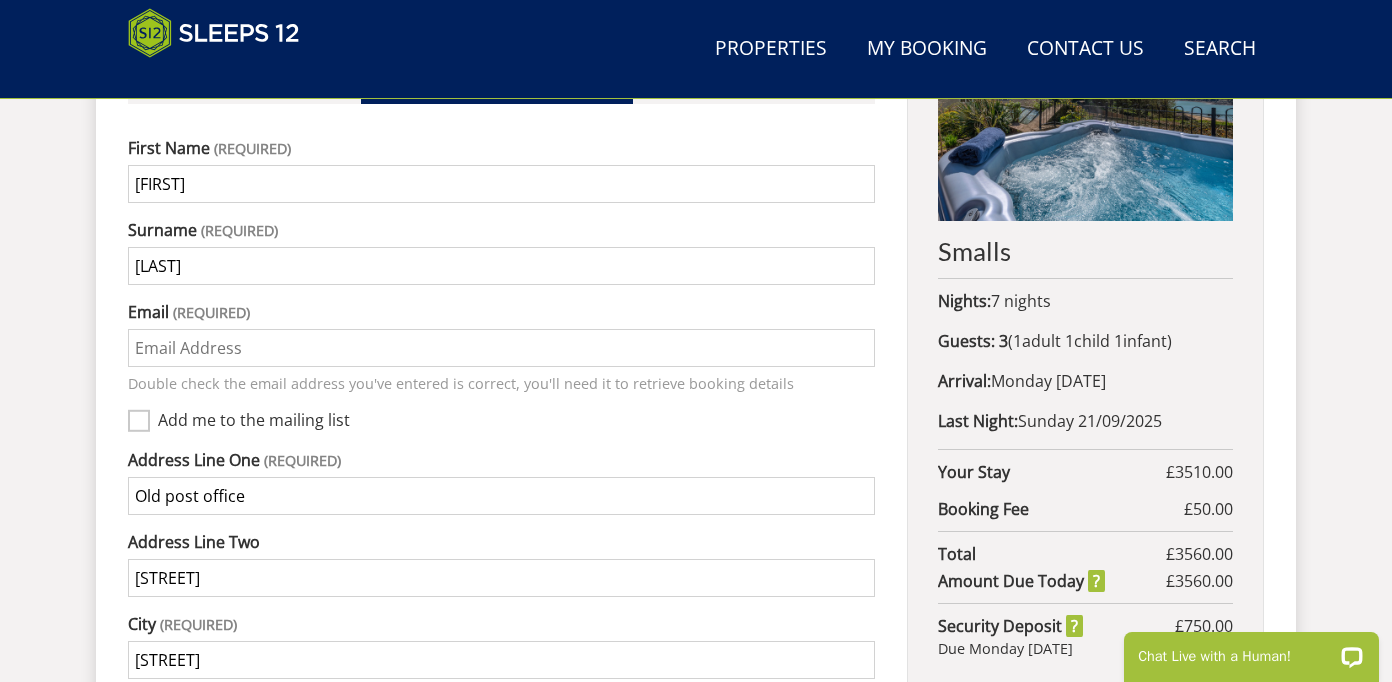 type on "TN14 6JR" 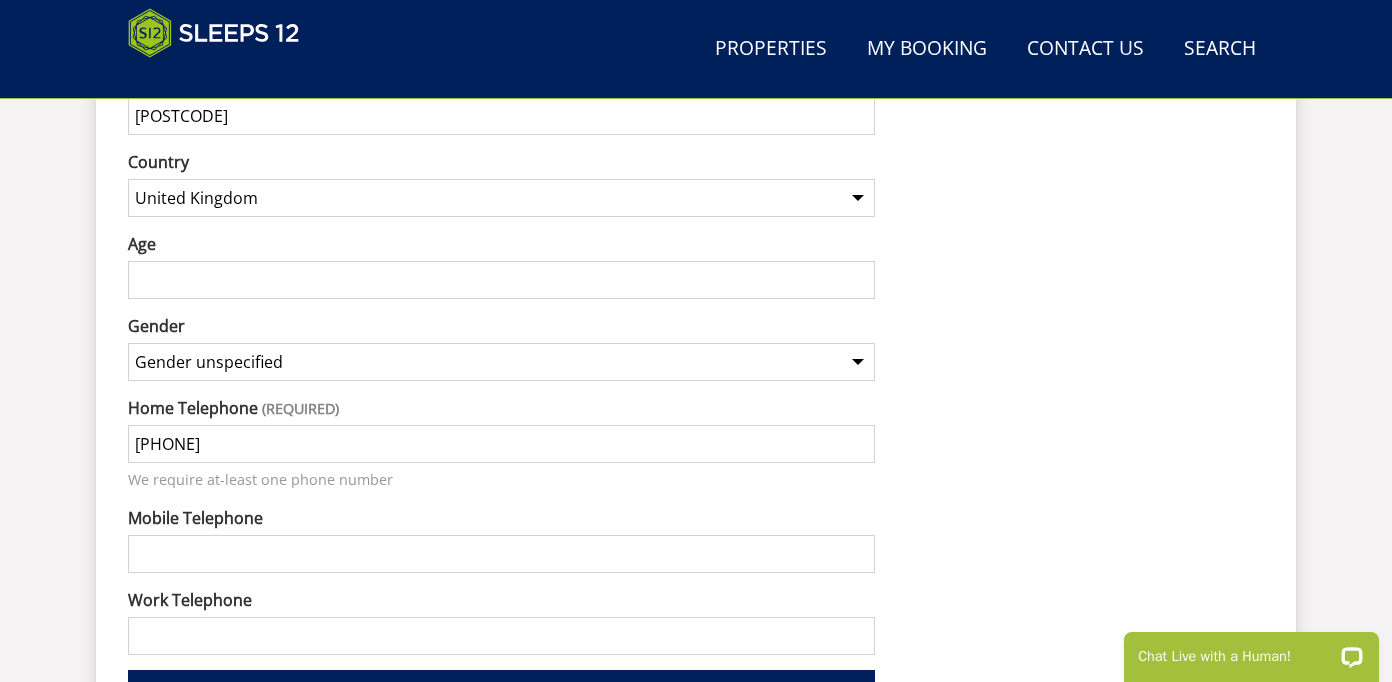 scroll, scrollTop: 1568, scrollLeft: 0, axis: vertical 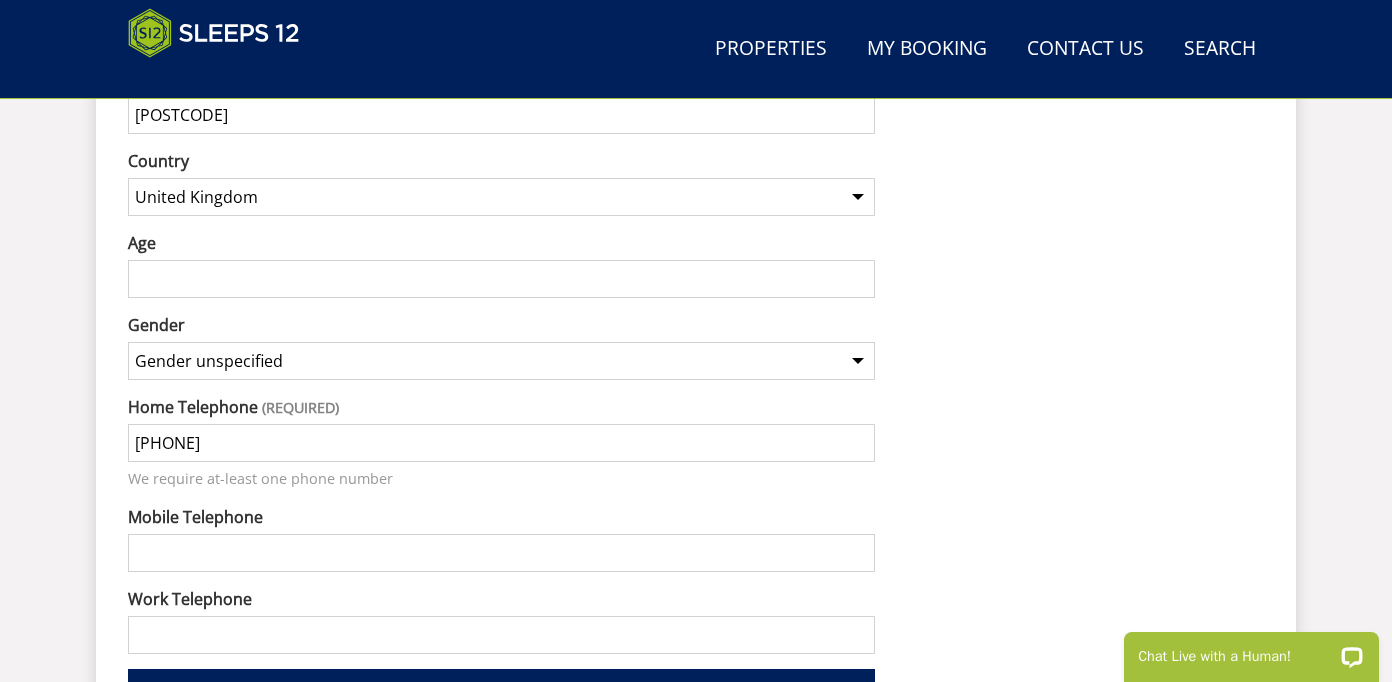 type on "nfbeare@gmail.com" 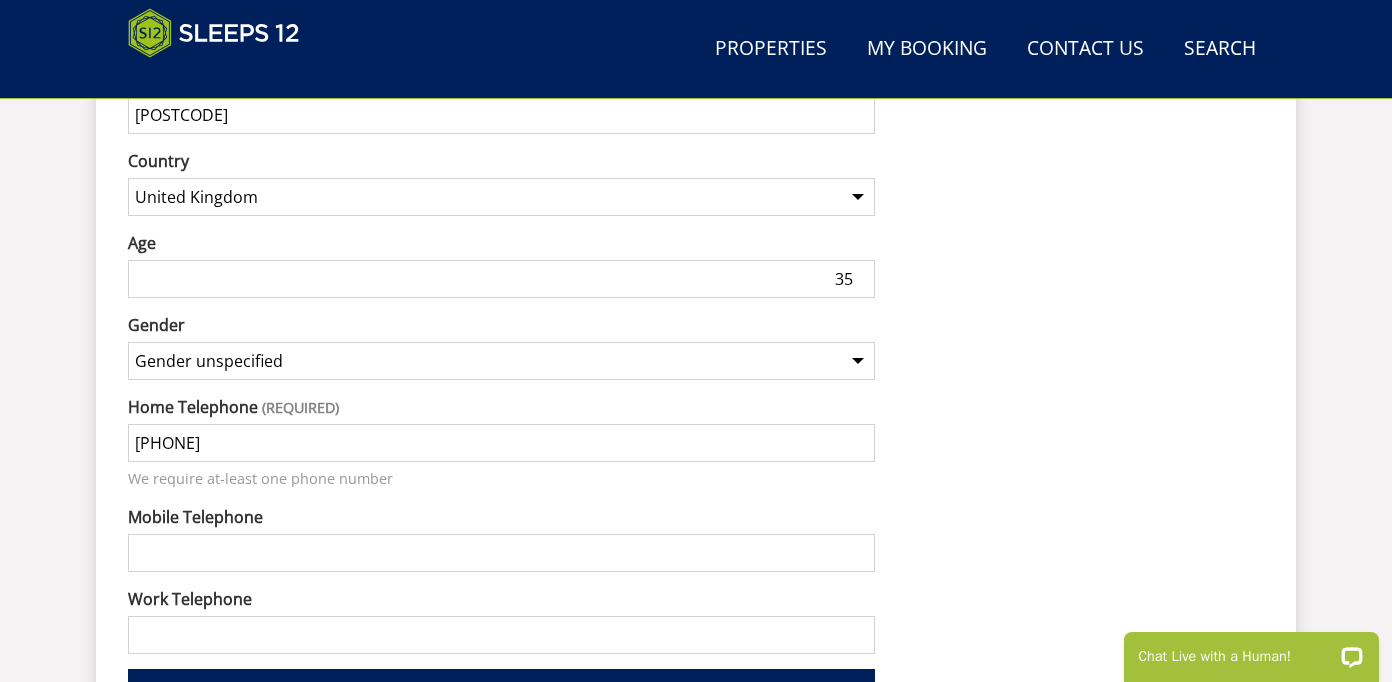 type on "35" 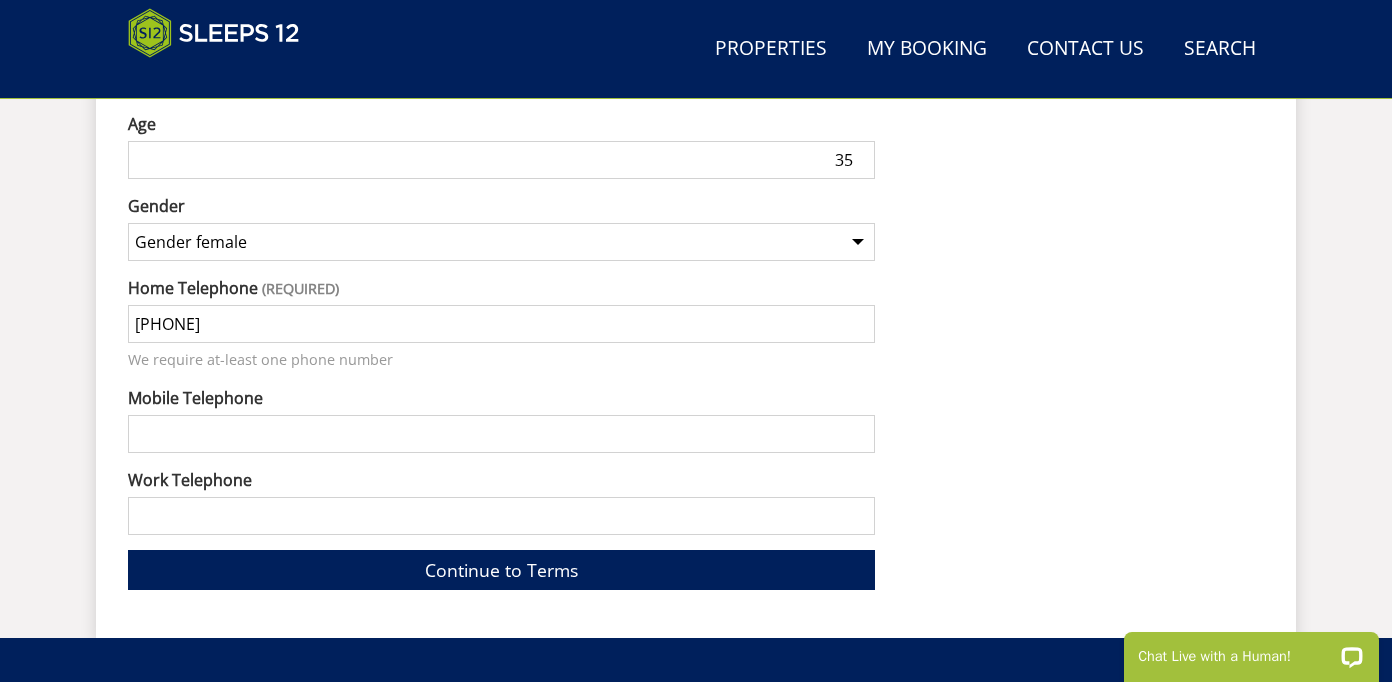 scroll, scrollTop: 1756, scrollLeft: 0, axis: vertical 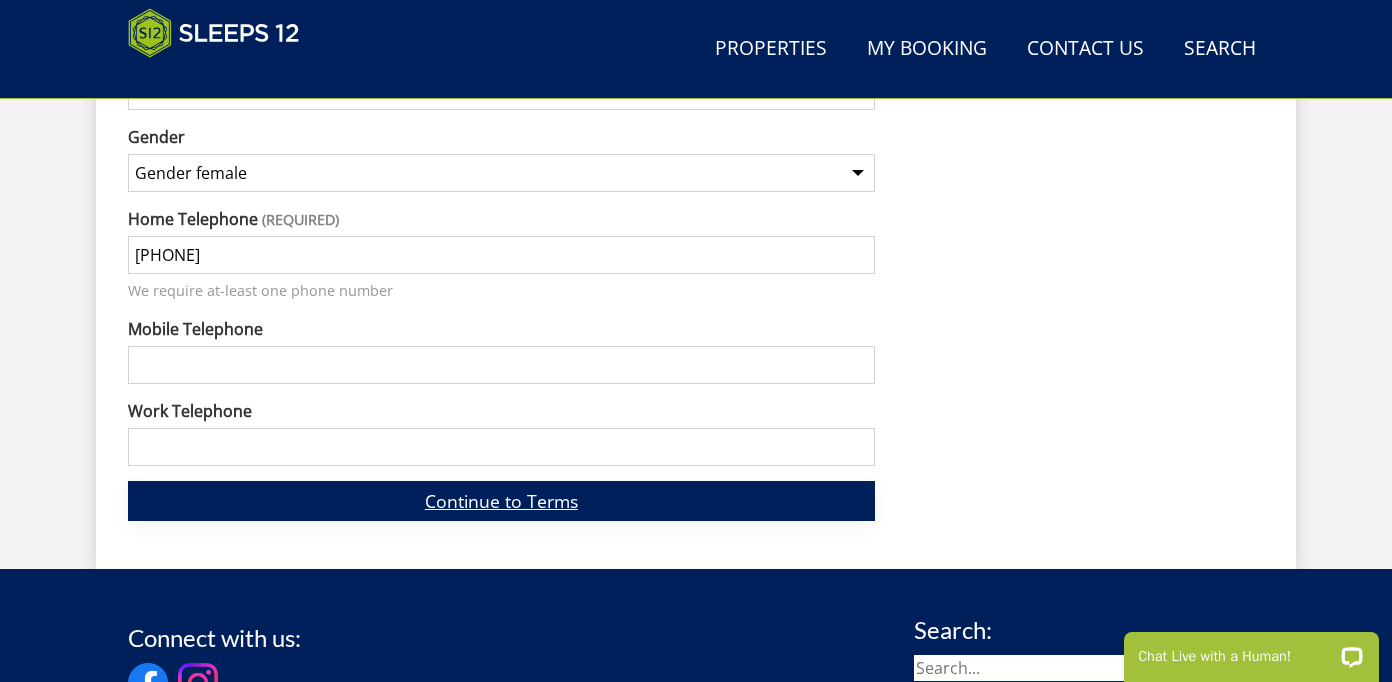 click on "Continue to Terms" at bounding box center (501, 500) 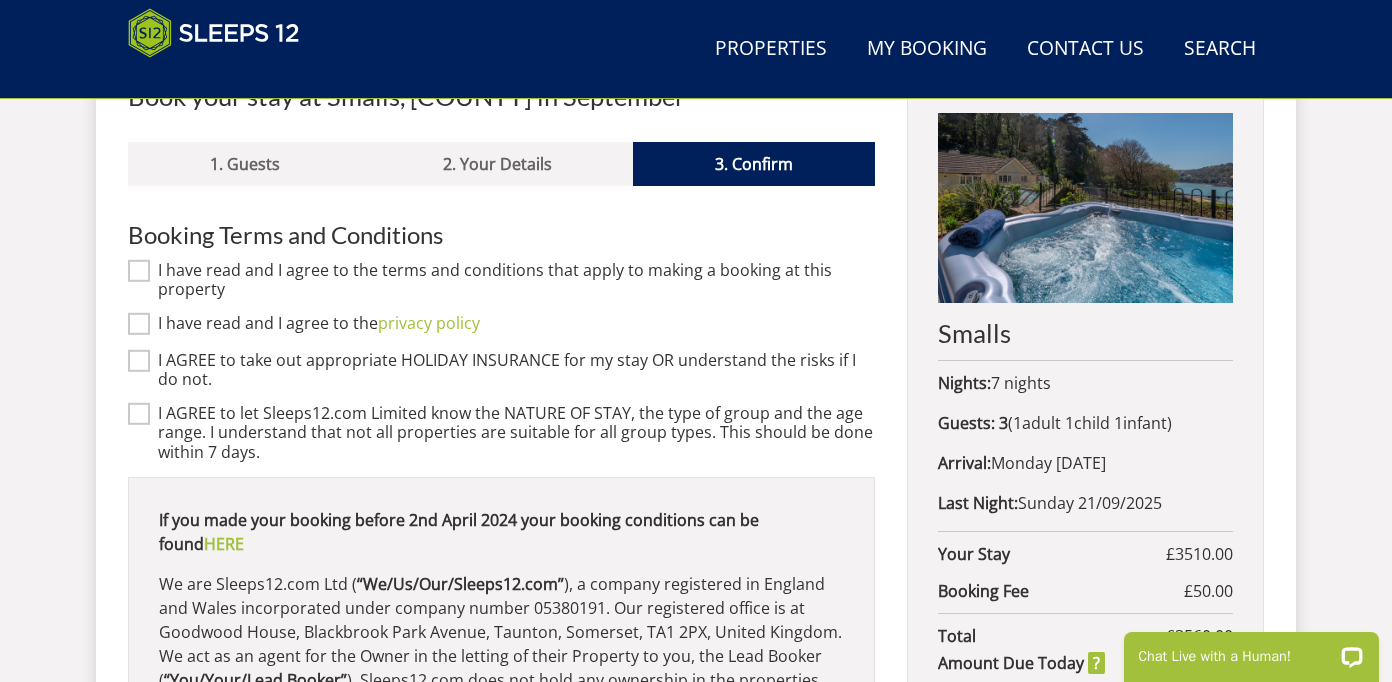 scroll, scrollTop: 753, scrollLeft: 0, axis: vertical 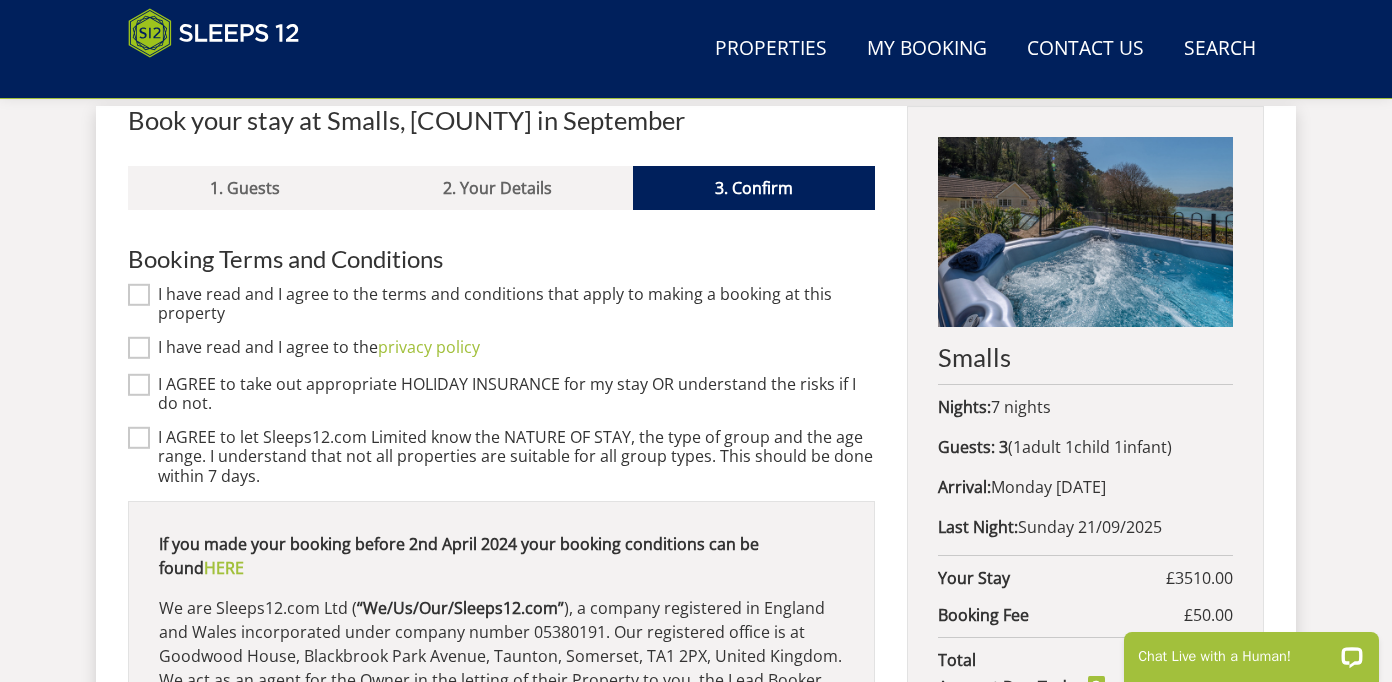 click on "I have read and I agree to the terms and conditions that apply to making a booking at this property" at bounding box center (139, 294) 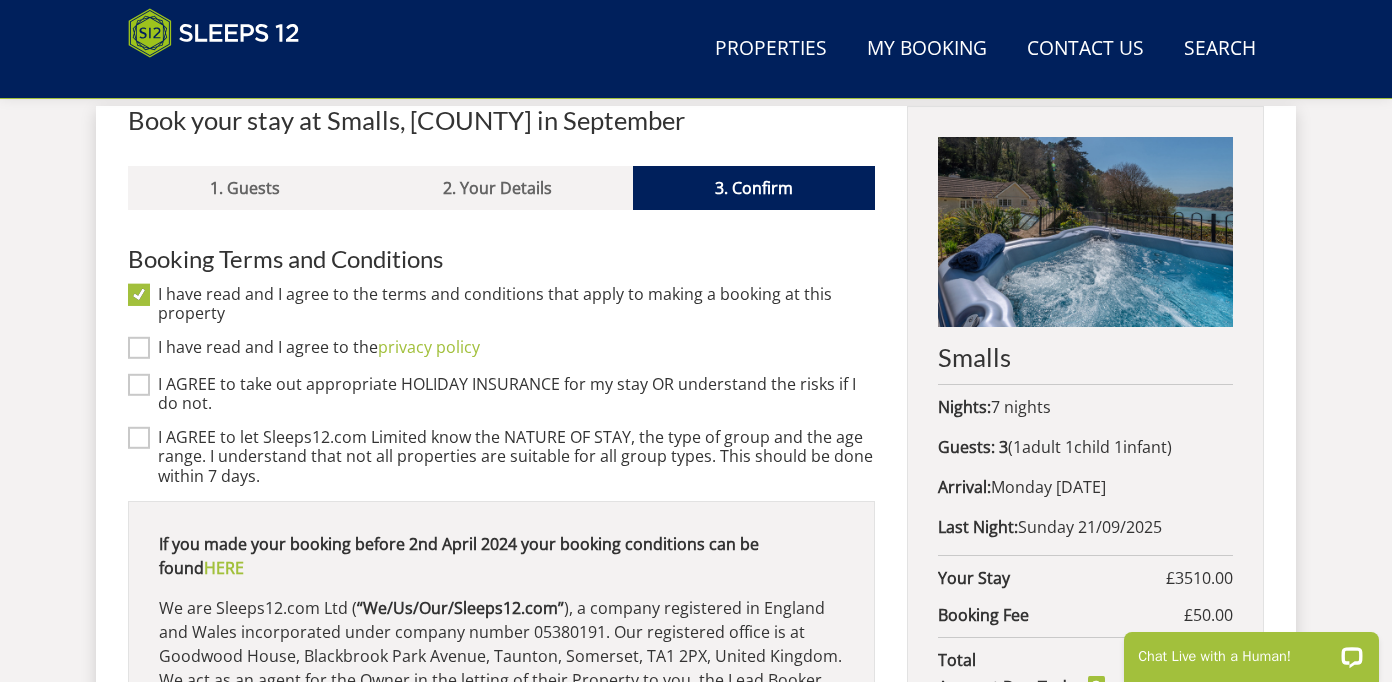 click on "I have read and I agree to the  privacy policy" at bounding box center [139, 348] 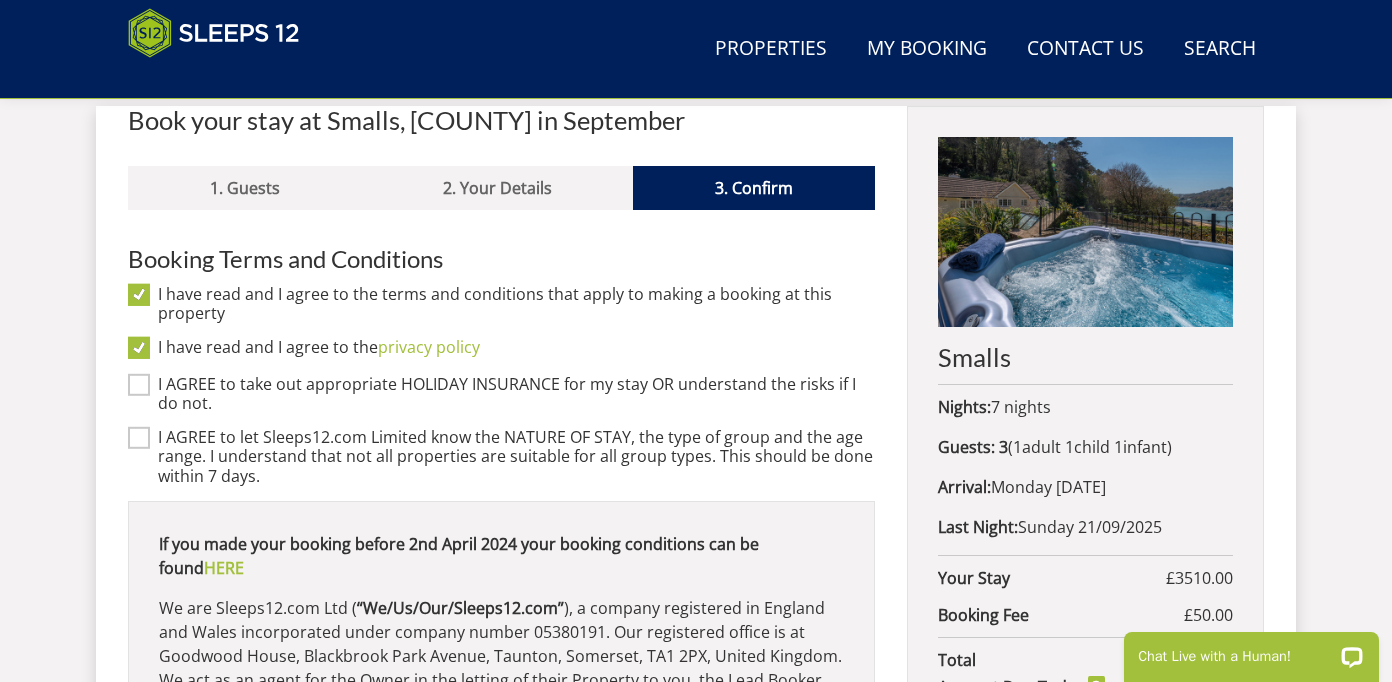 click on "I AGREE to take out appropriate HOLIDAY INSURANCE for my stay OR understand the risks if I do not." at bounding box center (139, 385) 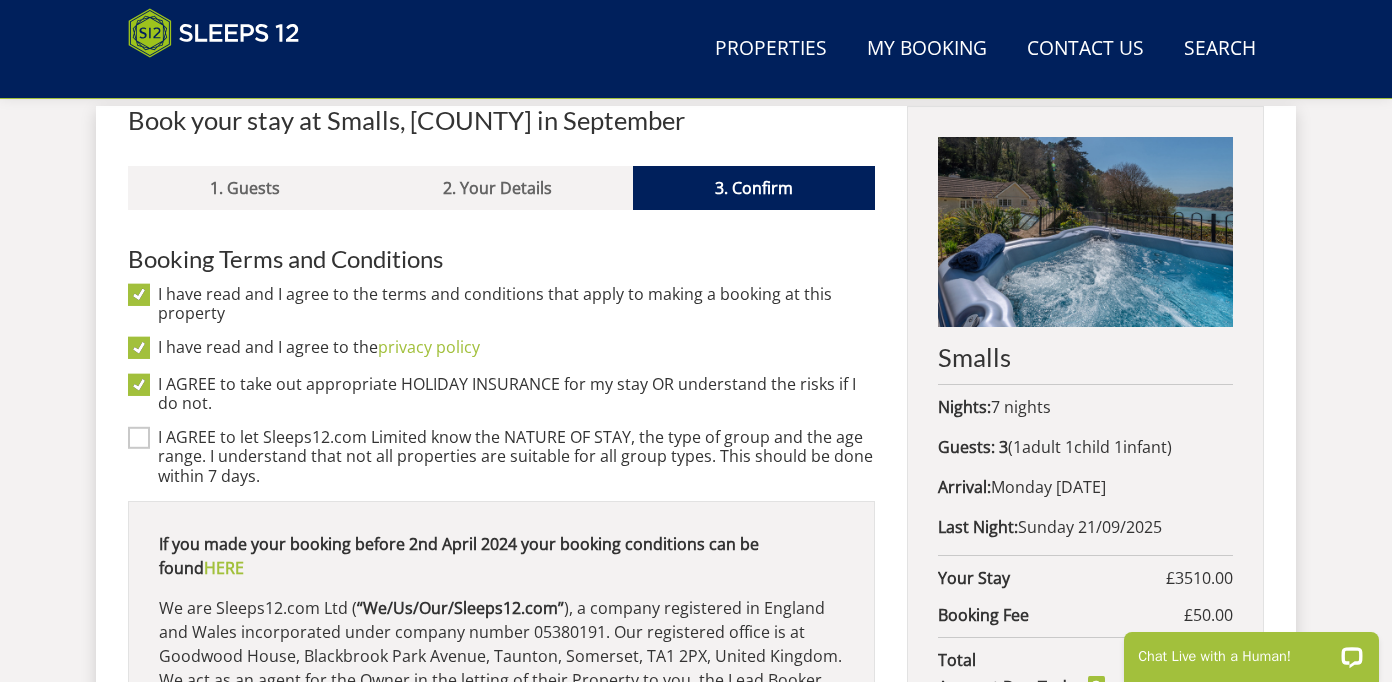 click on "I AGREE to let Sleeps12.com Limited know the NATURE OF STAY, the type of group and the age range. I understand that not all properties are suitable for all group types. This should be done within 7 days." at bounding box center [139, 438] 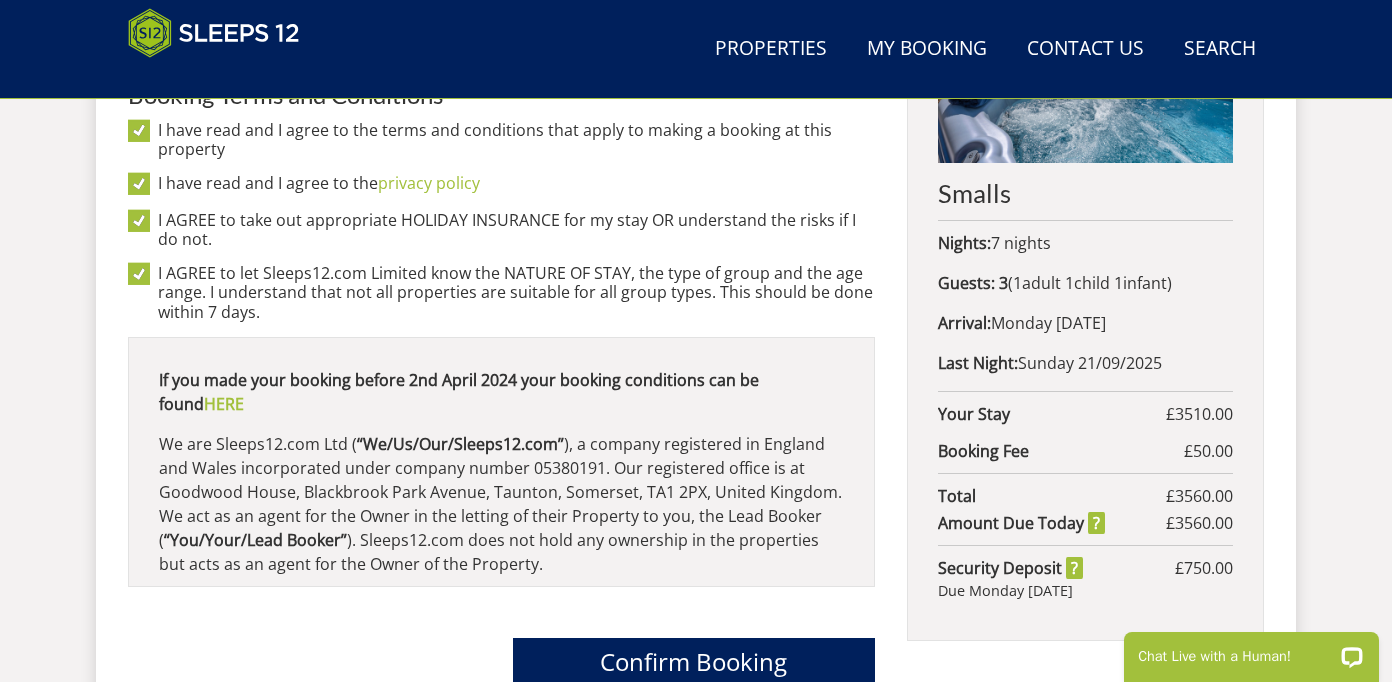 scroll, scrollTop: 919, scrollLeft: 0, axis: vertical 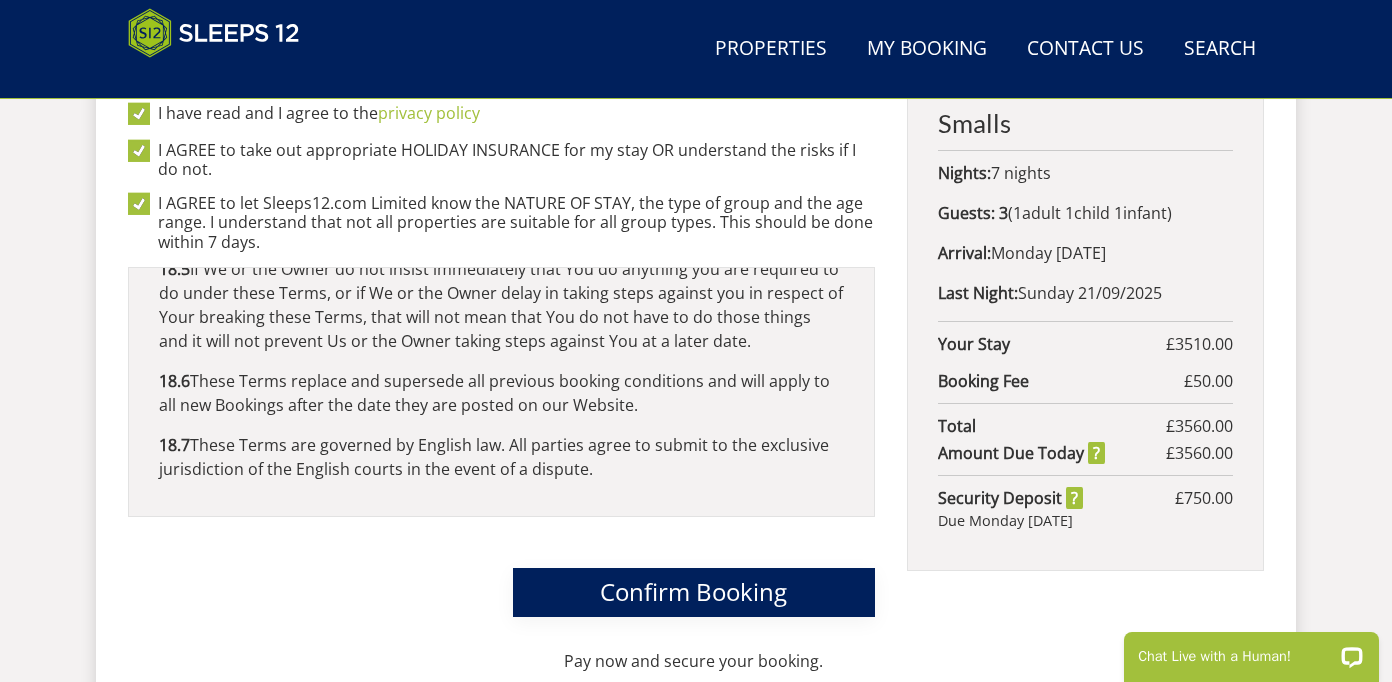 click on "Confirm Booking" at bounding box center [693, 591] 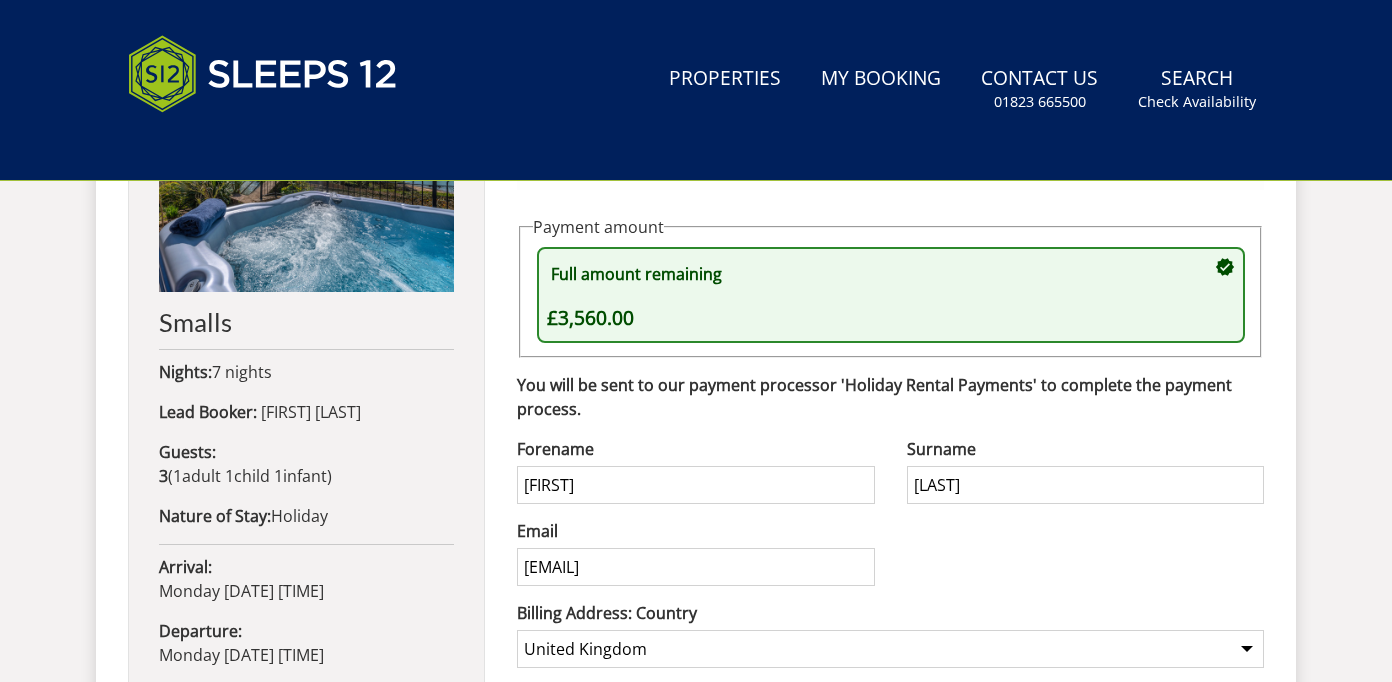 scroll, scrollTop: 0, scrollLeft: 0, axis: both 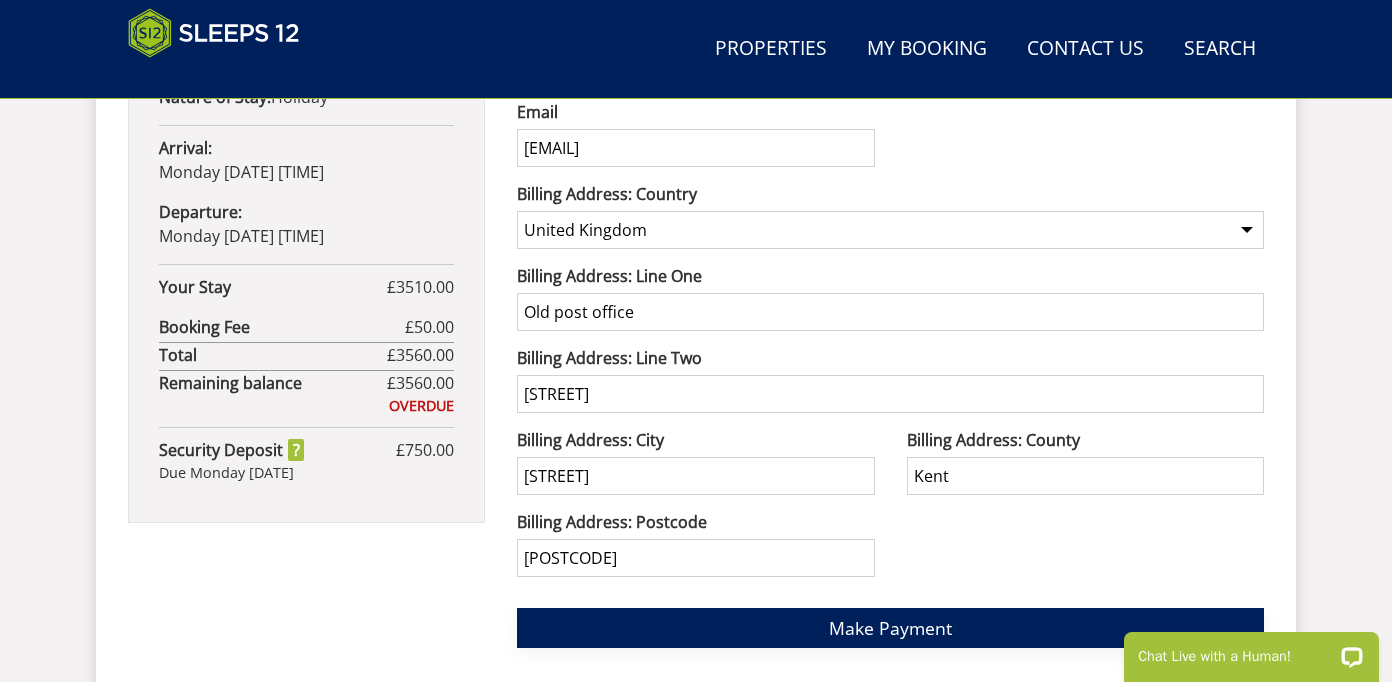 click on "Make Payment" at bounding box center [890, 627] 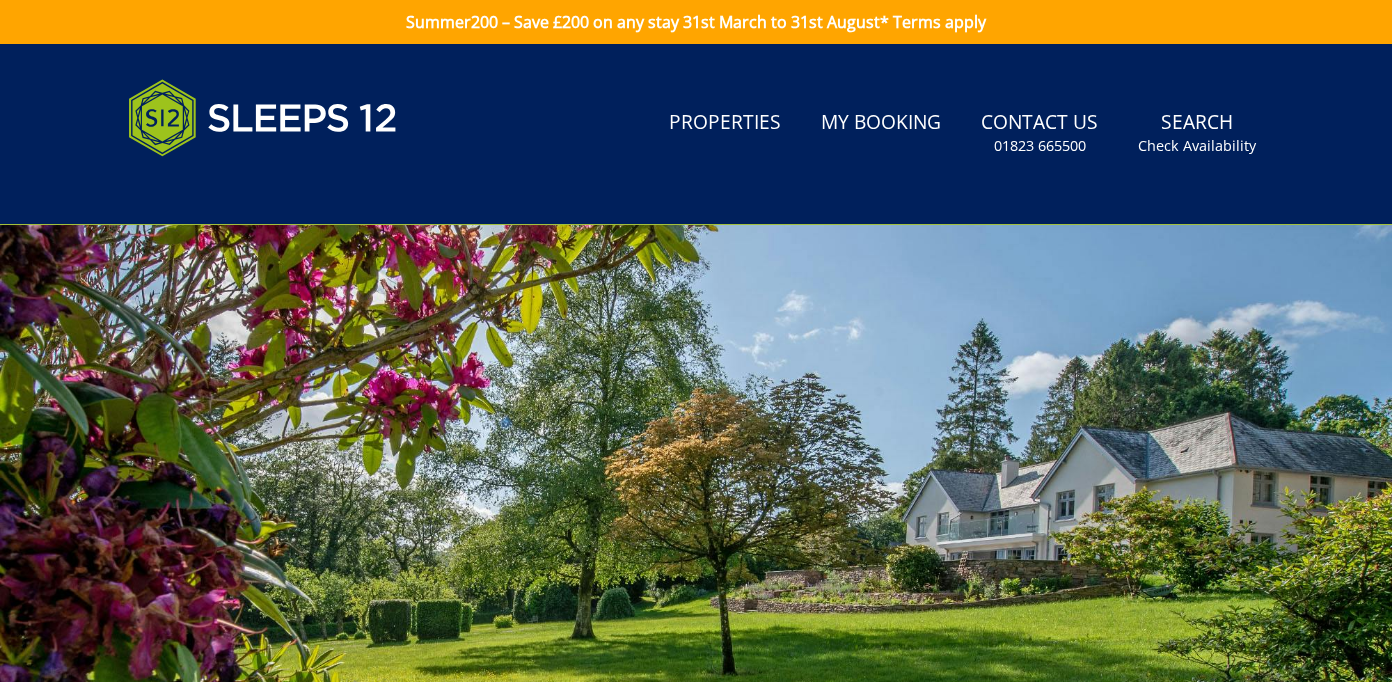scroll, scrollTop: 0, scrollLeft: 0, axis: both 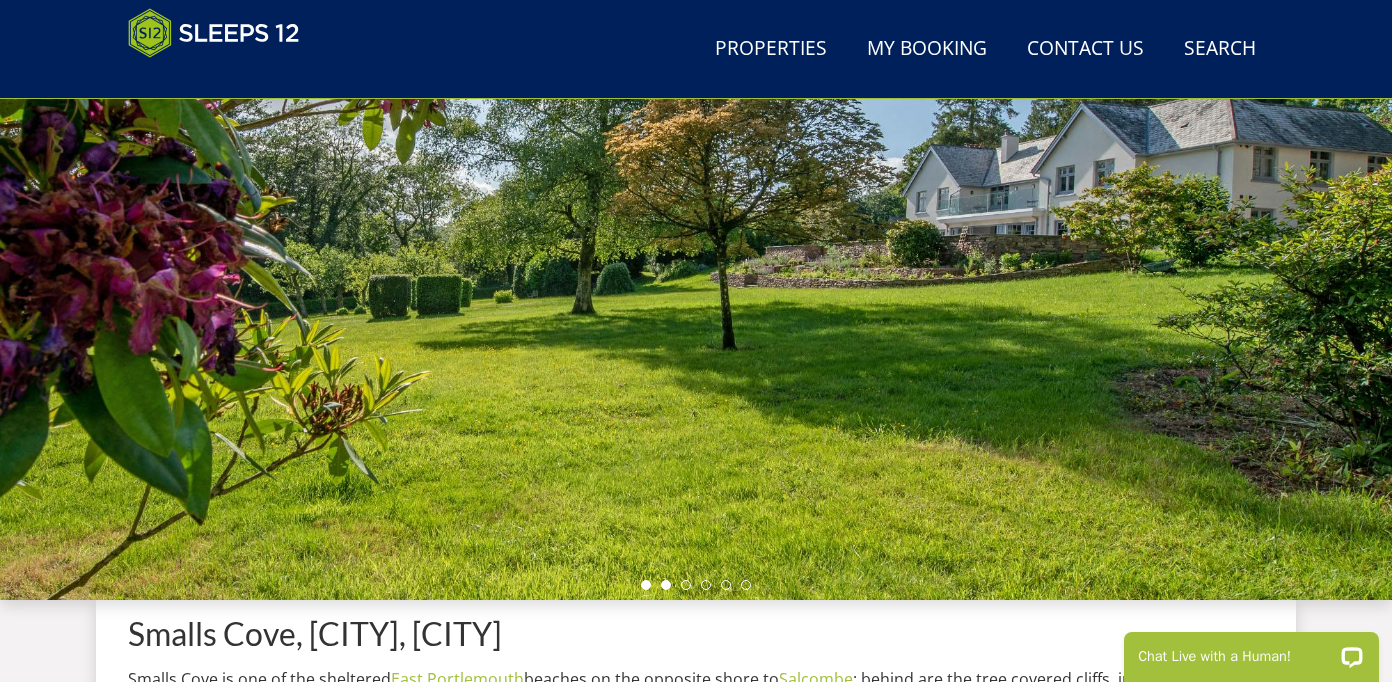 click at bounding box center (666, 585) 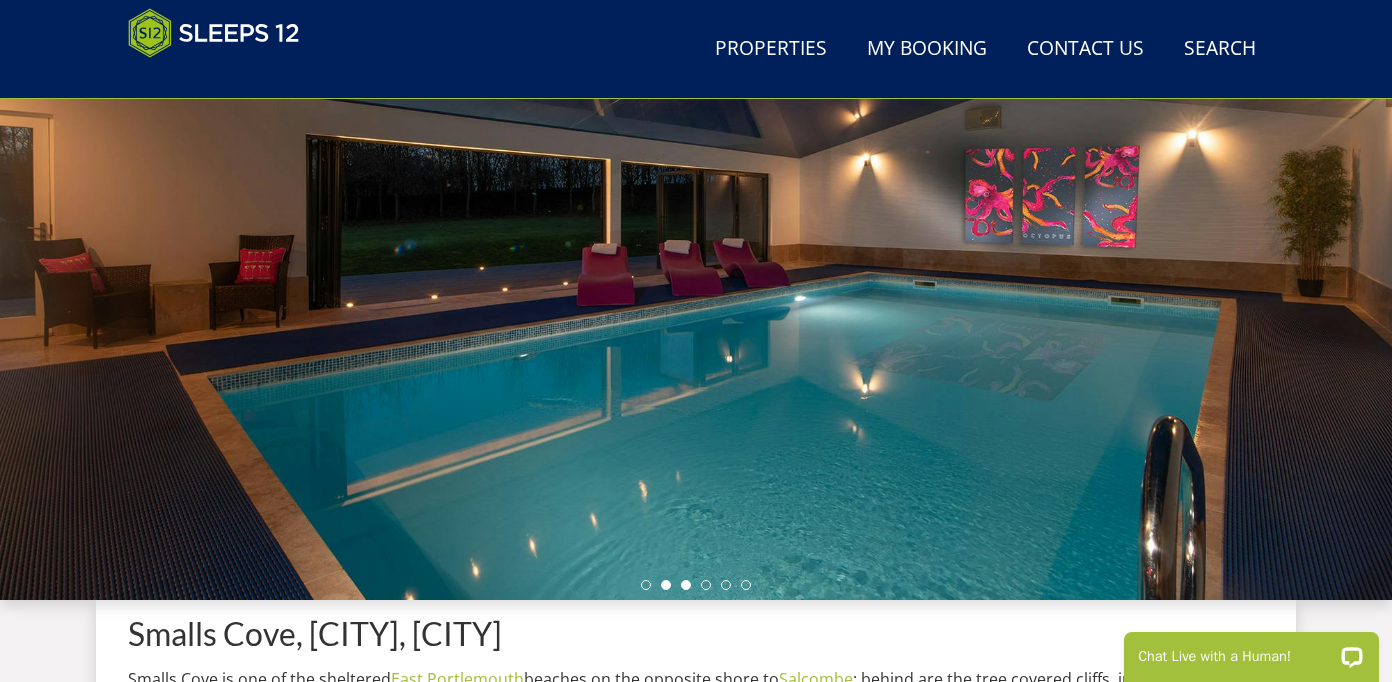 click at bounding box center (686, 585) 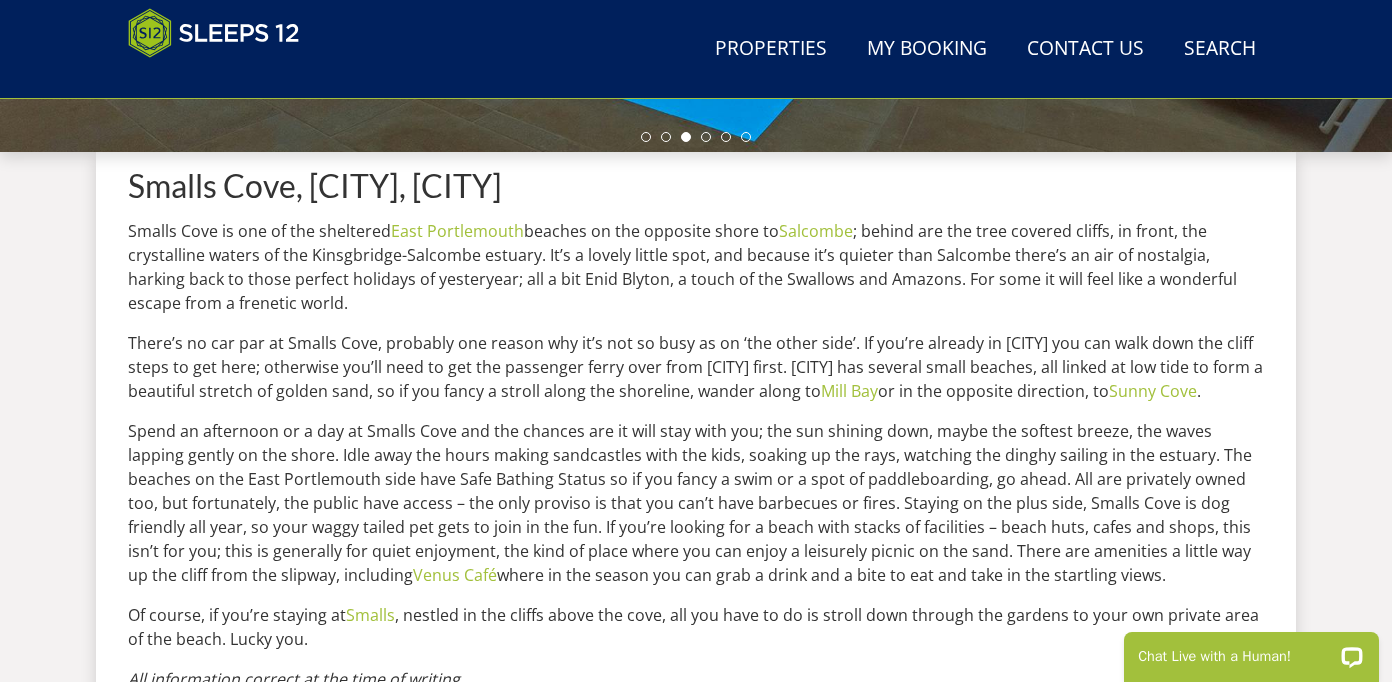 scroll, scrollTop: 756, scrollLeft: 0, axis: vertical 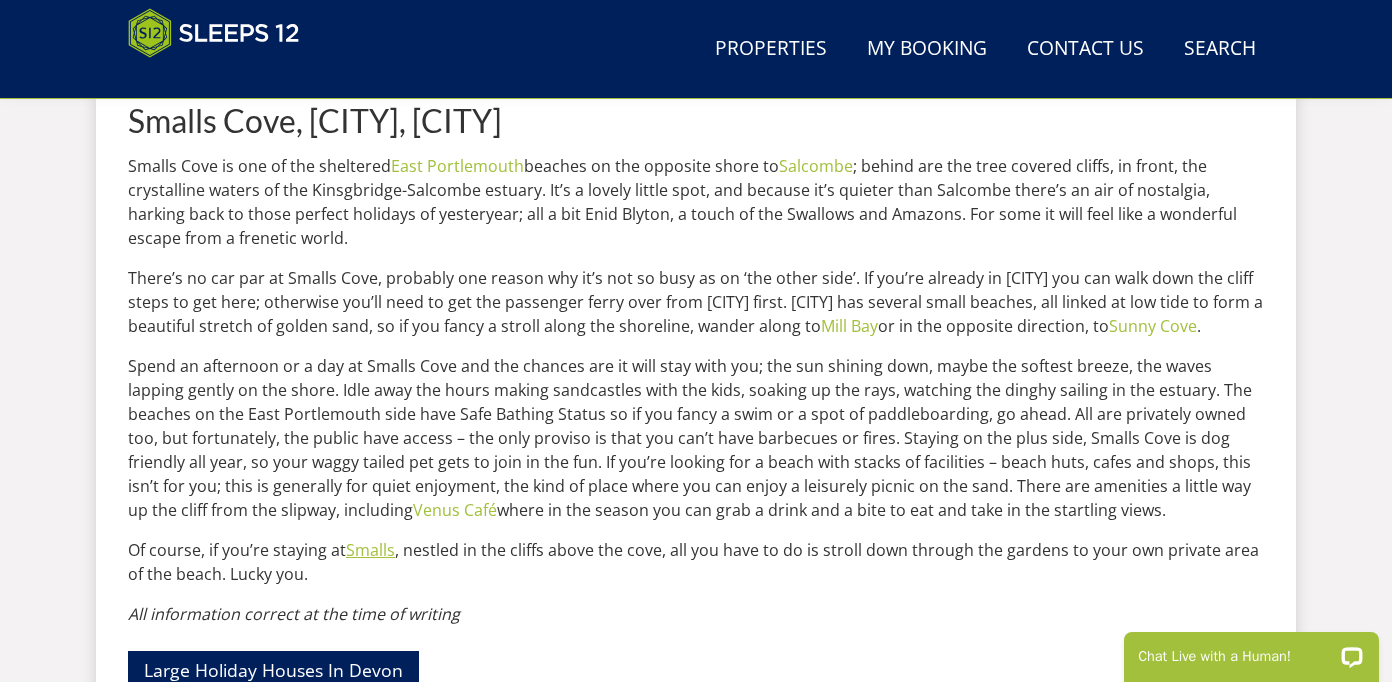 click on "Smalls" at bounding box center [370, 550] 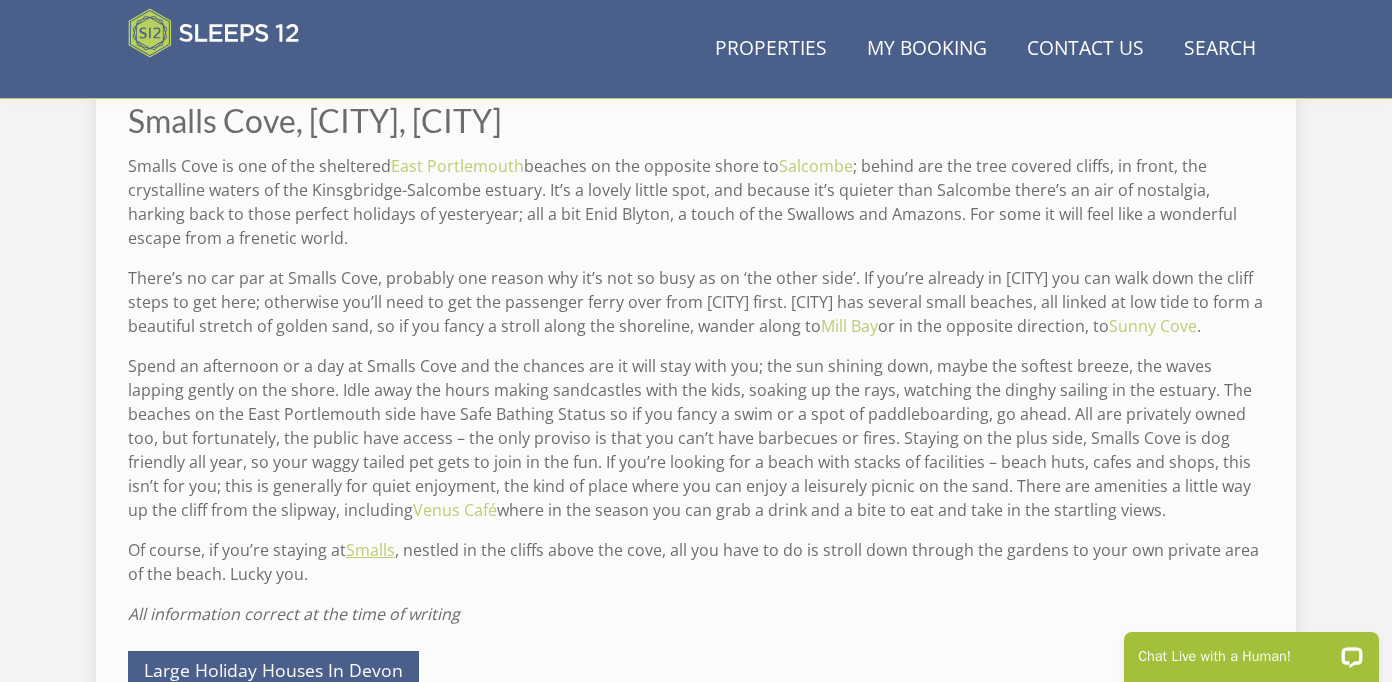 scroll, scrollTop: 0, scrollLeft: 0, axis: both 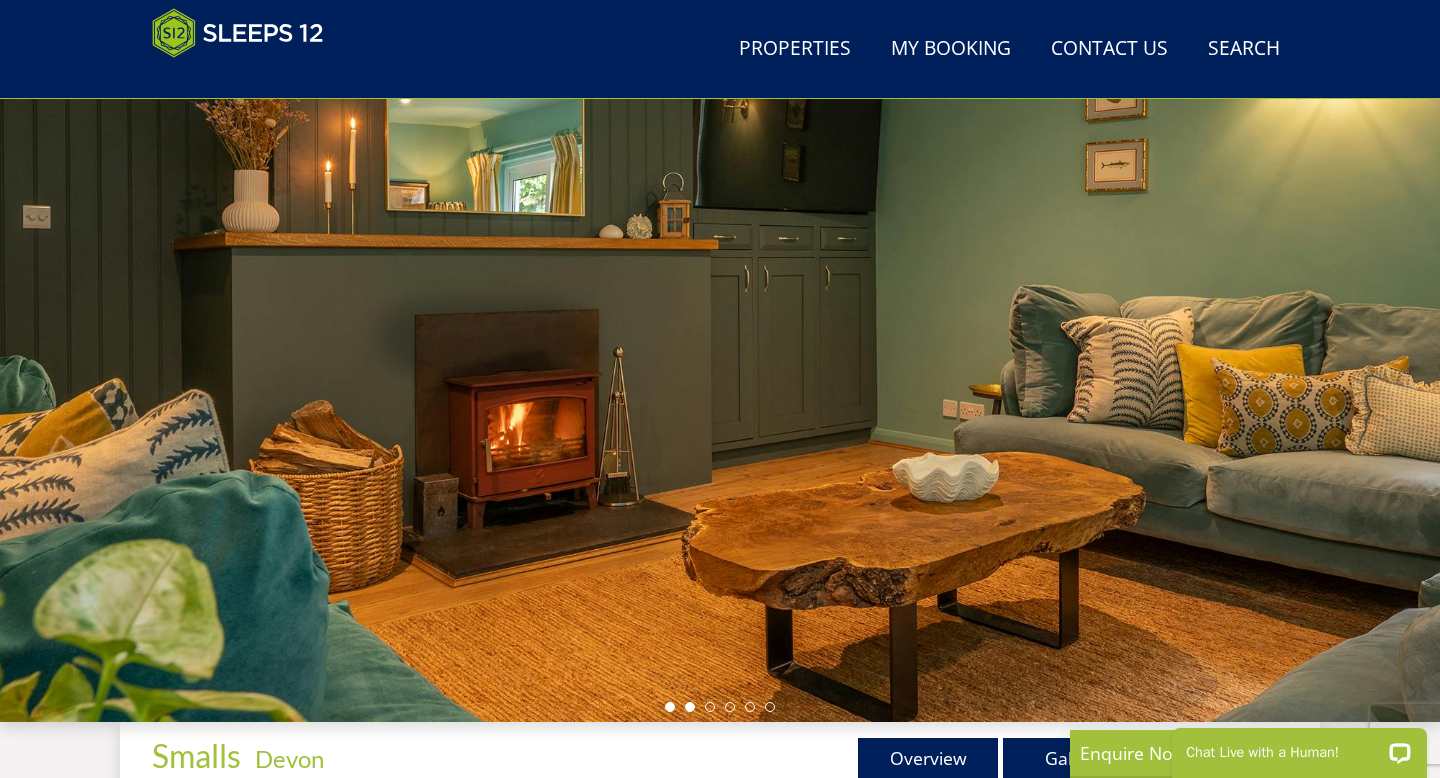 click at bounding box center [690, 707] 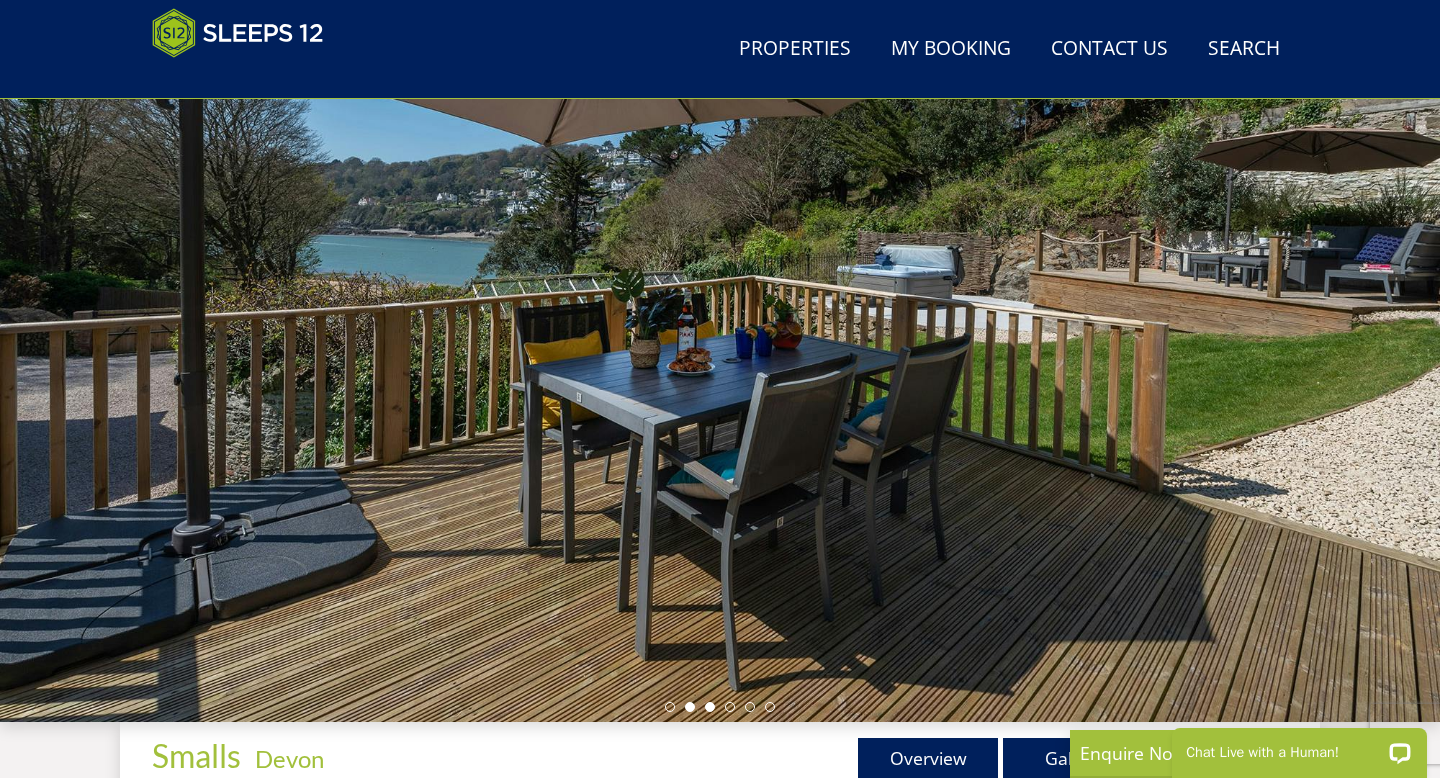 click at bounding box center [690, 707] 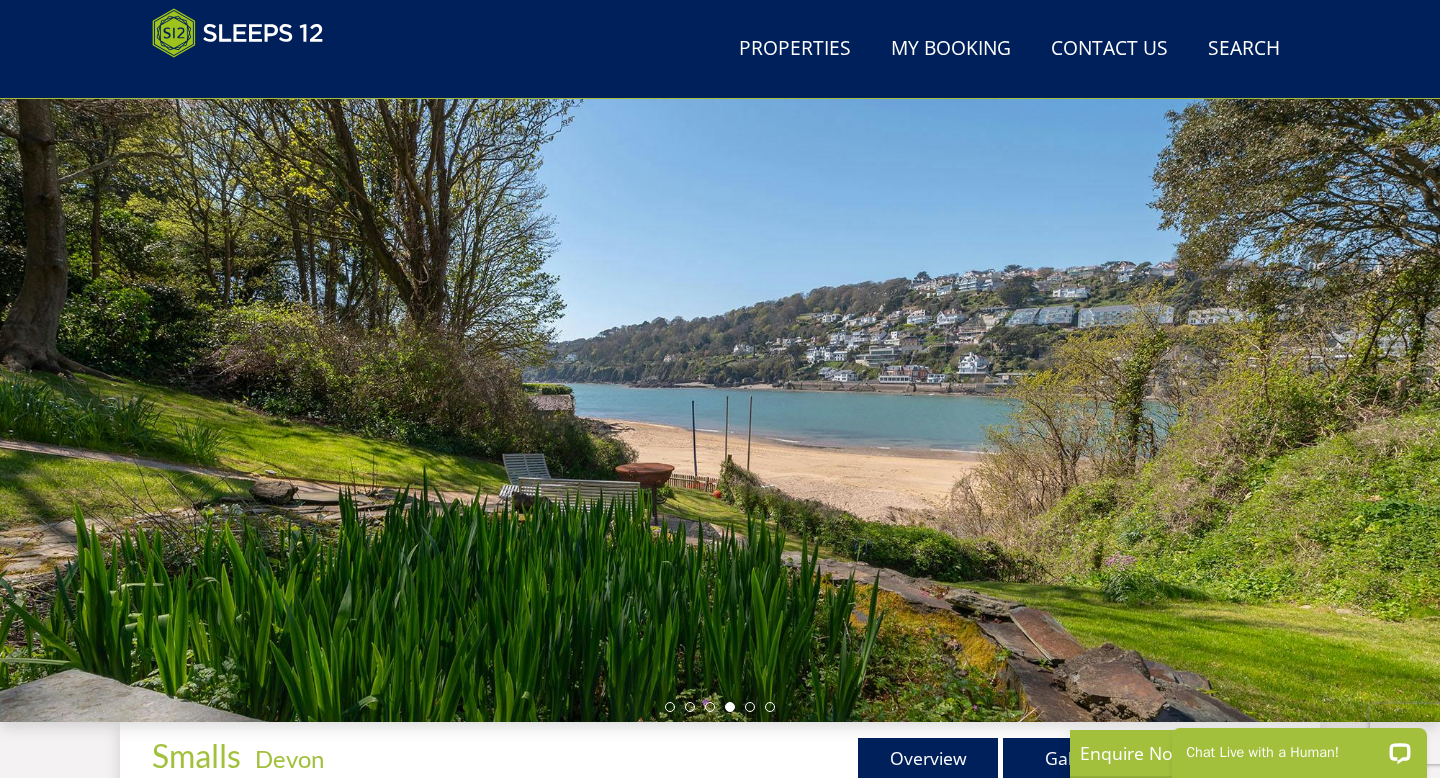 click at bounding box center [730, 707] 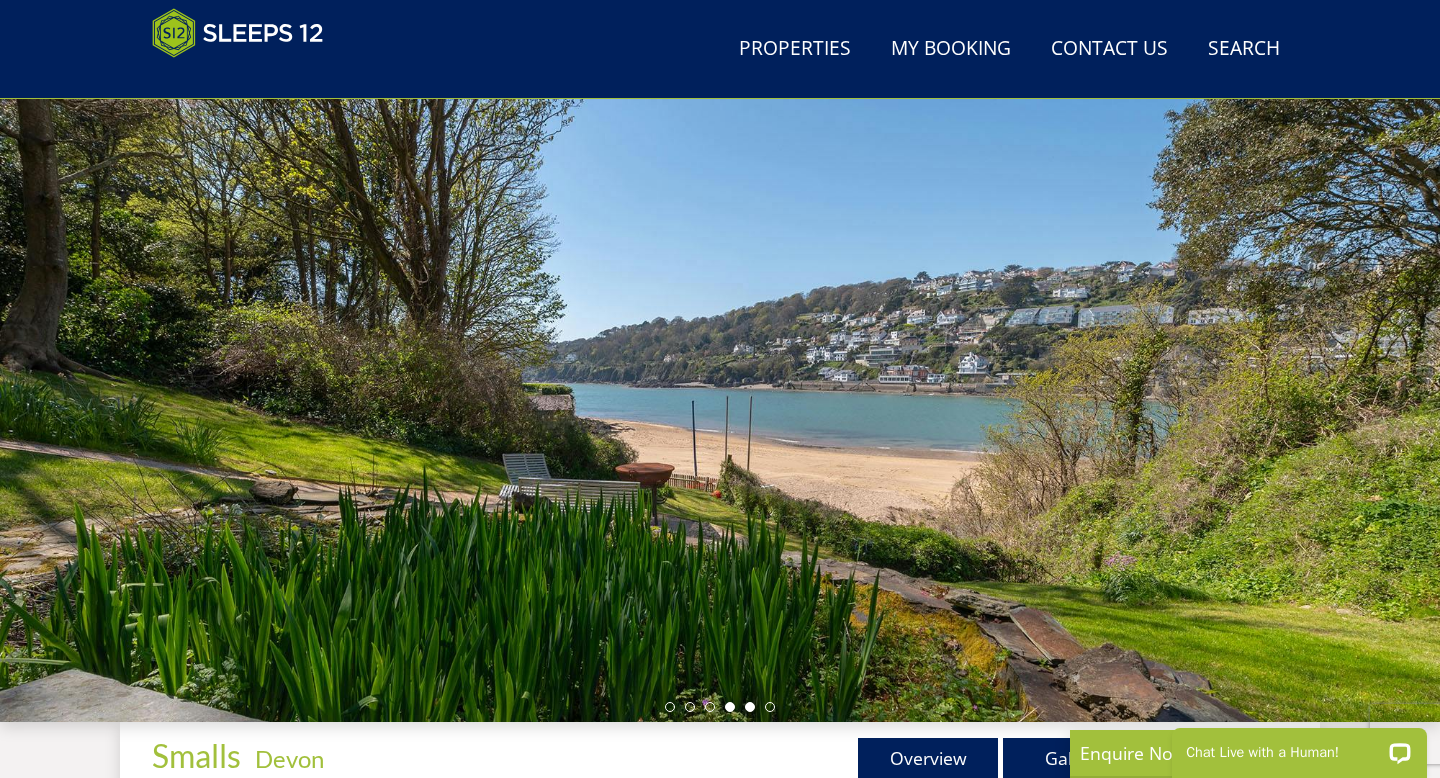 click at bounding box center [750, 707] 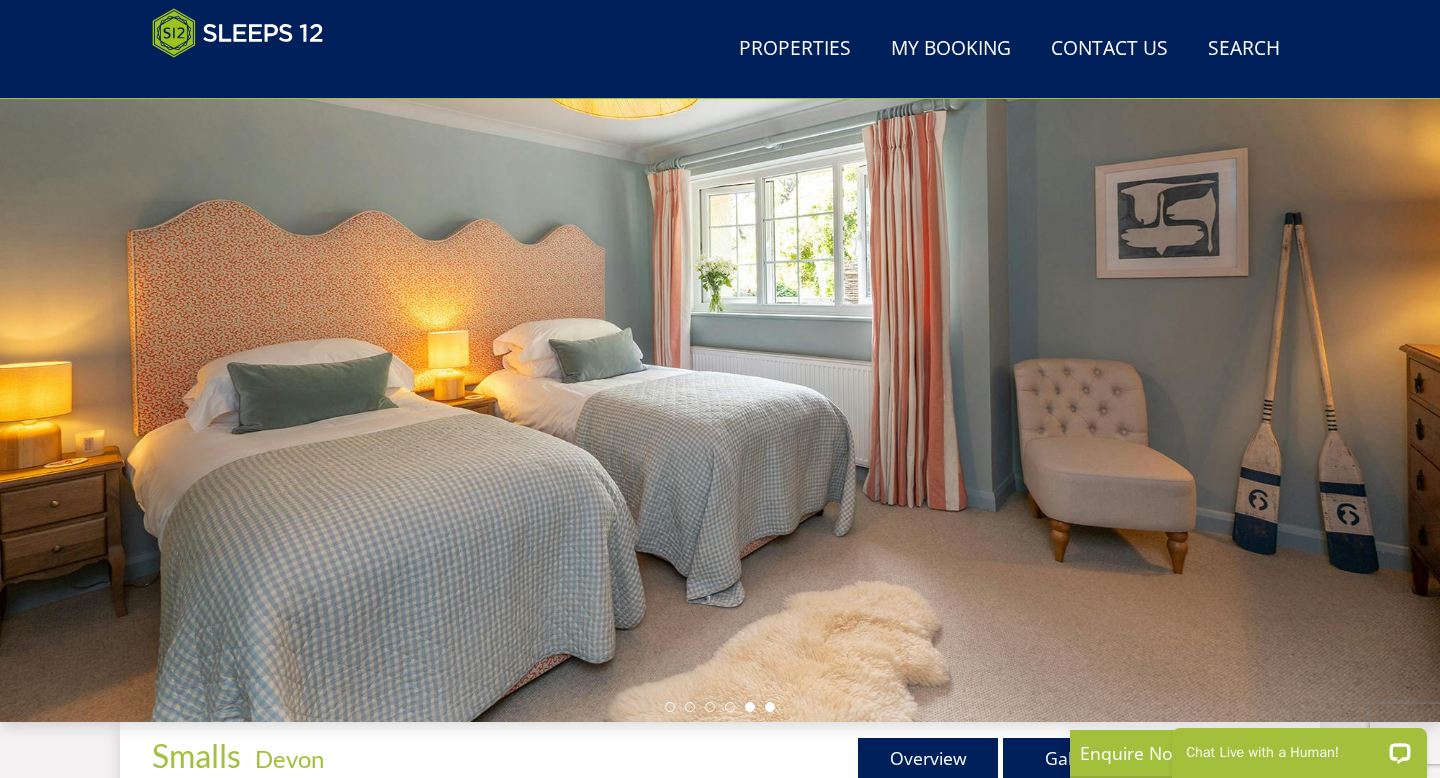 click at bounding box center [770, 707] 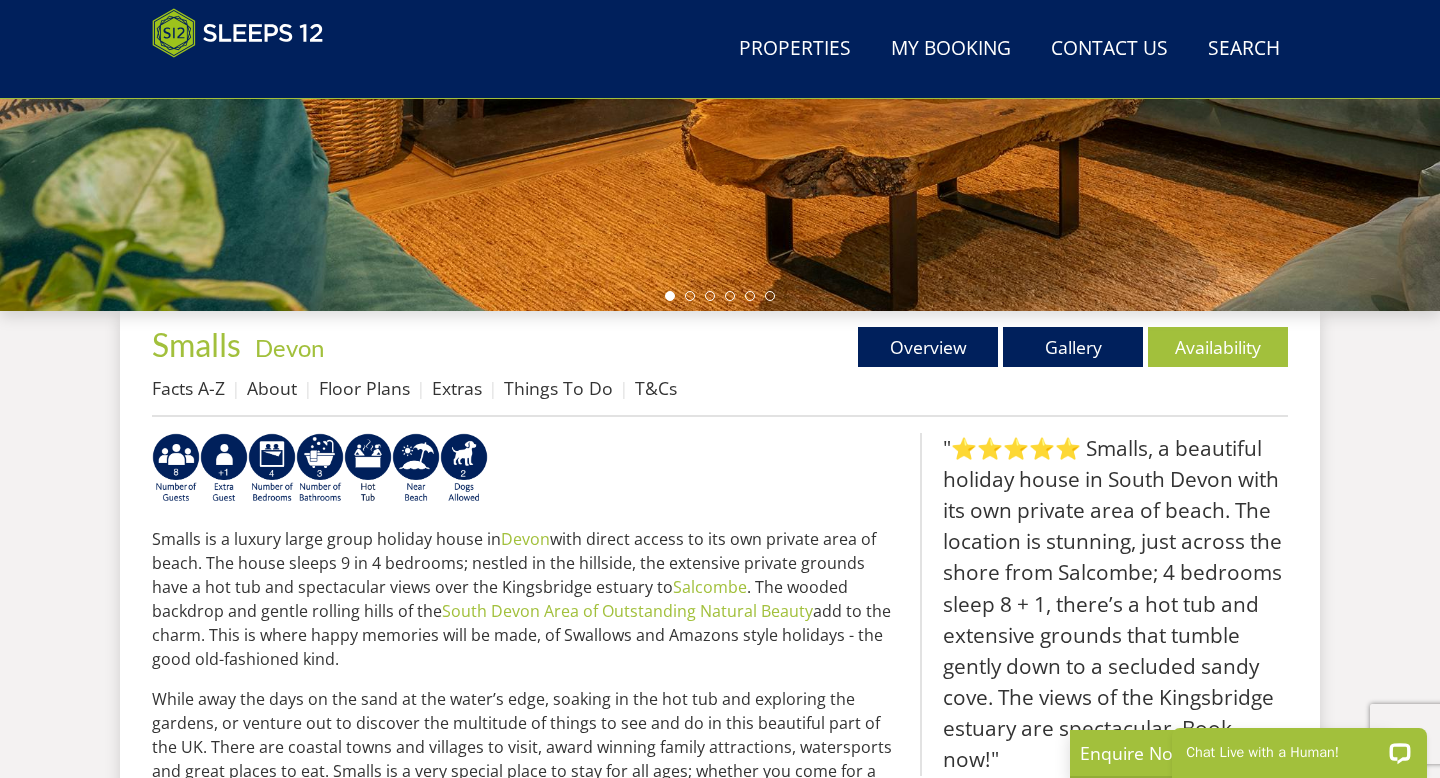 scroll, scrollTop: 537, scrollLeft: 0, axis: vertical 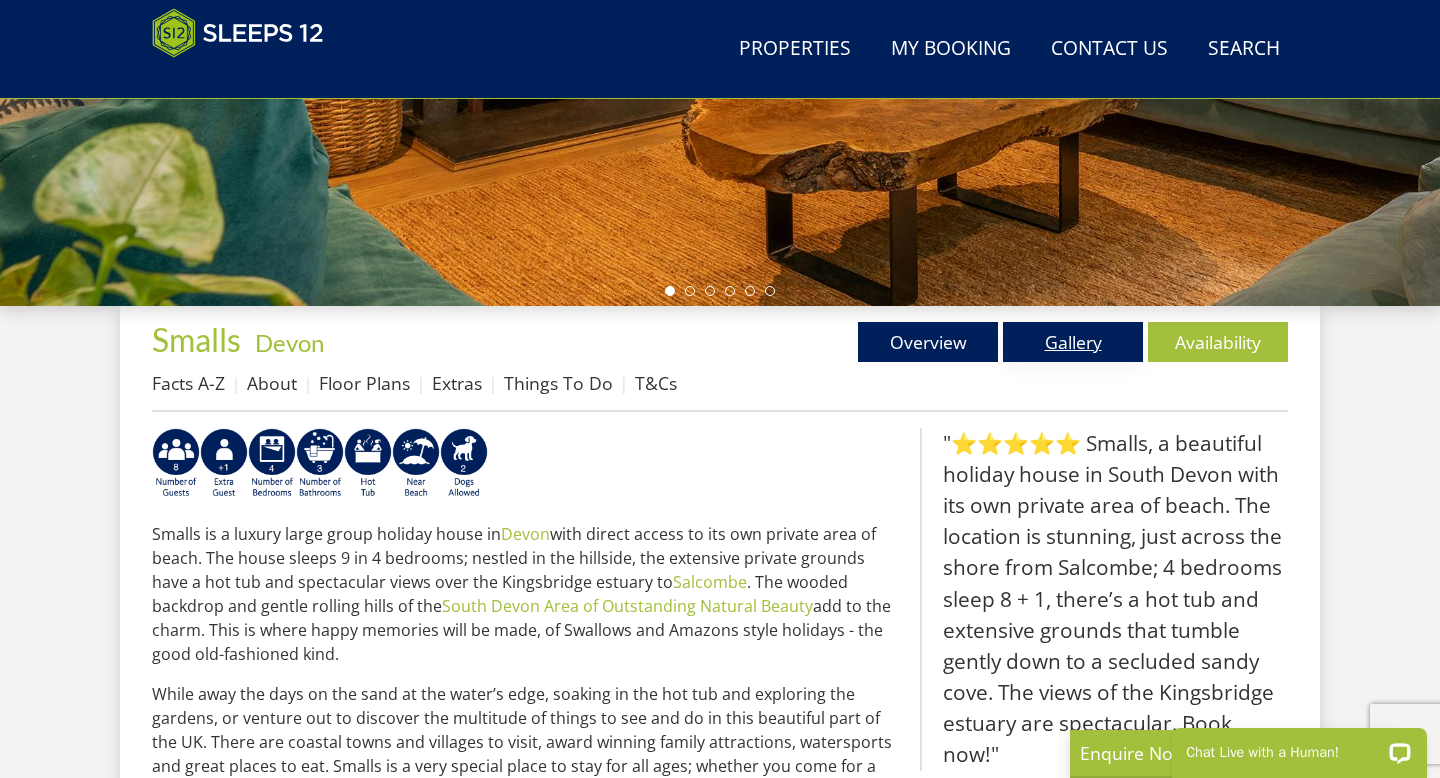 click on "Gallery" at bounding box center [1073, 342] 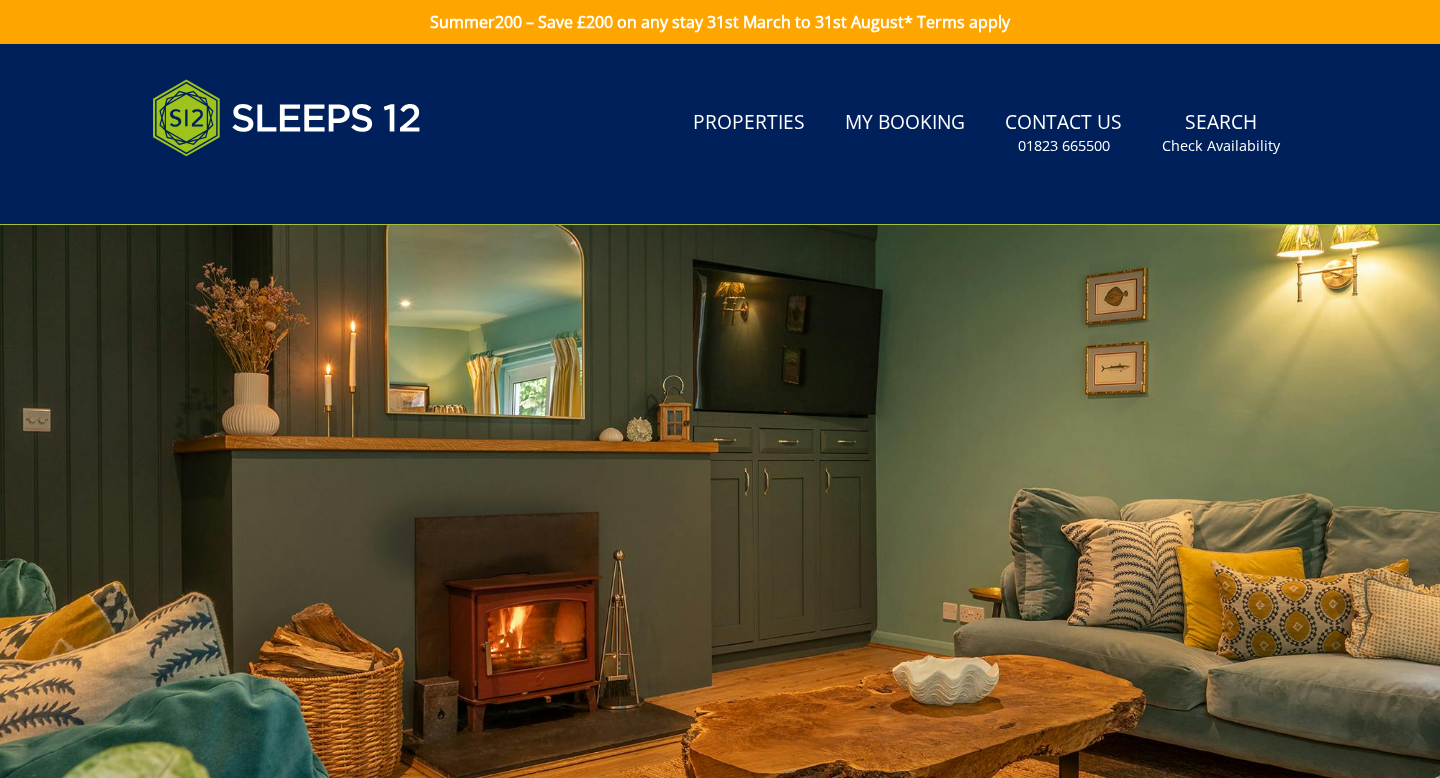 scroll, scrollTop: 118, scrollLeft: 0, axis: vertical 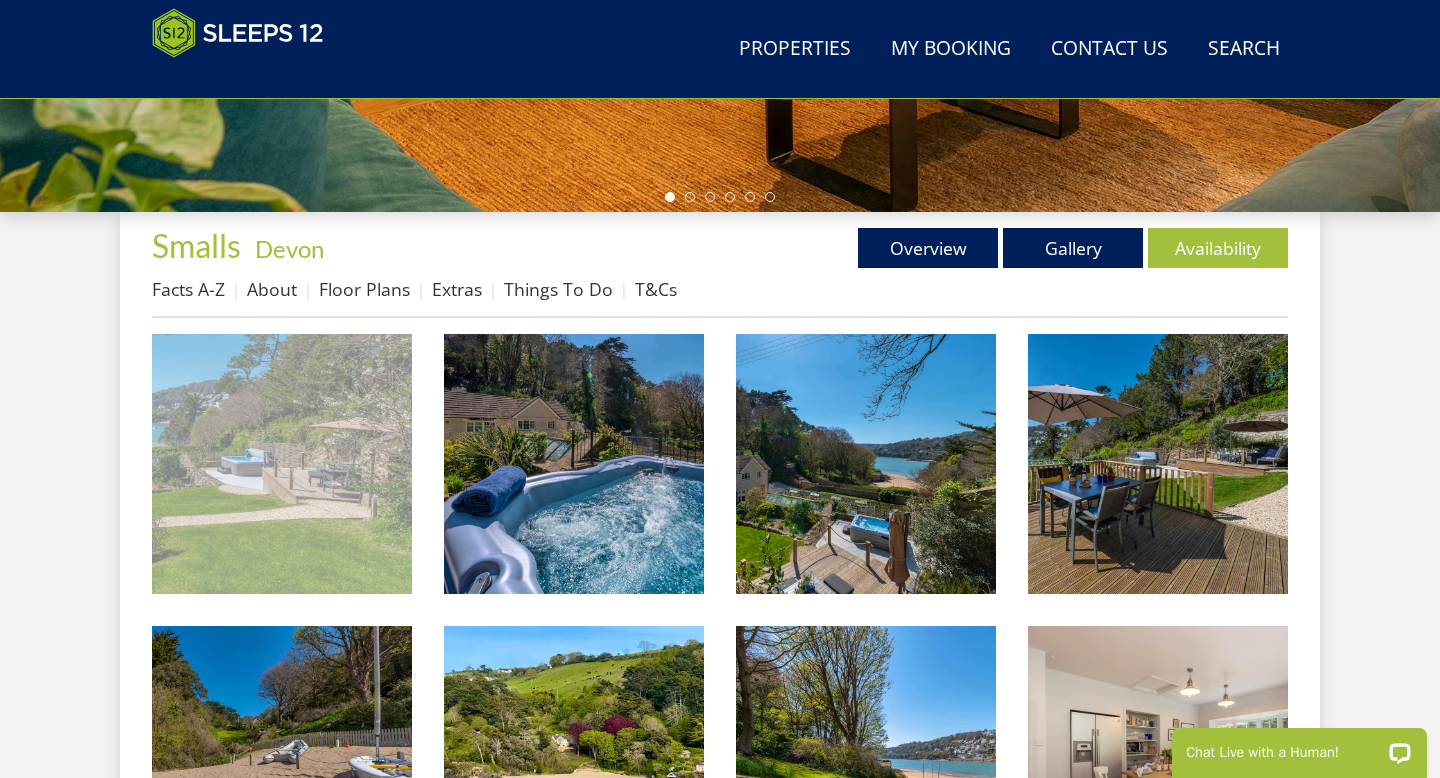 click at bounding box center (282, 464) 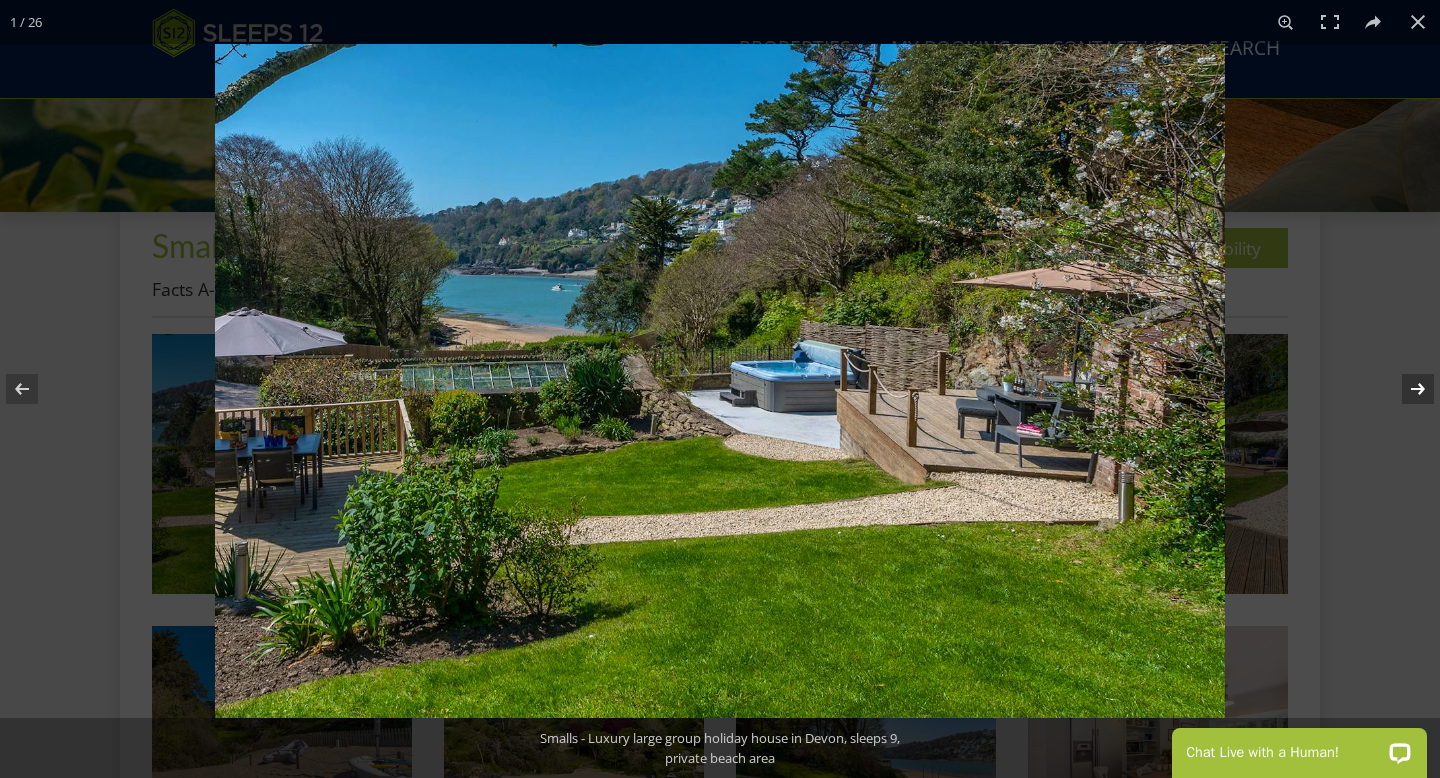 click at bounding box center (1405, 389) 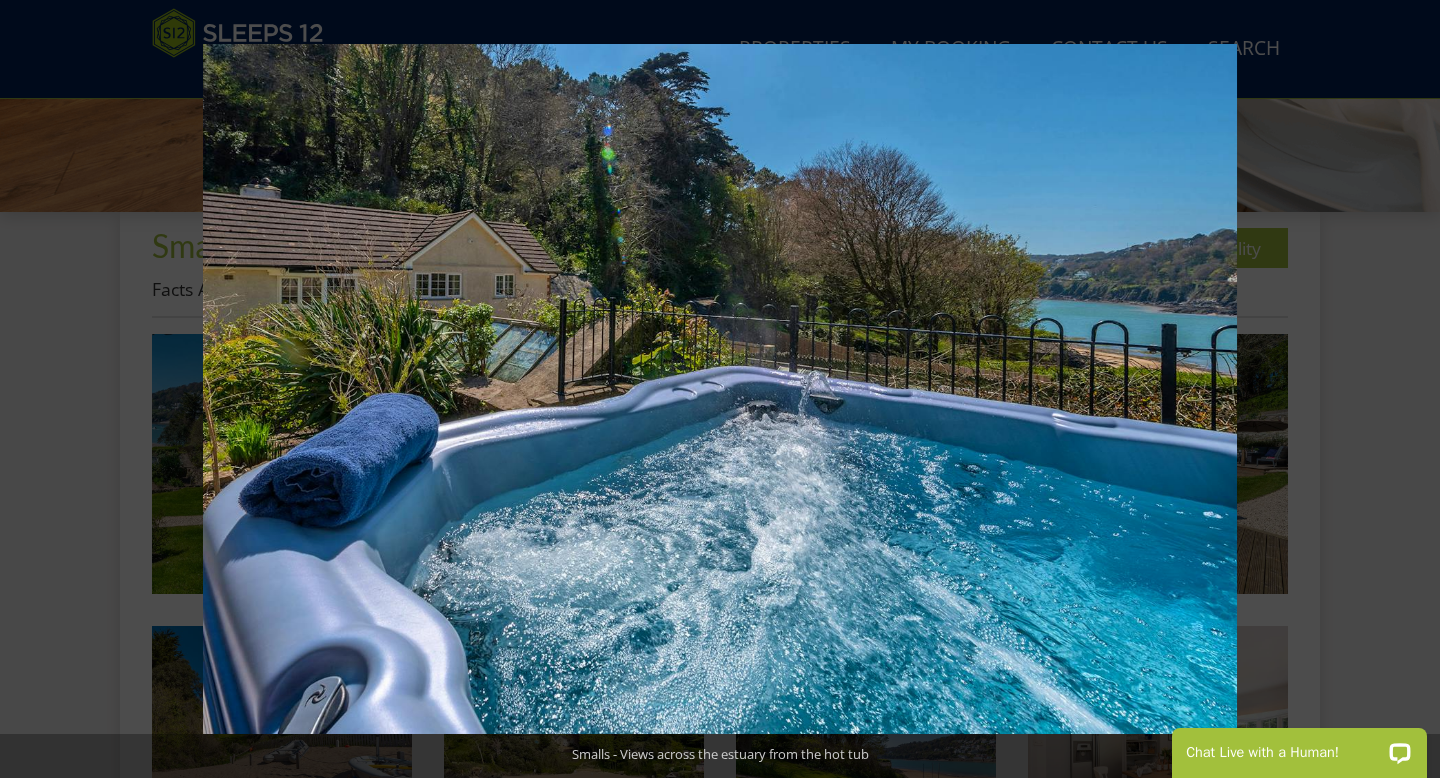 click at bounding box center [1405, 389] 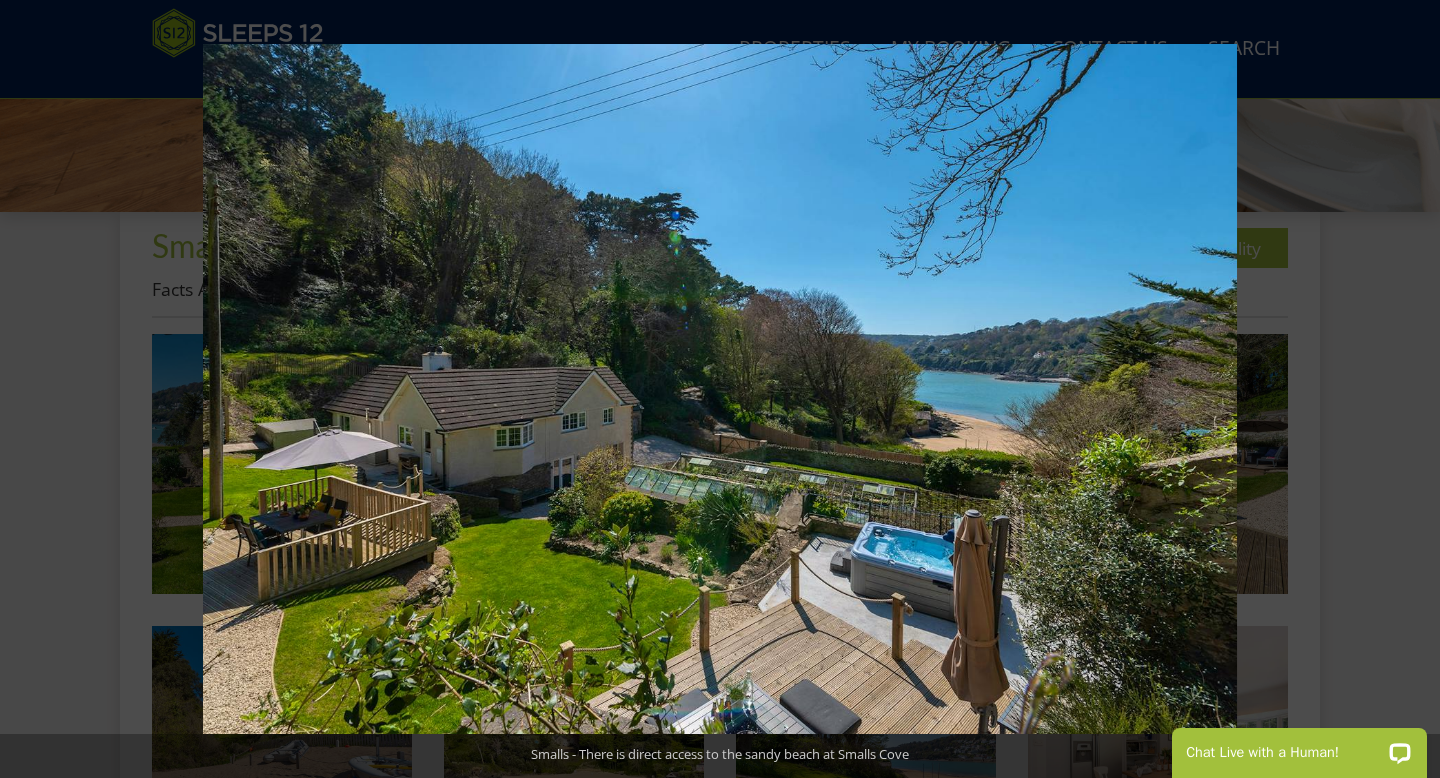 click at bounding box center [1405, 389] 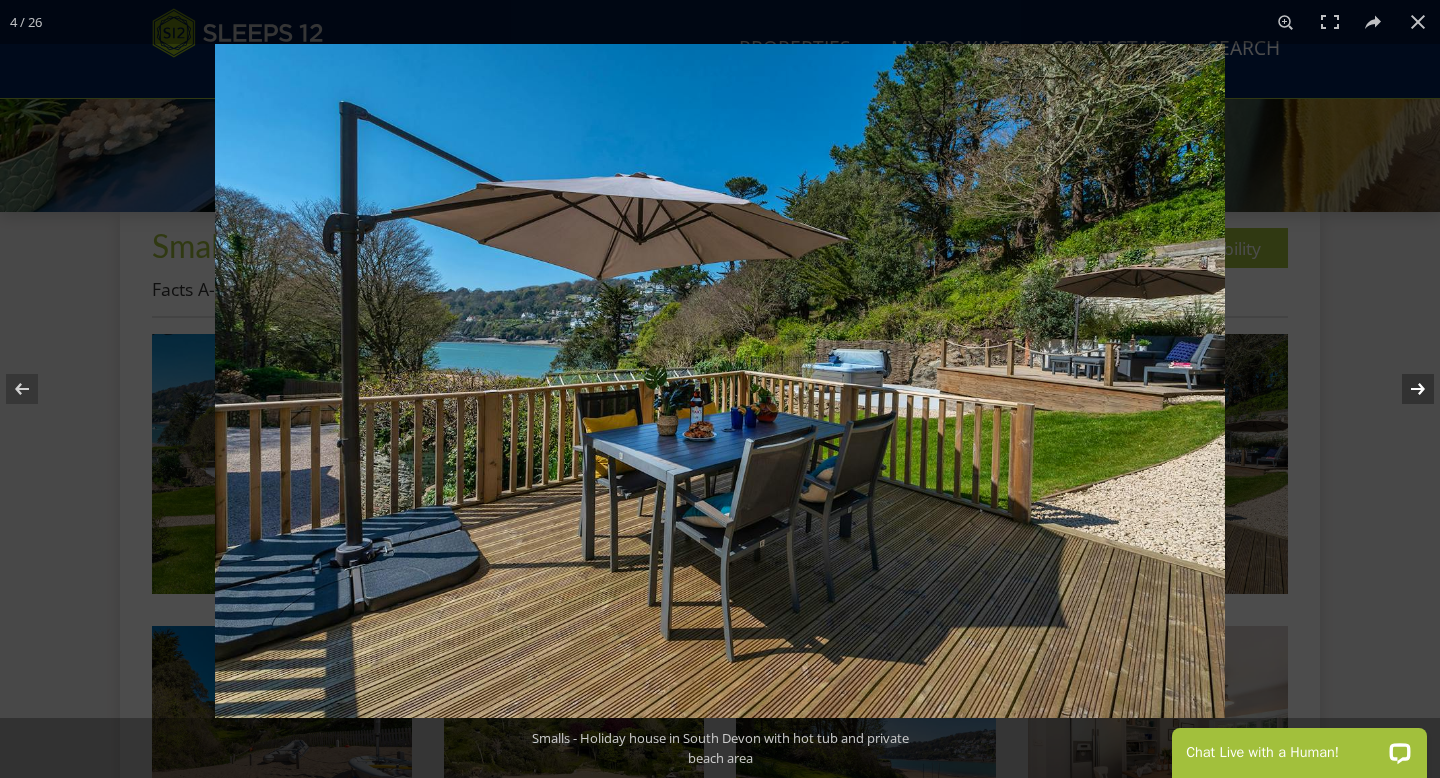 click at bounding box center (1405, 389) 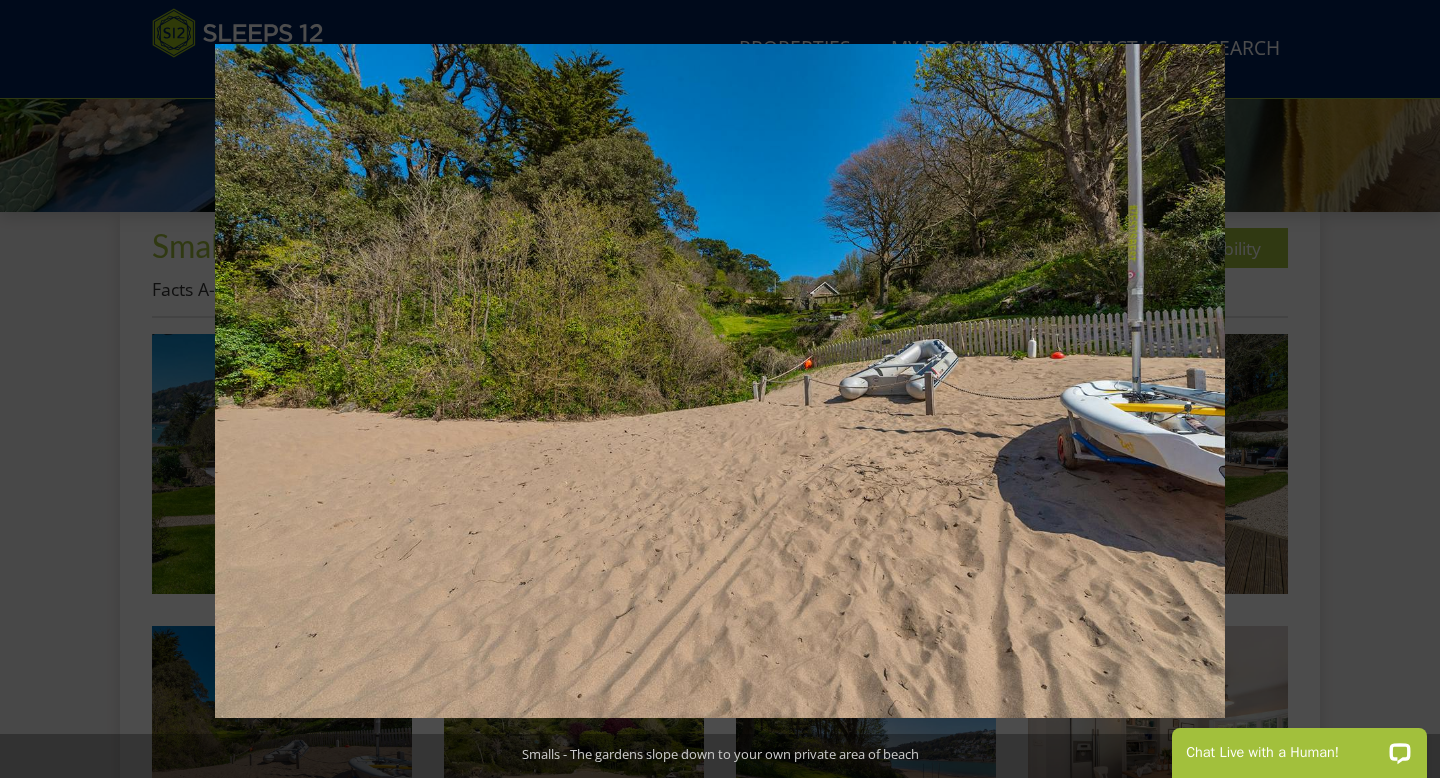 click at bounding box center (1405, 389) 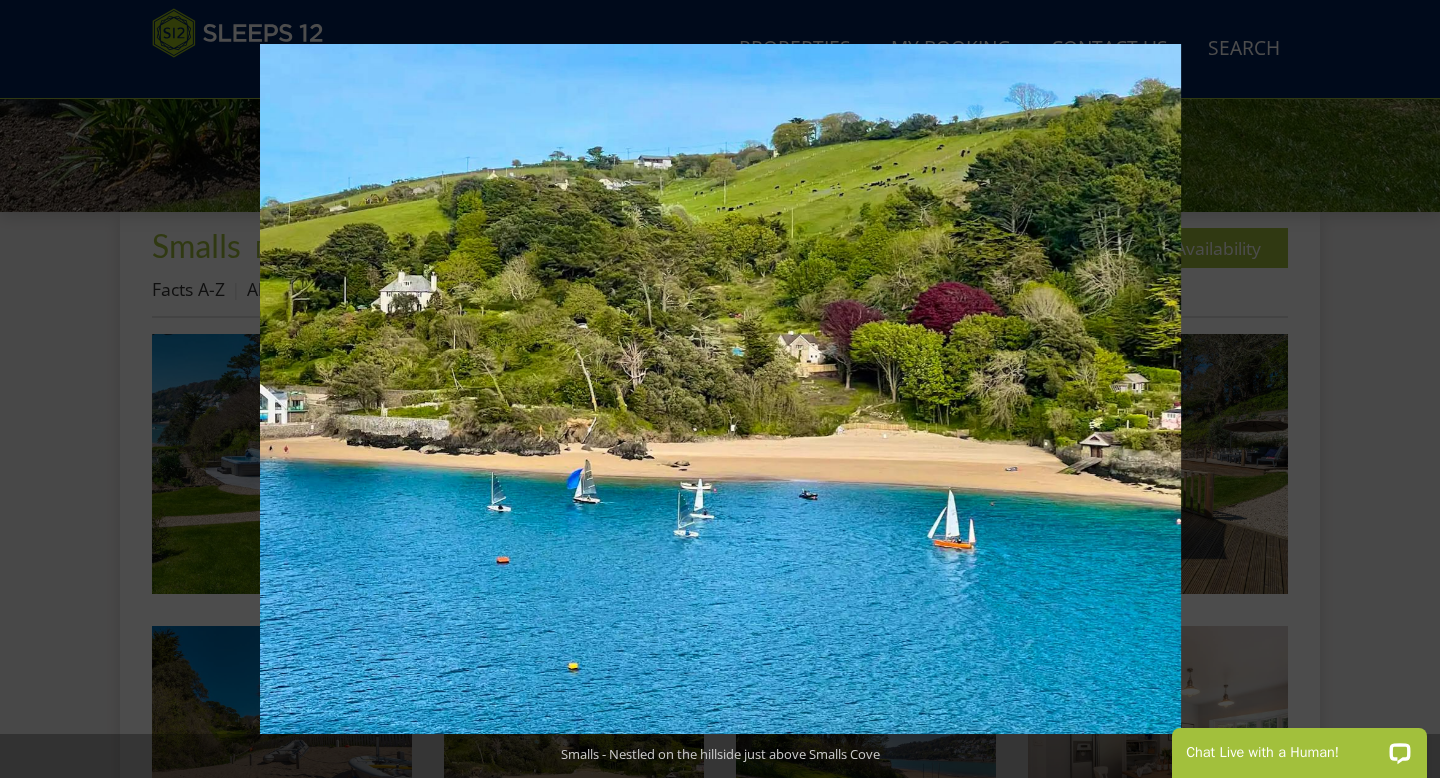 click at bounding box center [1405, 389] 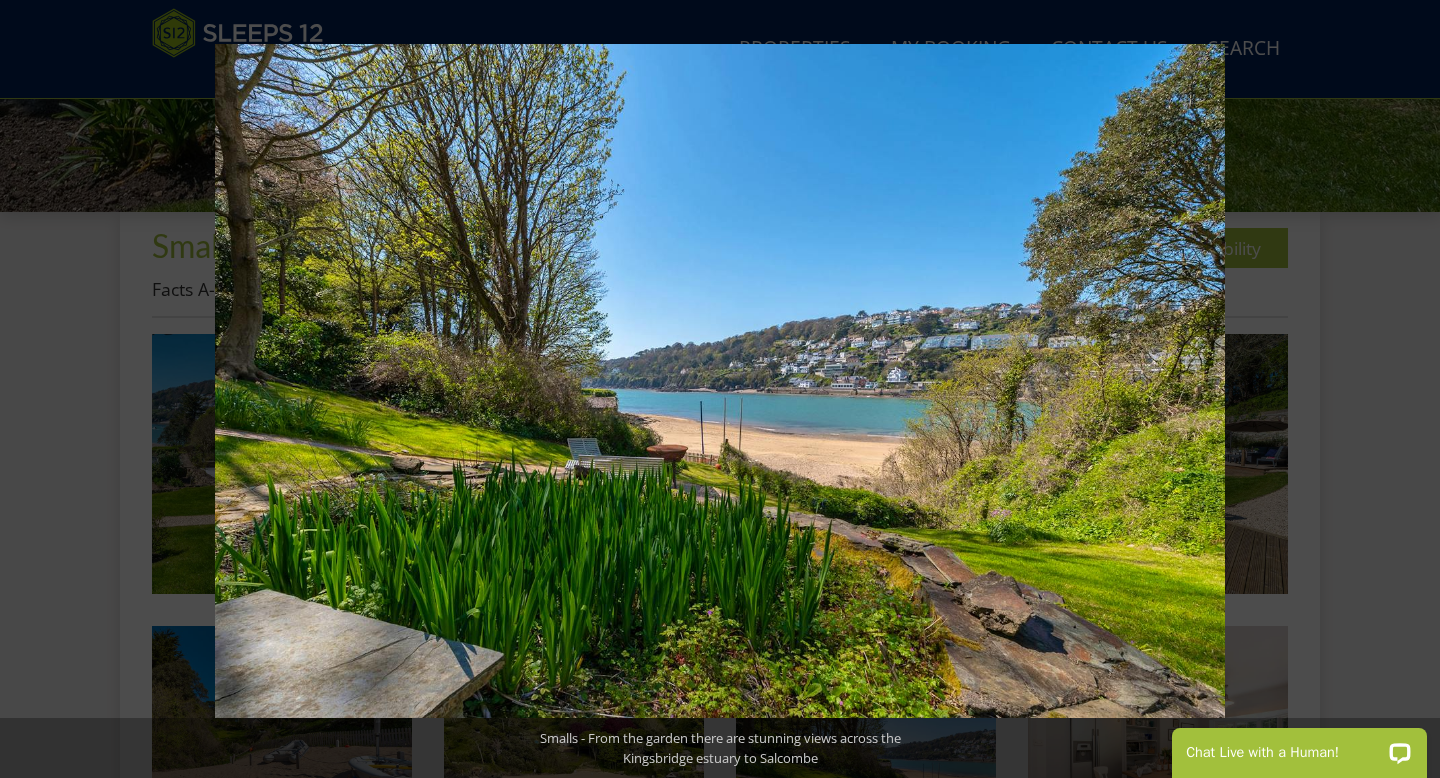 click at bounding box center [1405, 389] 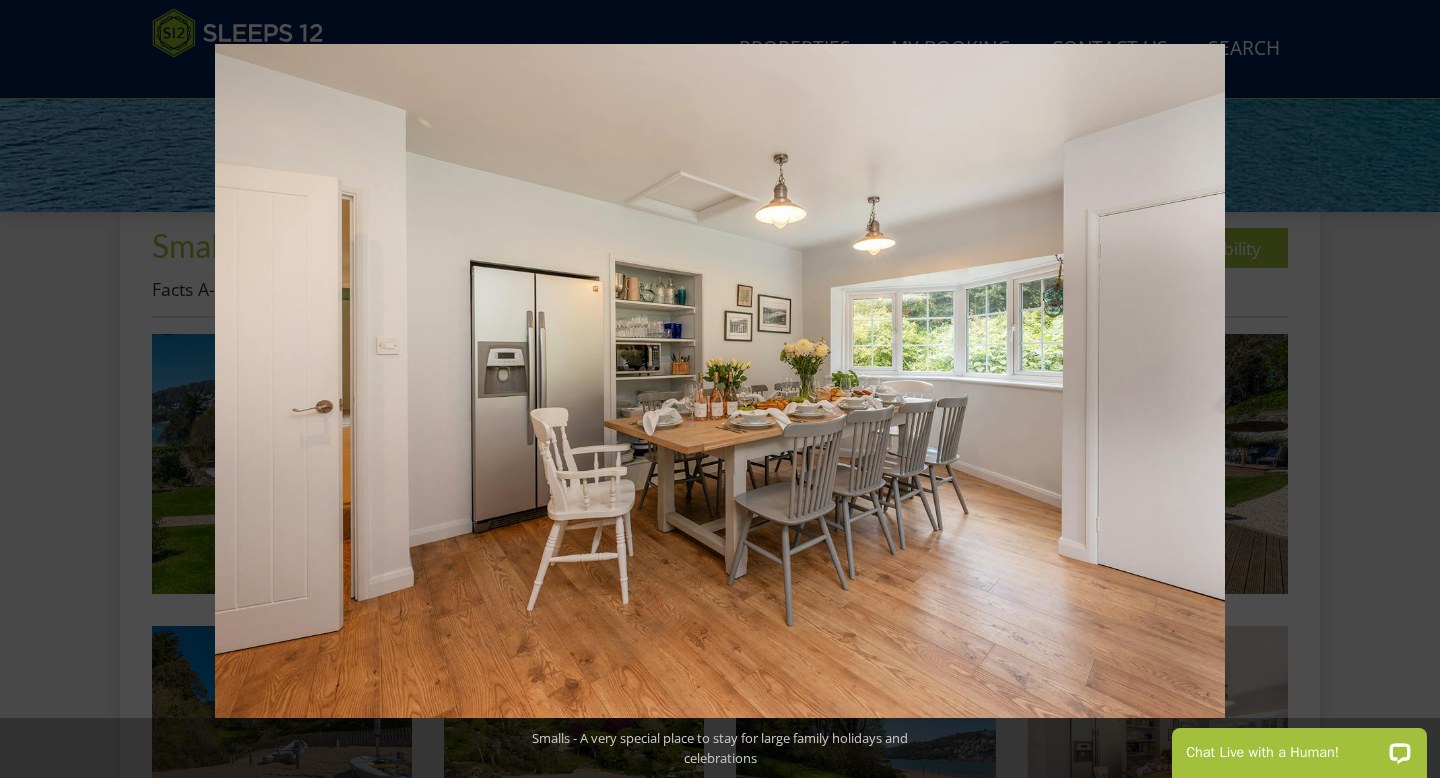 click at bounding box center (1405, 389) 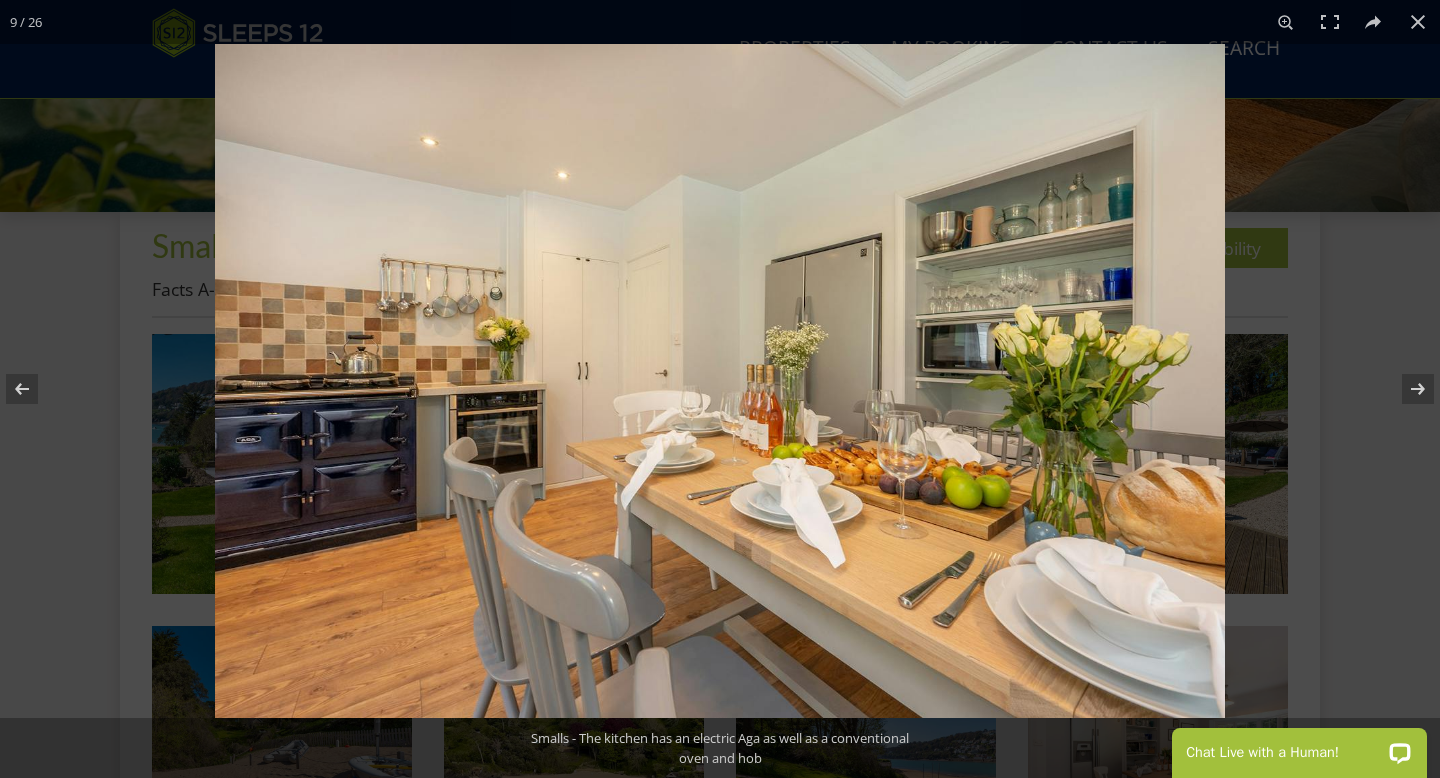 click at bounding box center (720, 381) 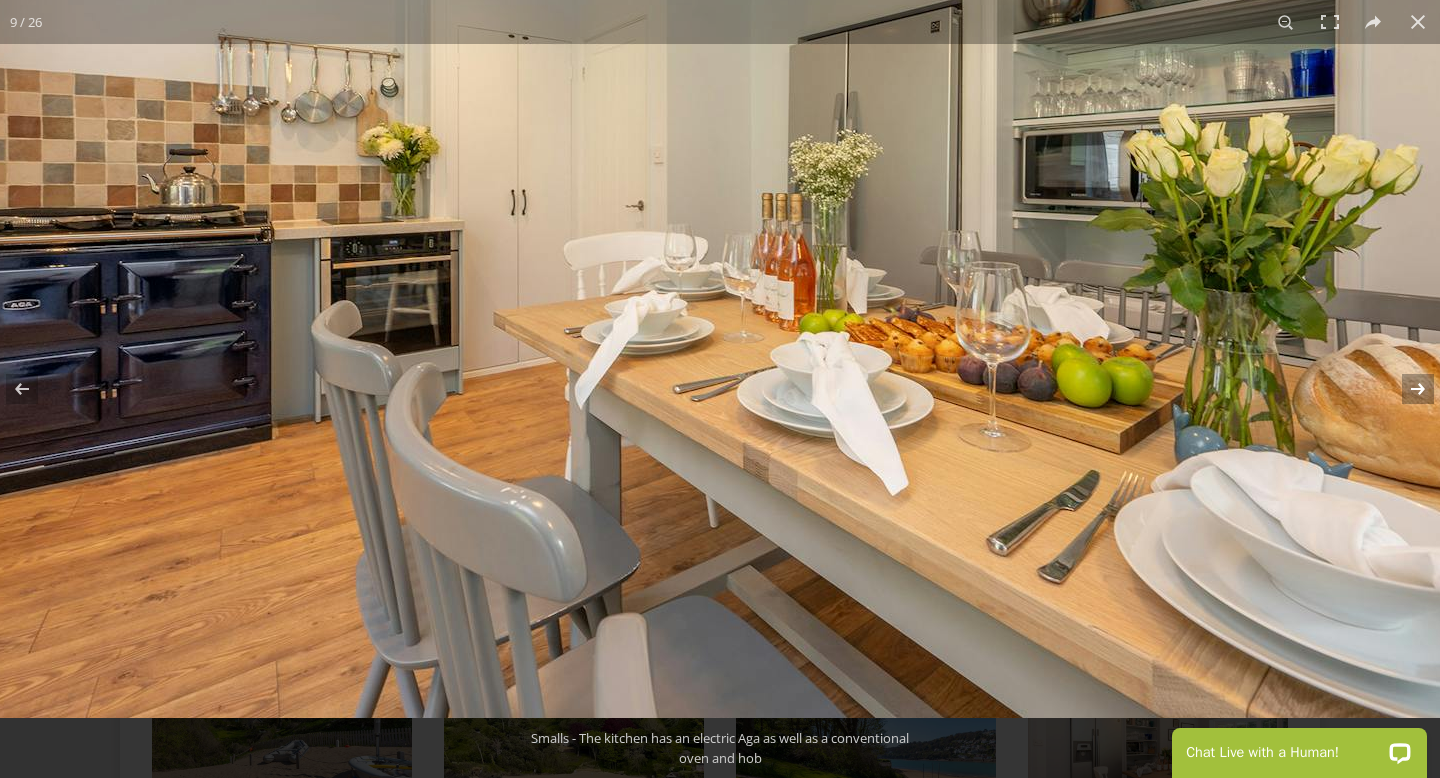 click at bounding box center (1405, 389) 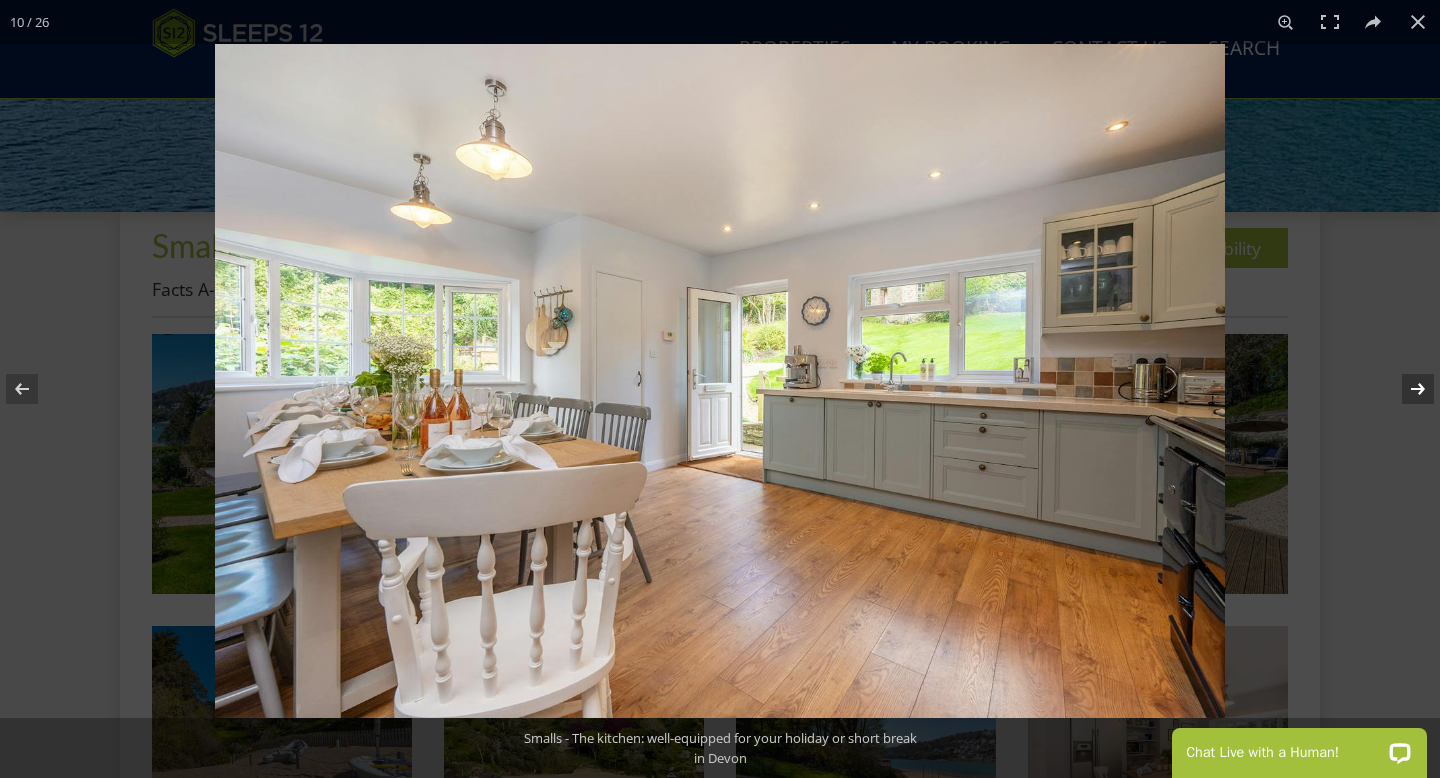 click at bounding box center [1405, 389] 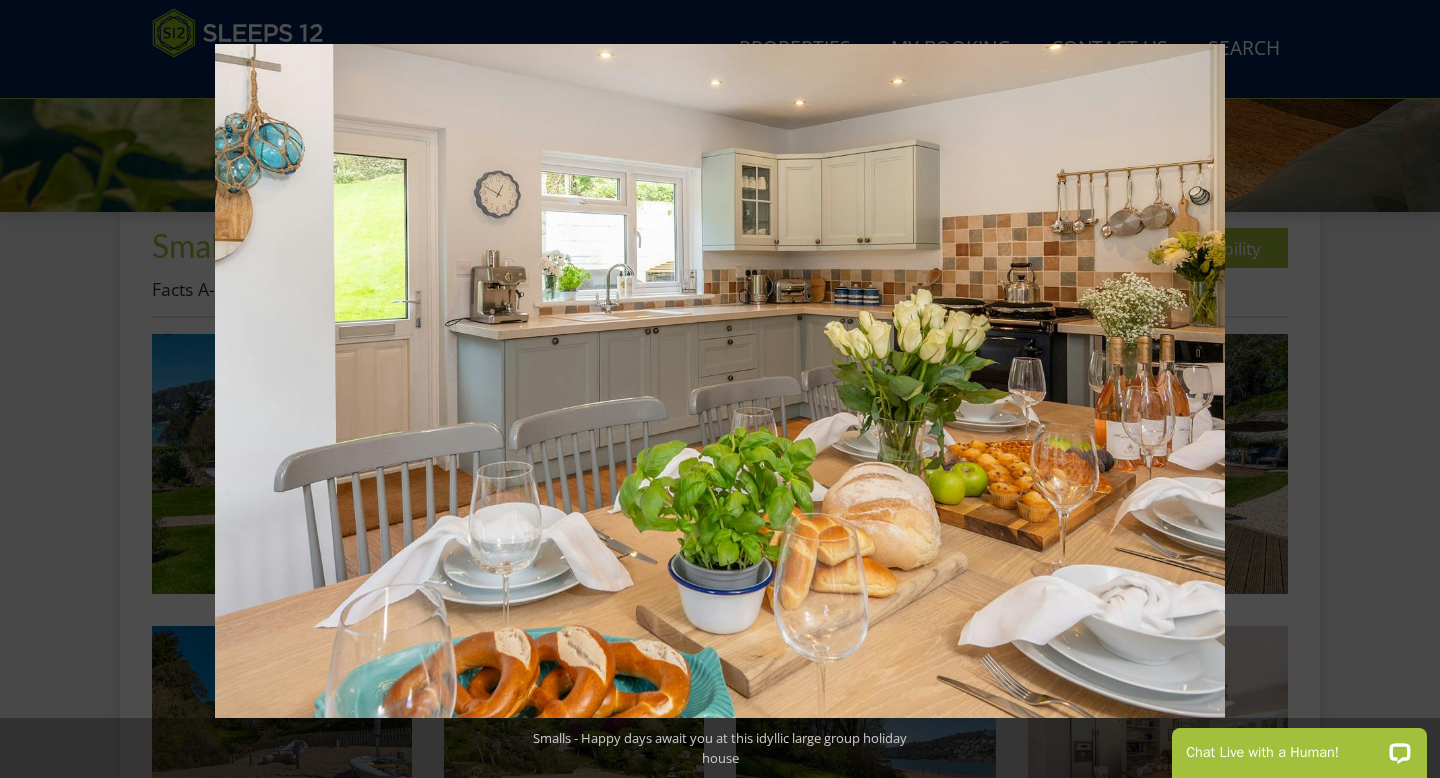 click at bounding box center [1405, 389] 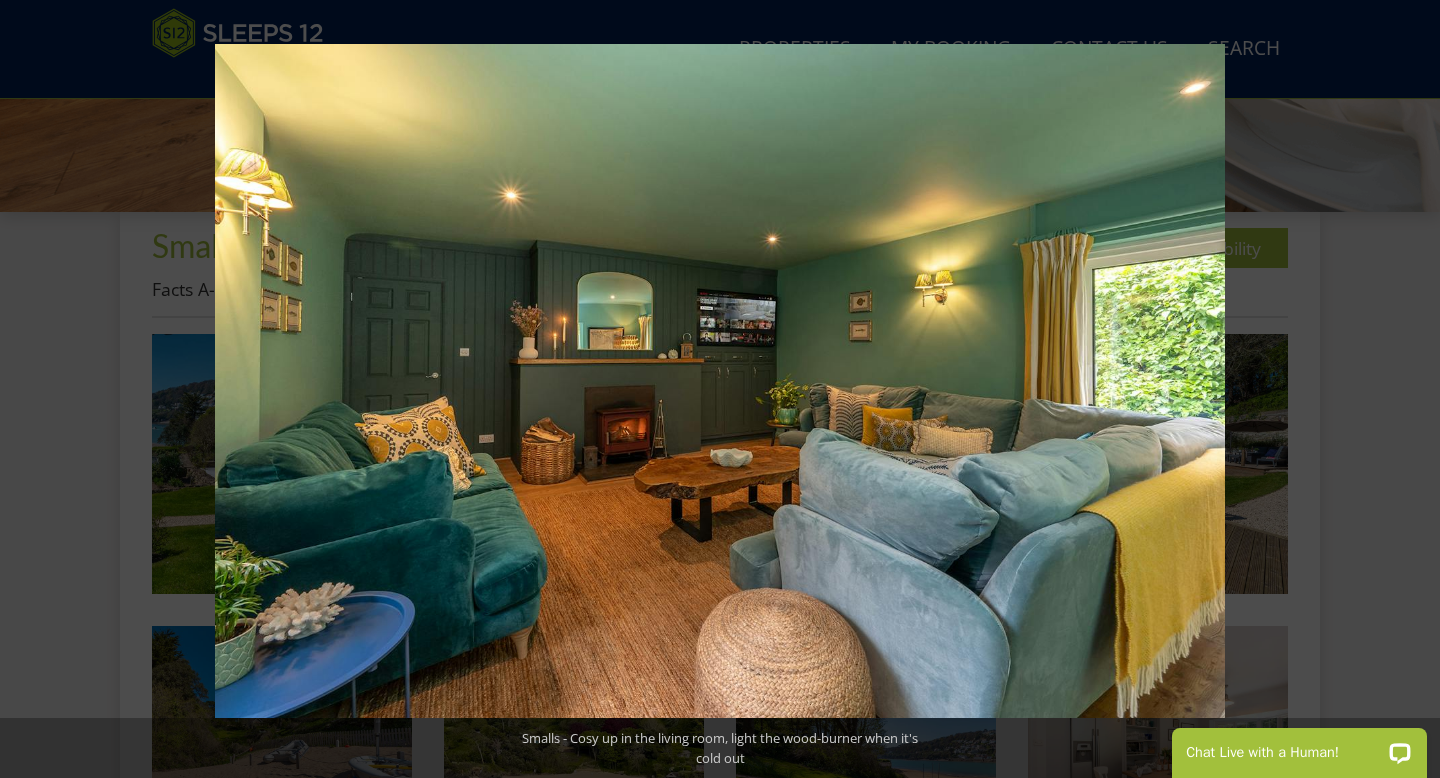 click at bounding box center [1405, 389] 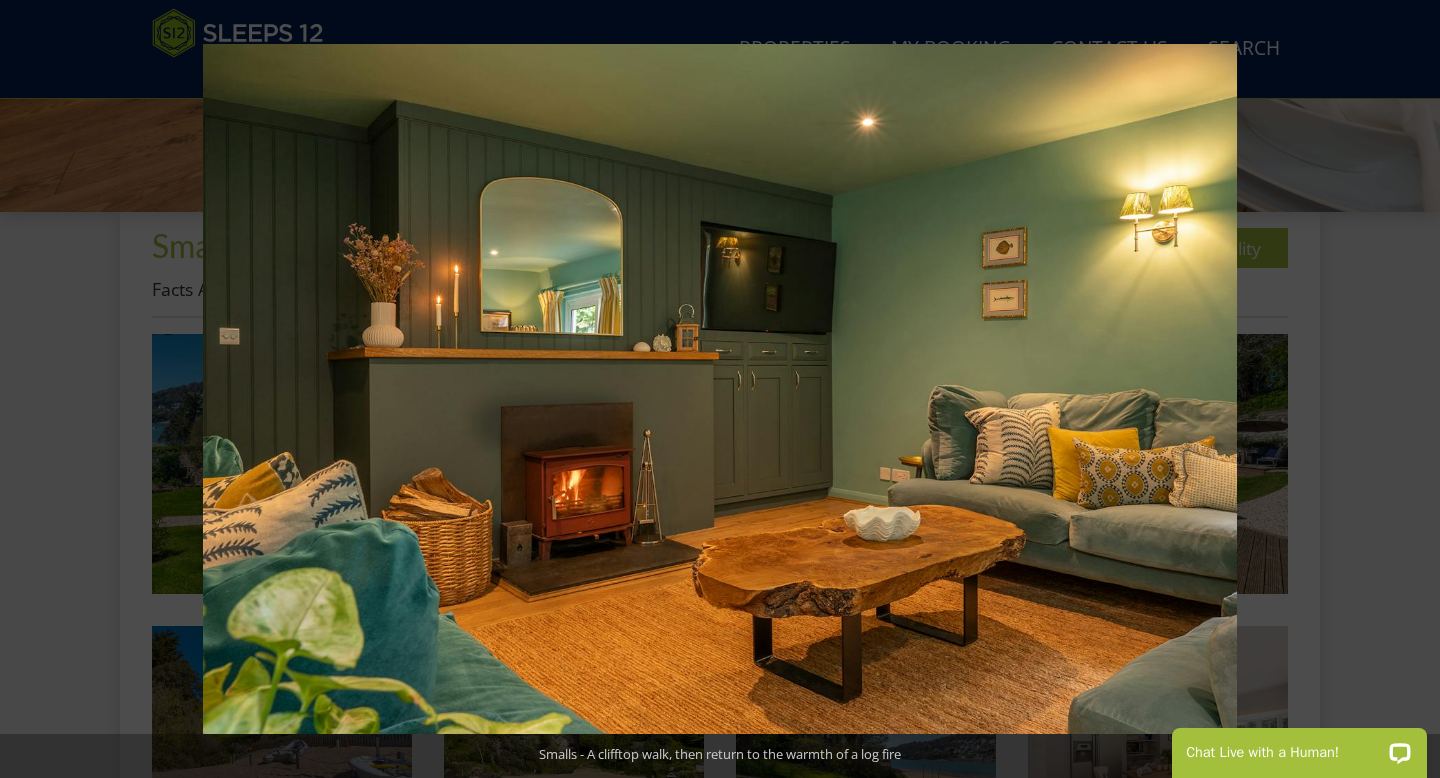 click at bounding box center (1405, 389) 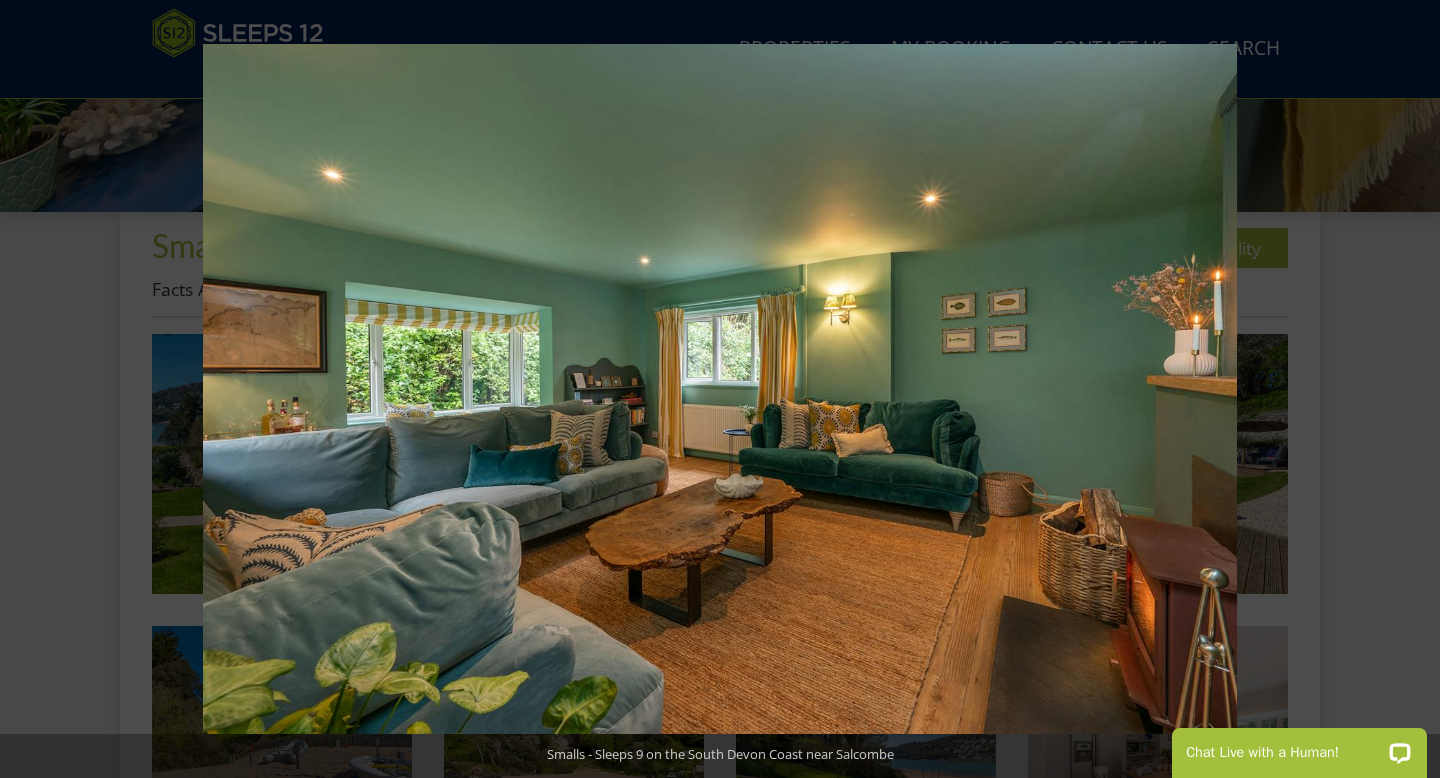 click at bounding box center [1405, 389] 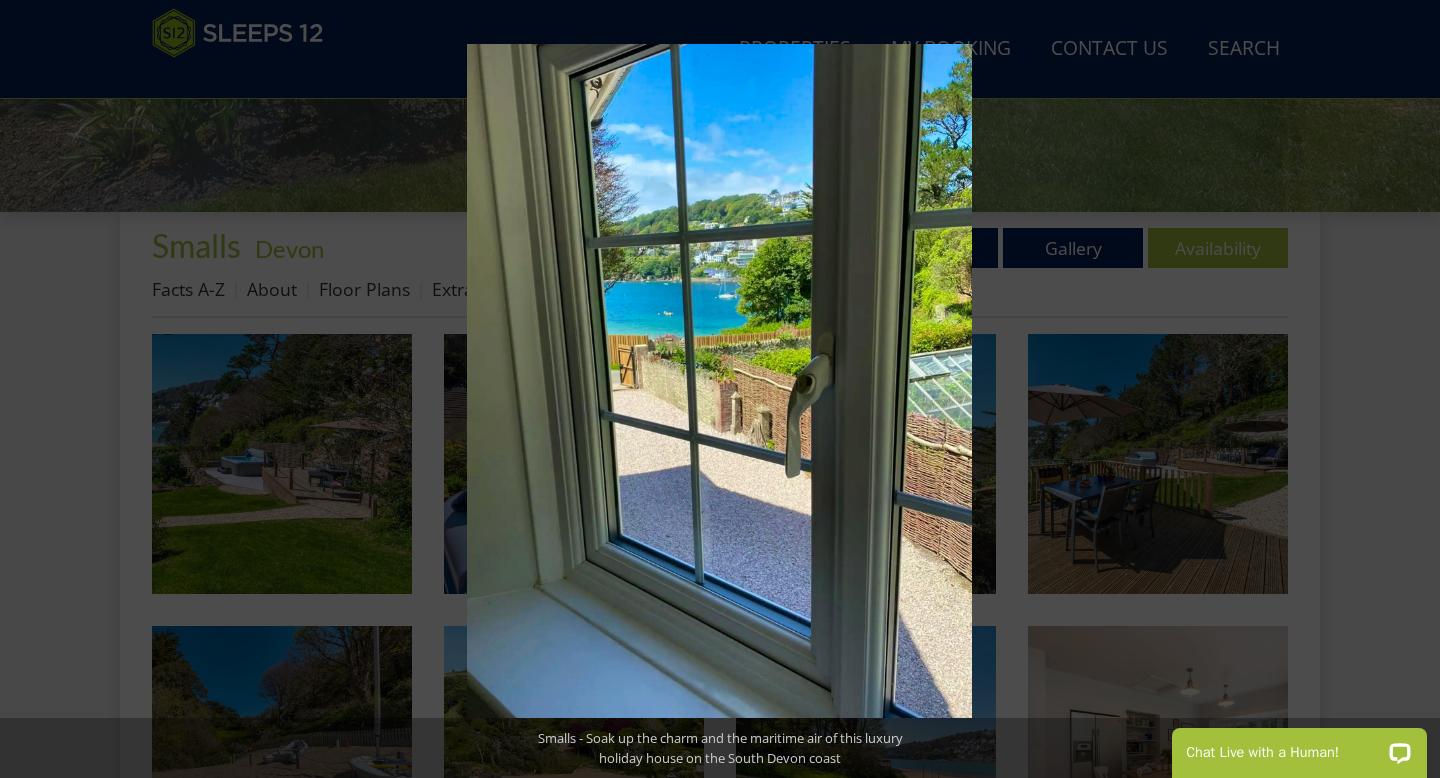 click at bounding box center [1405, 389] 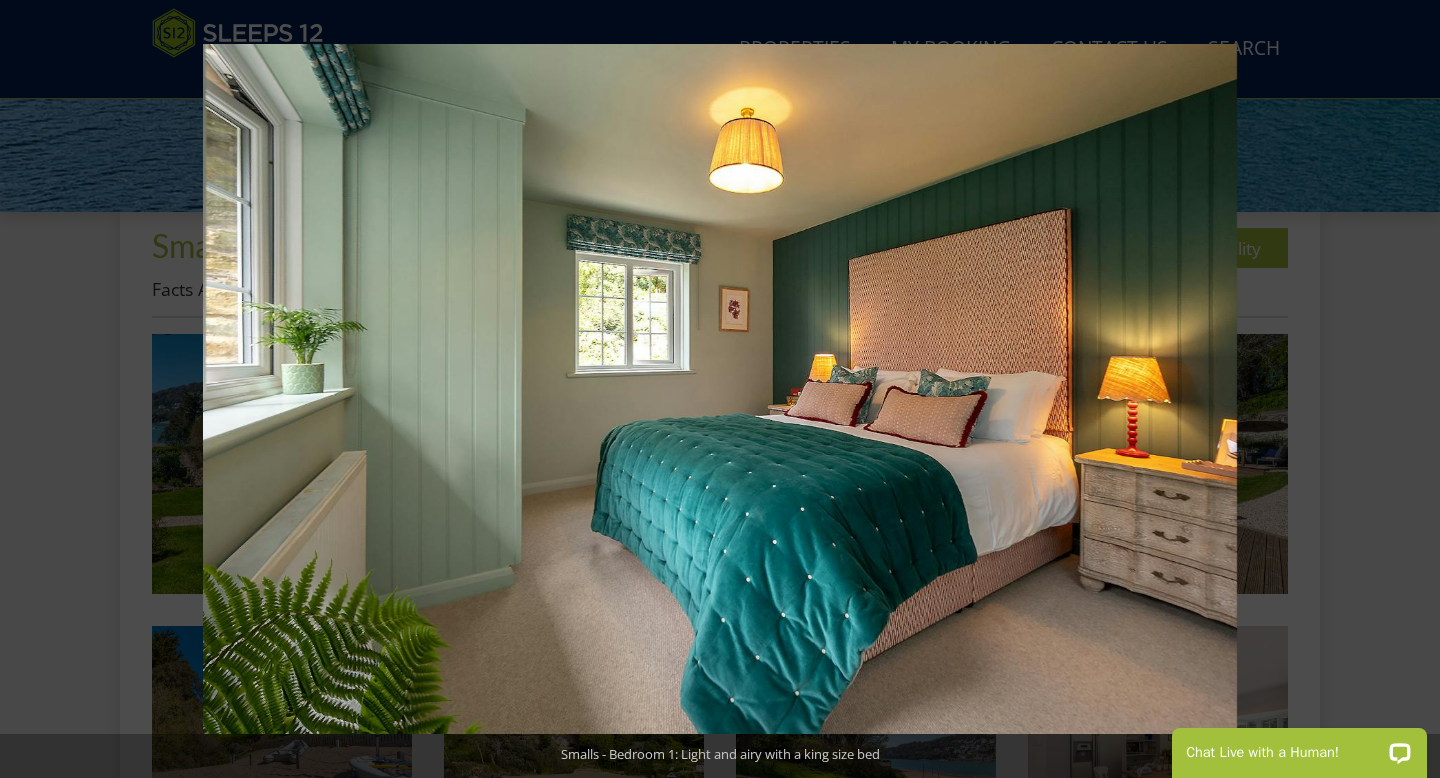 click at bounding box center (1405, 389) 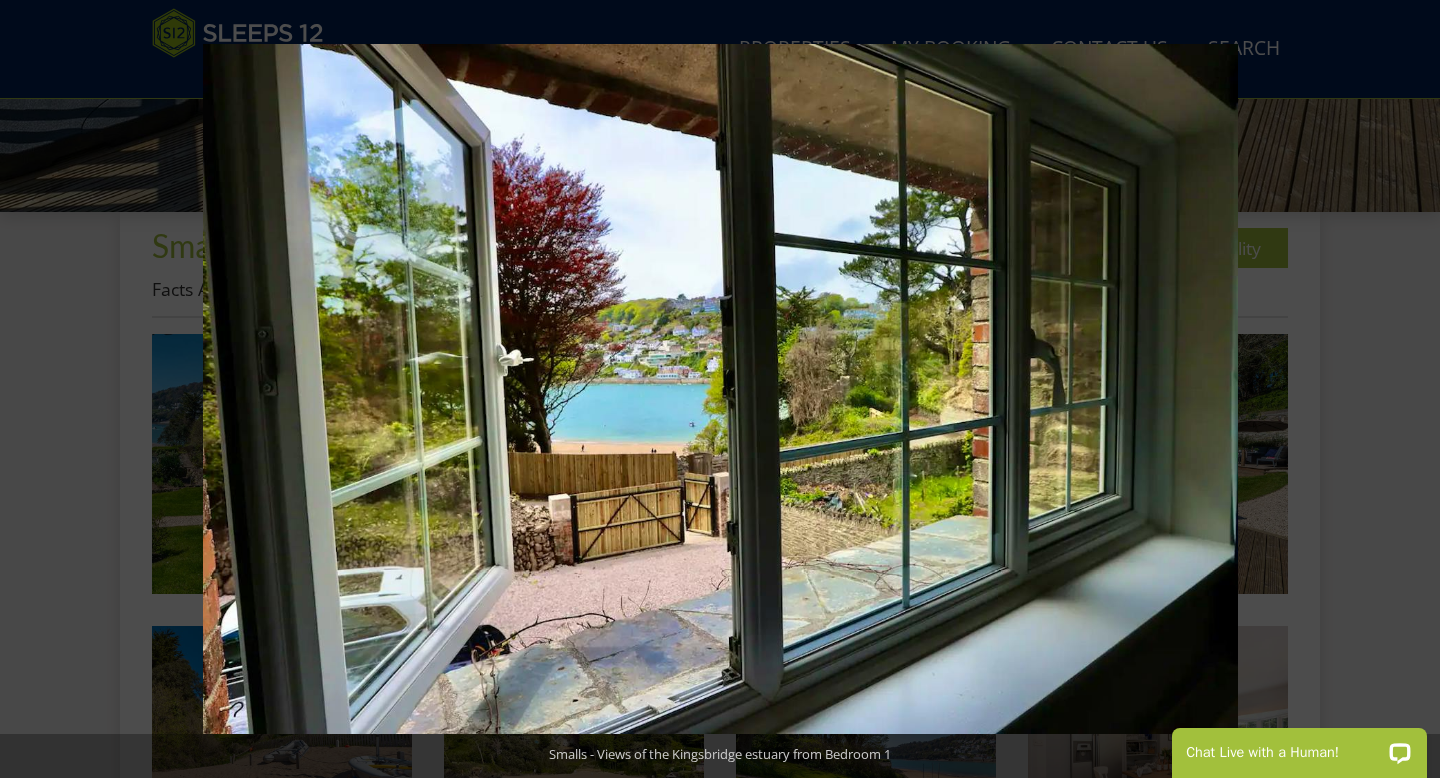 click at bounding box center (1405, 389) 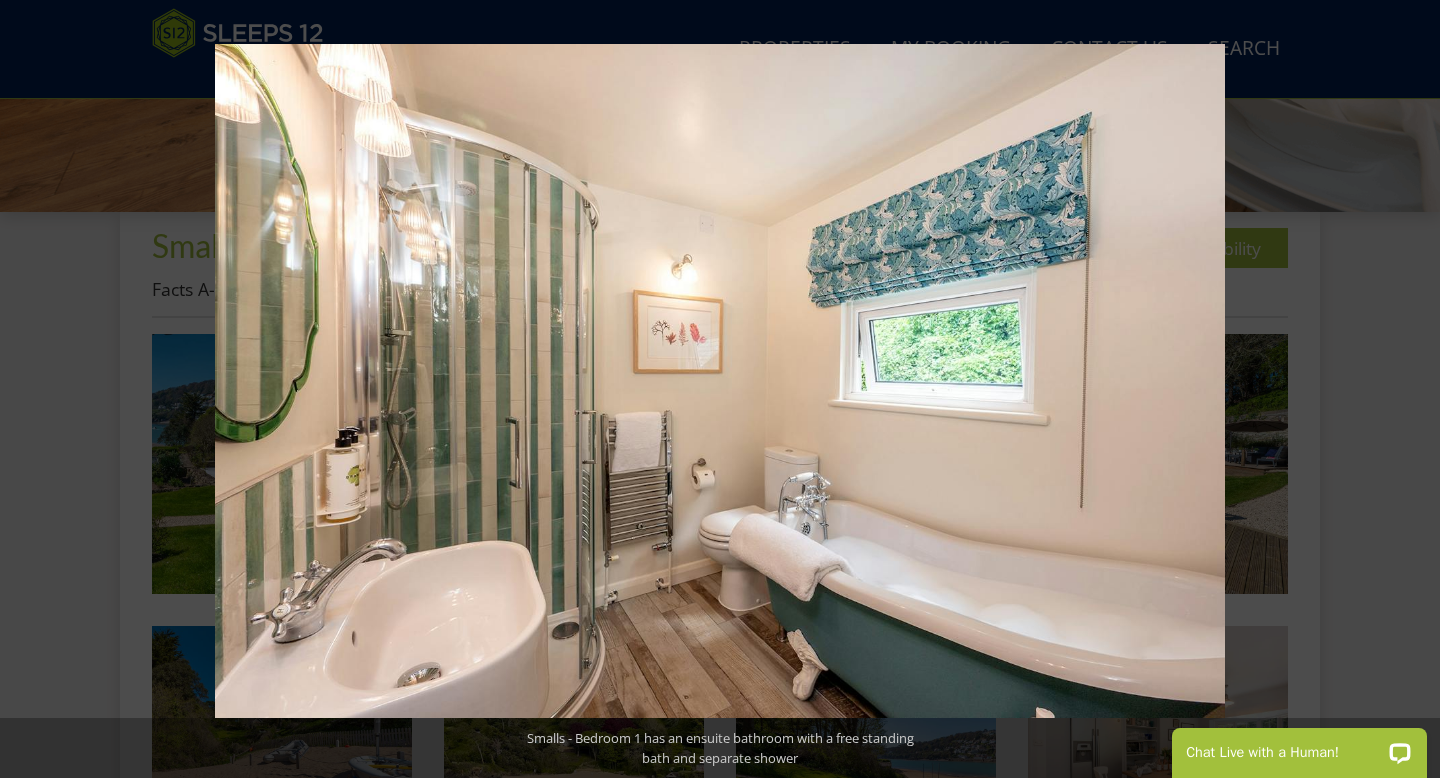 click at bounding box center (1405, 389) 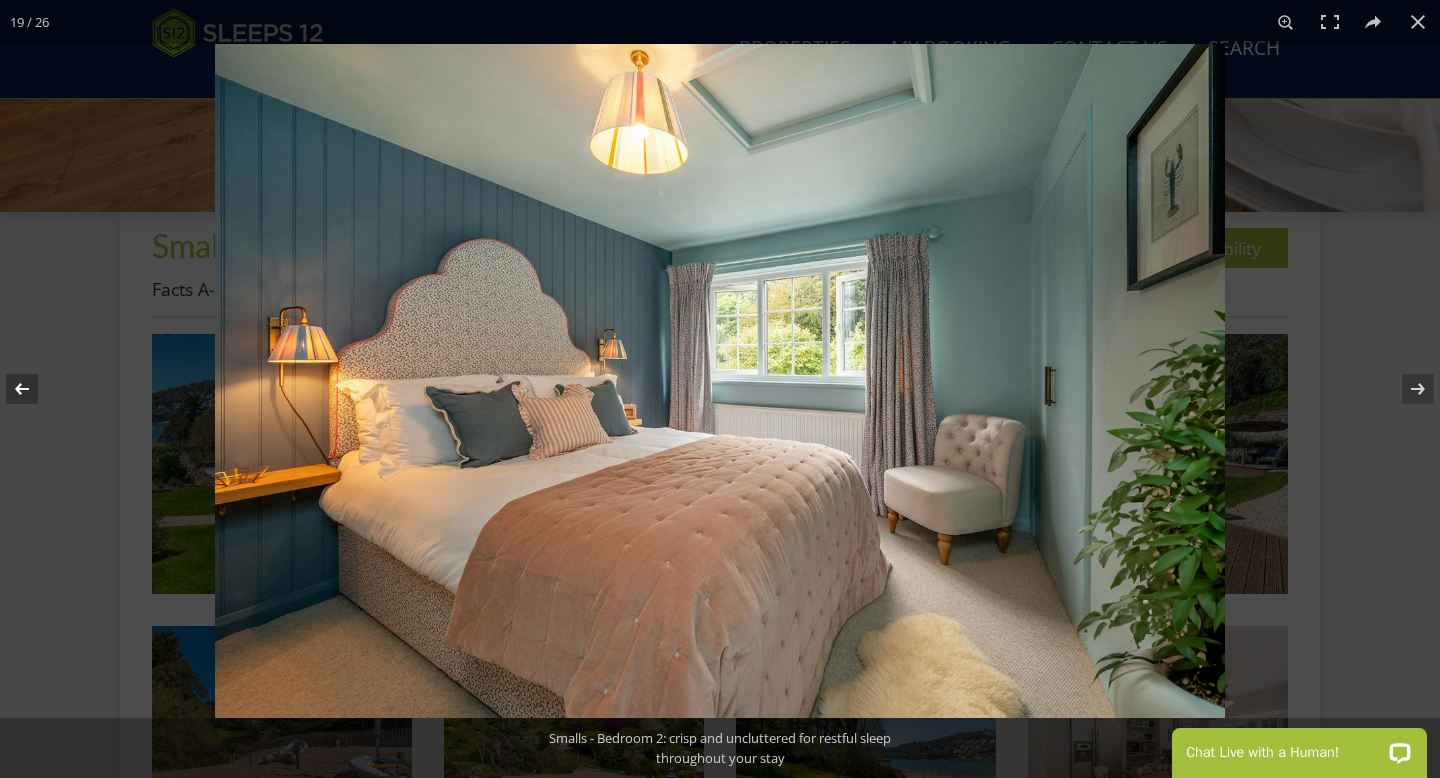 click at bounding box center [35, 389] 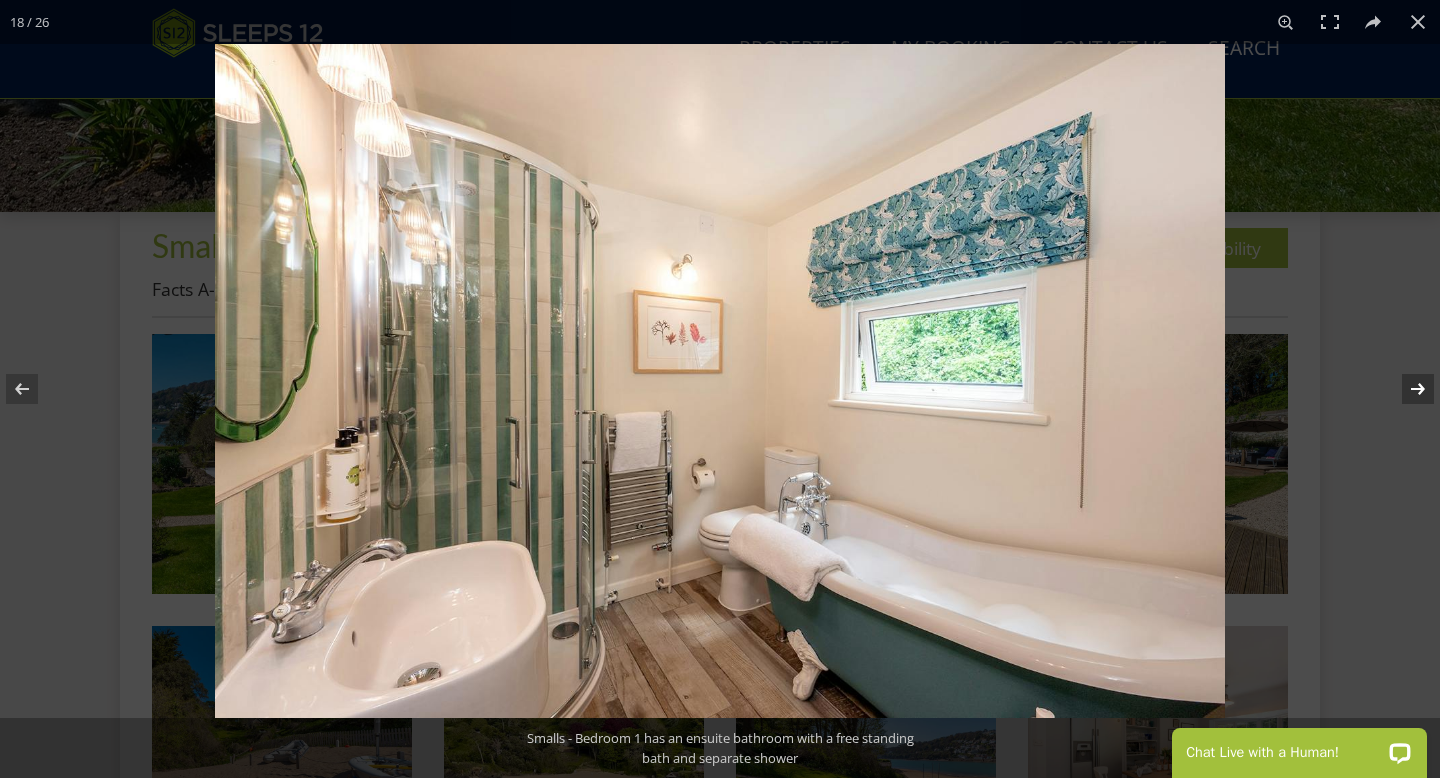 click at bounding box center (1405, 389) 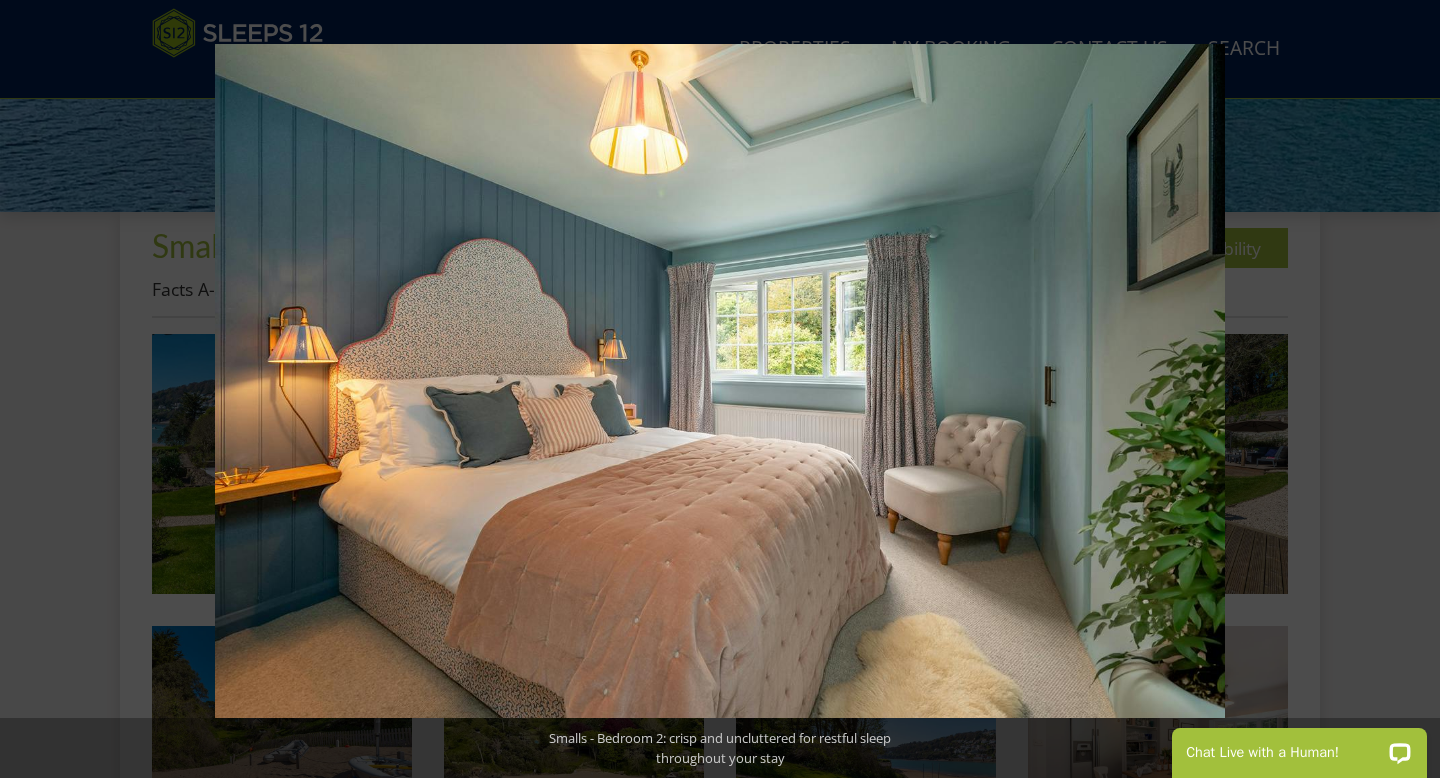 click at bounding box center (1405, 389) 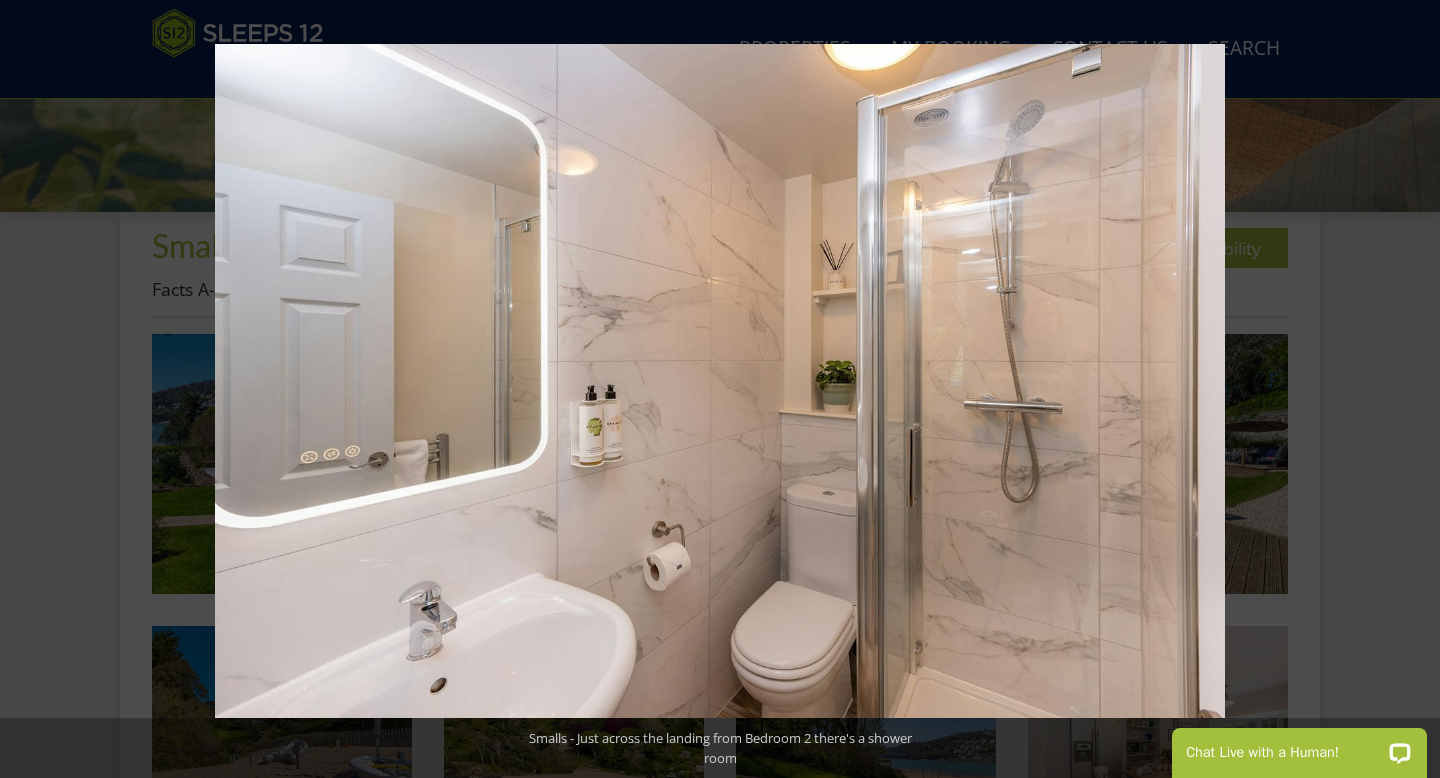 click at bounding box center [1405, 389] 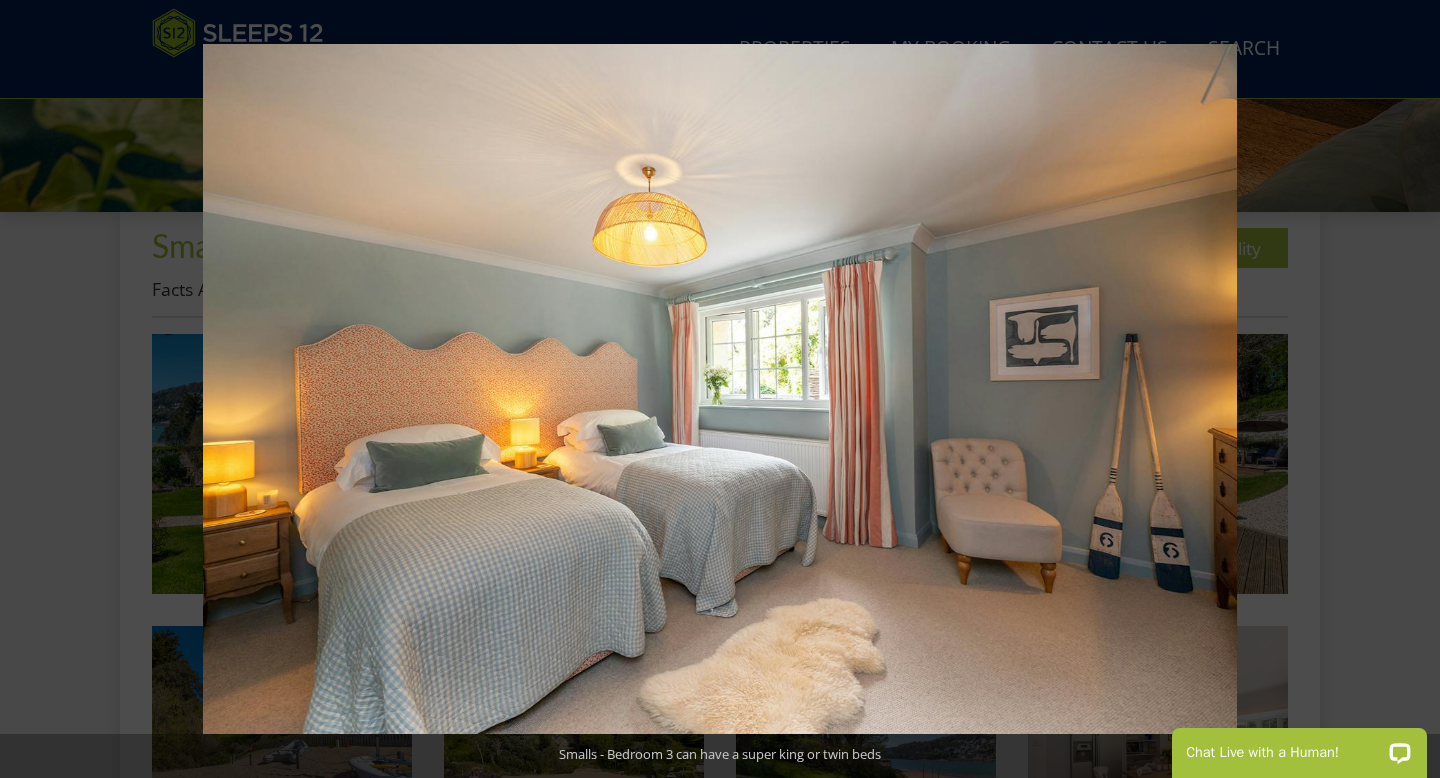 click at bounding box center [1405, 389] 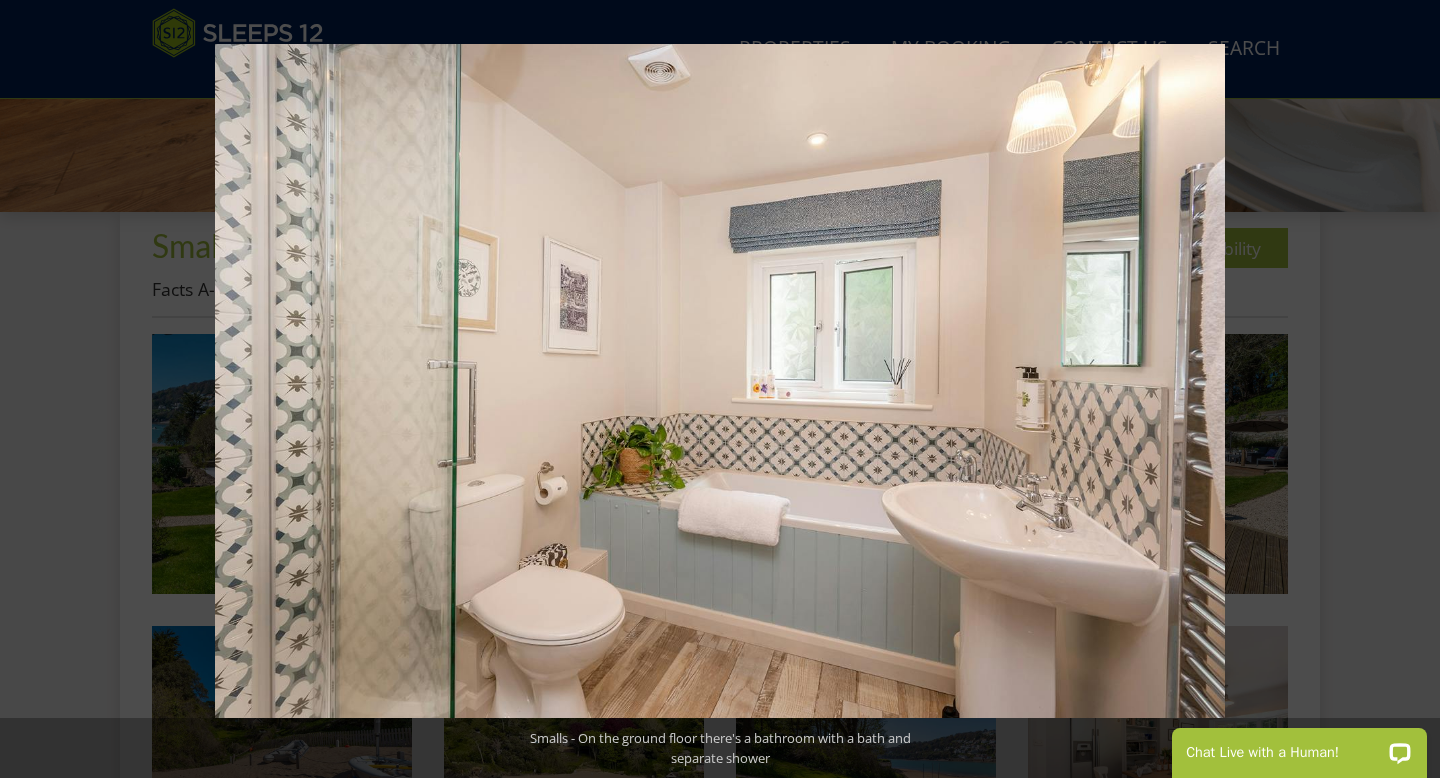 click at bounding box center [1405, 389] 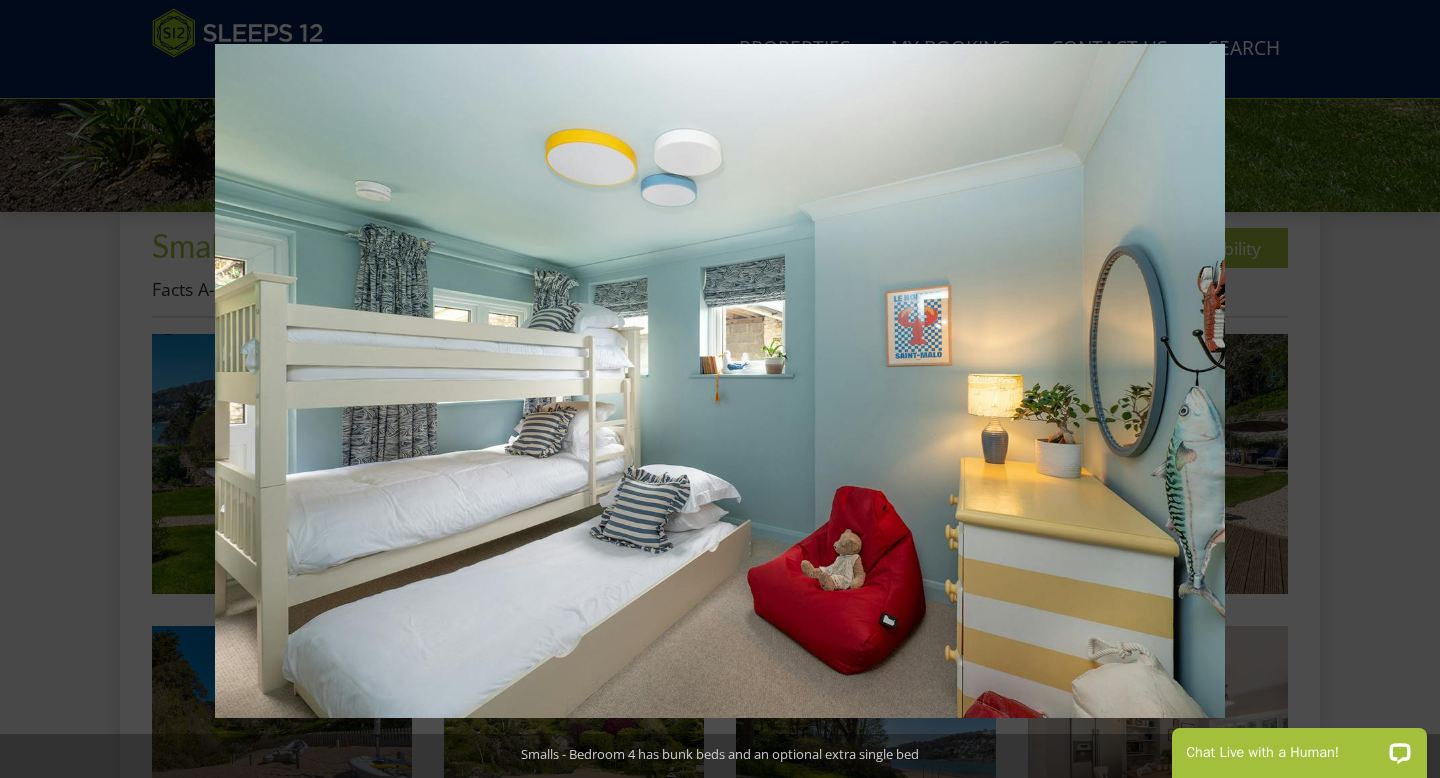 click at bounding box center [1405, 389] 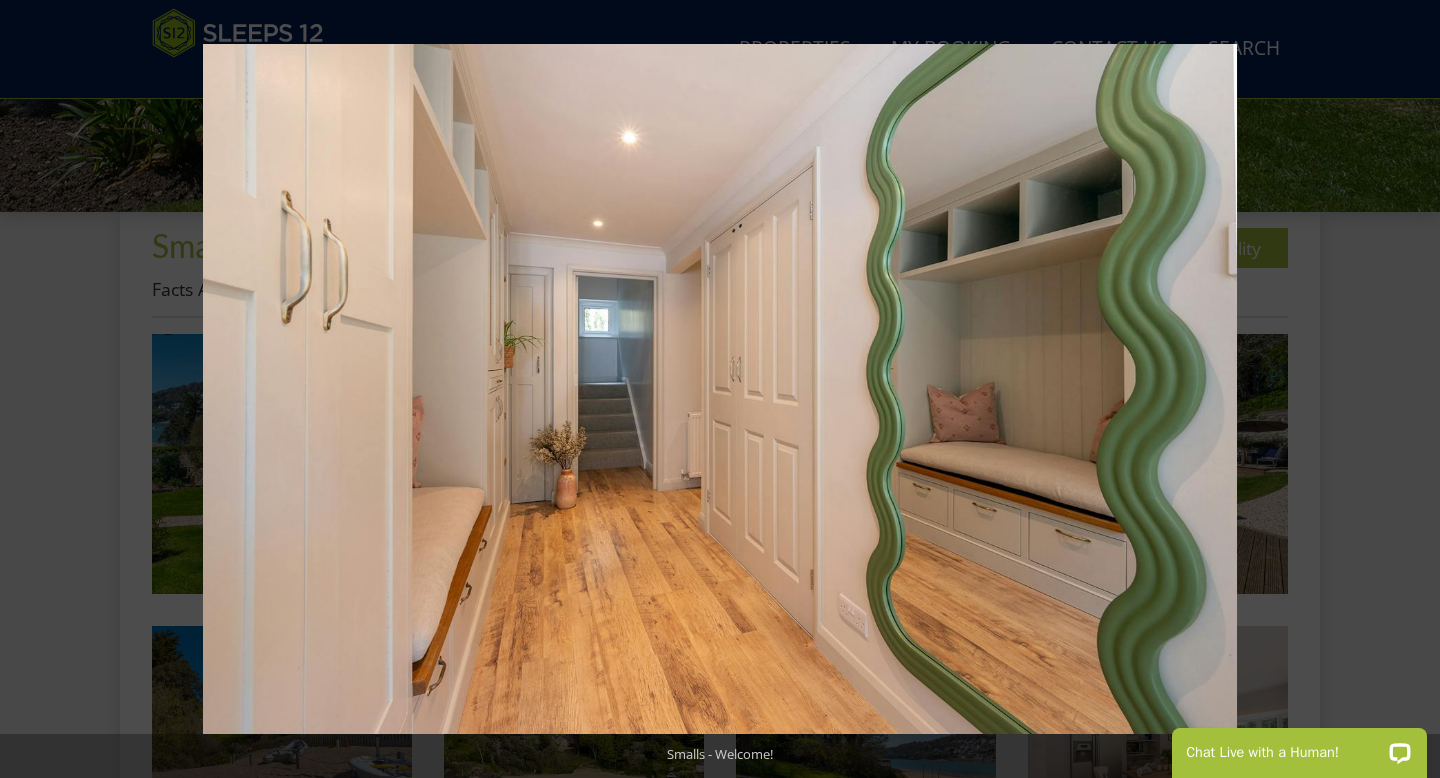 click at bounding box center [1405, 389] 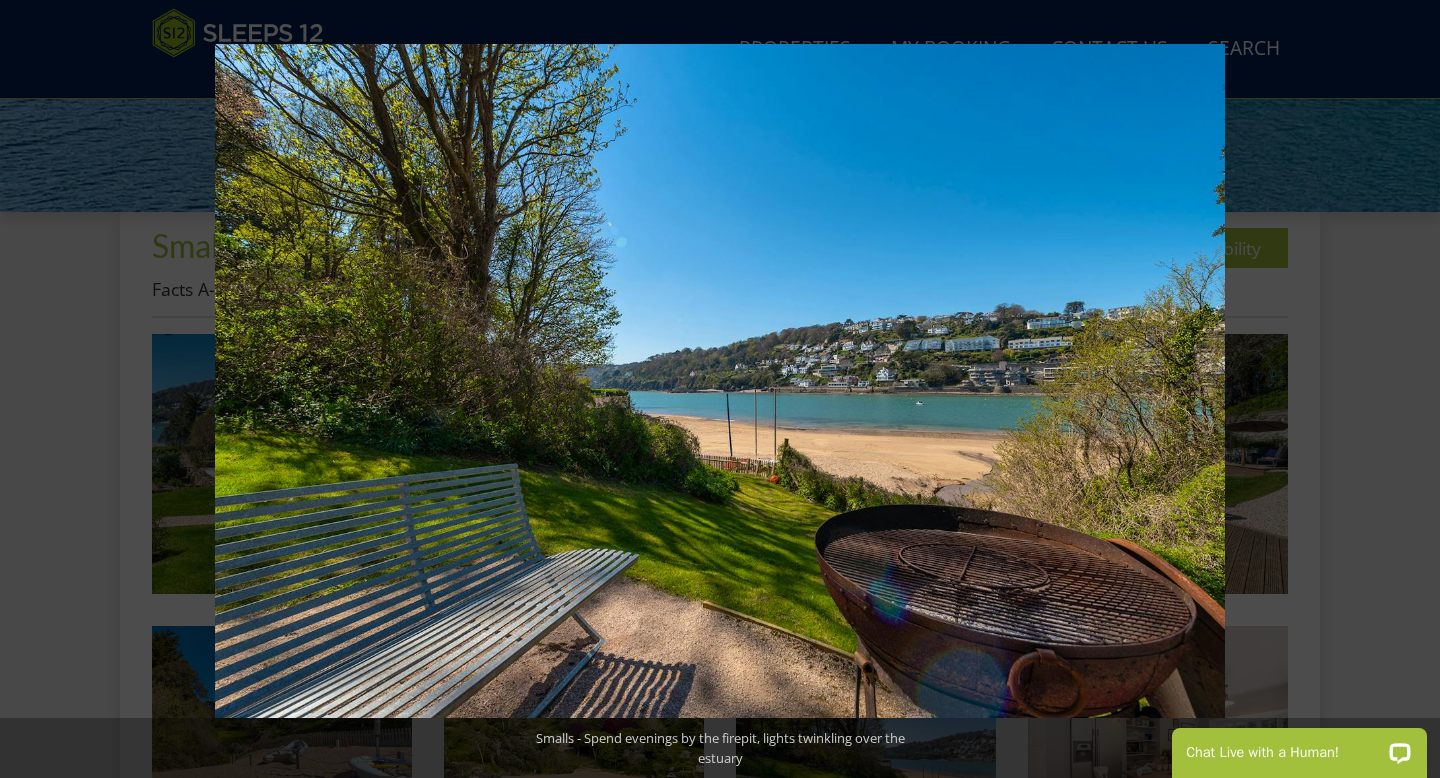click at bounding box center (1405, 389) 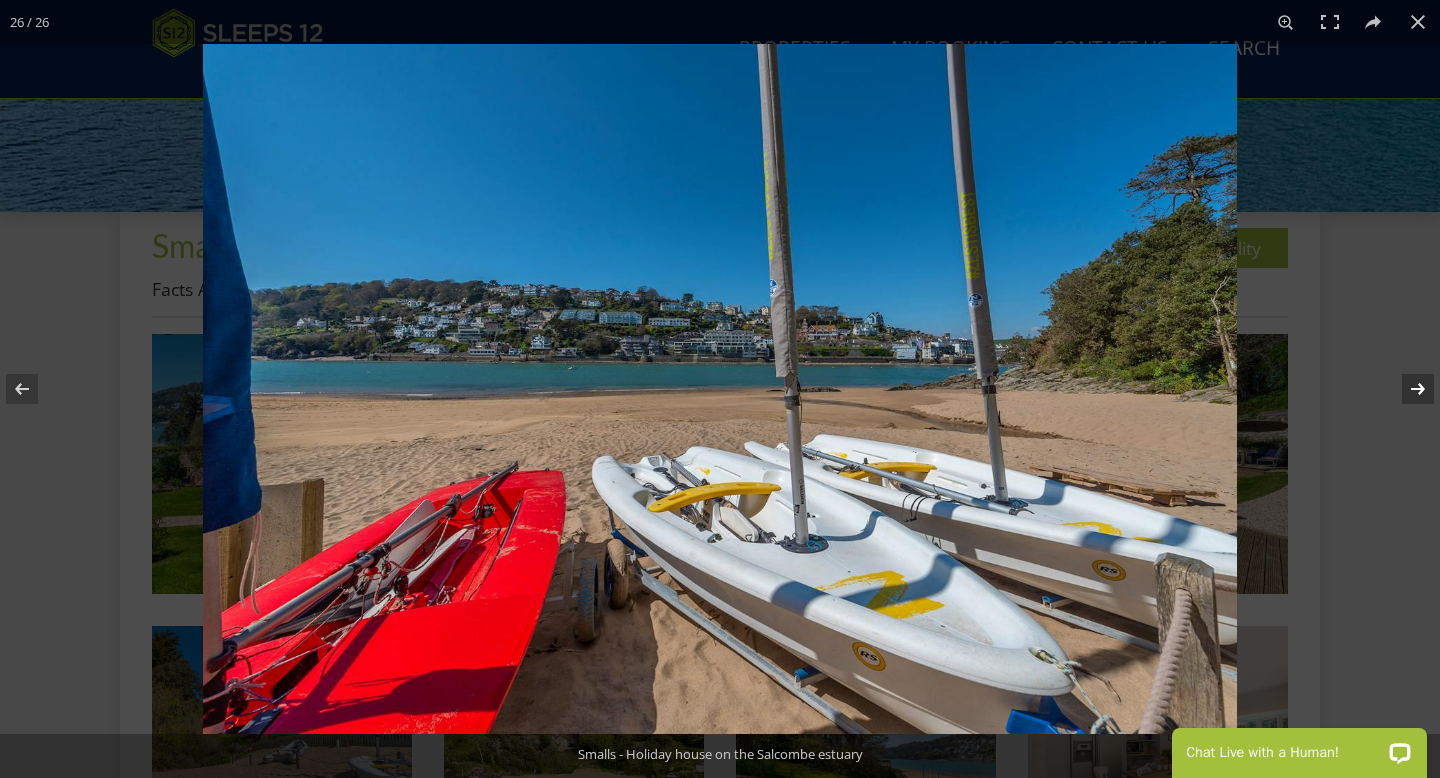 click at bounding box center [1405, 389] 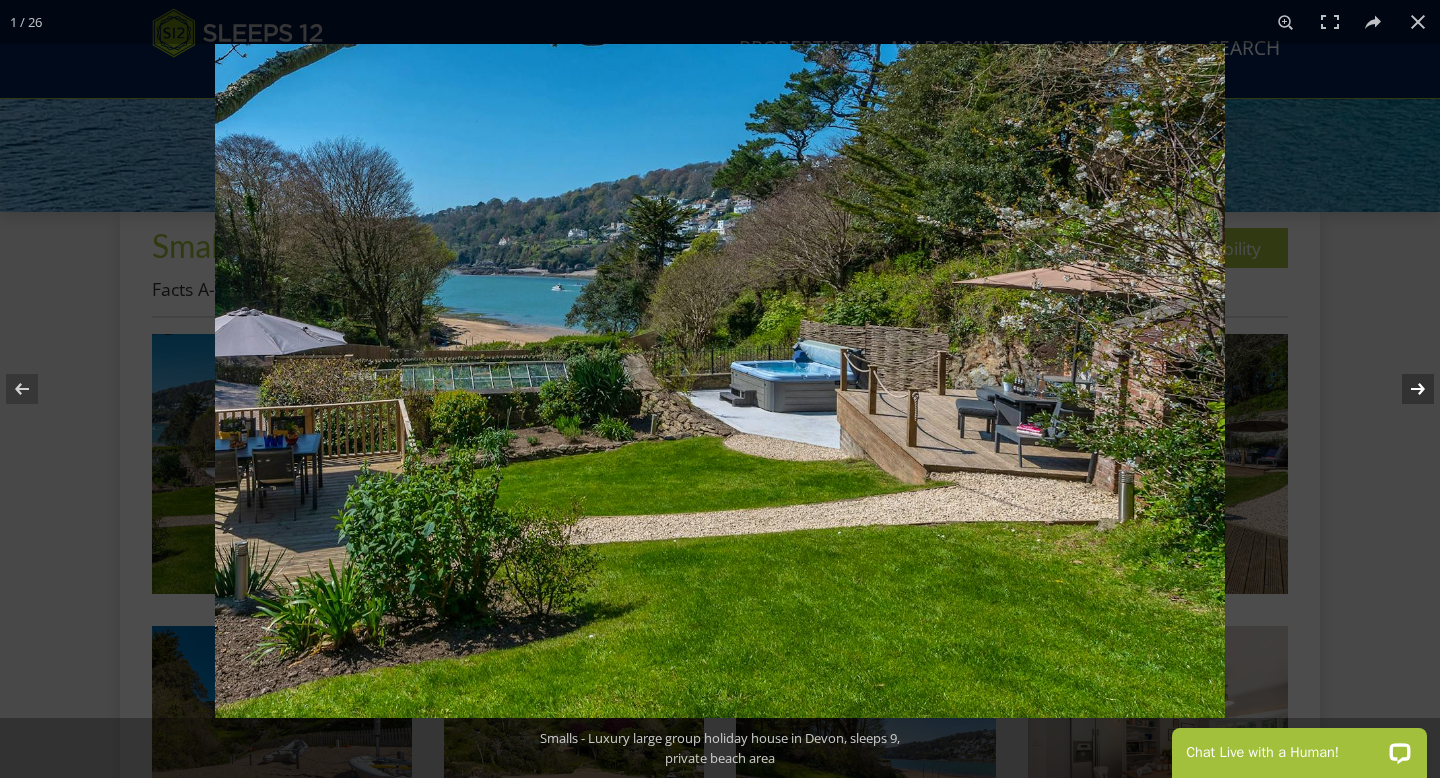 click at bounding box center (1405, 389) 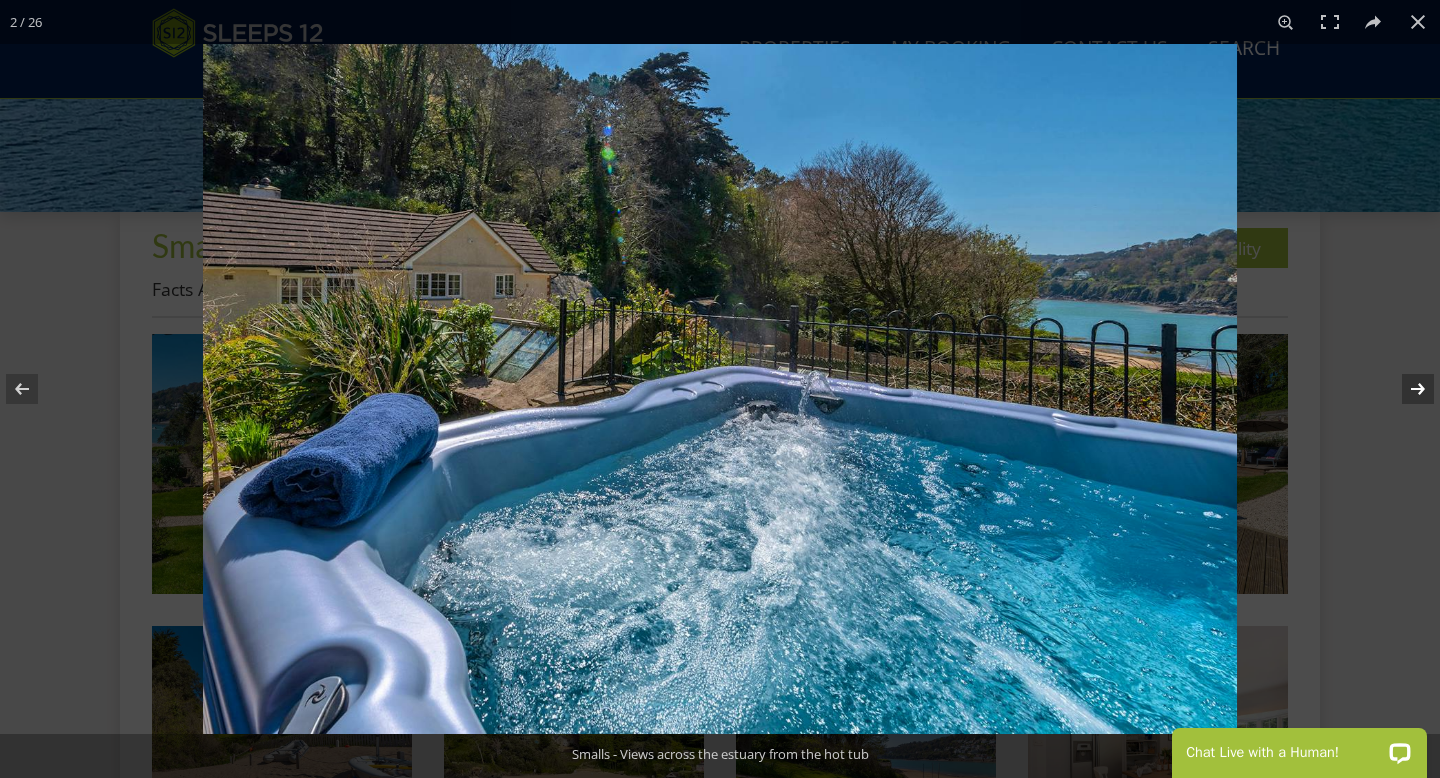 click at bounding box center (1405, 389) 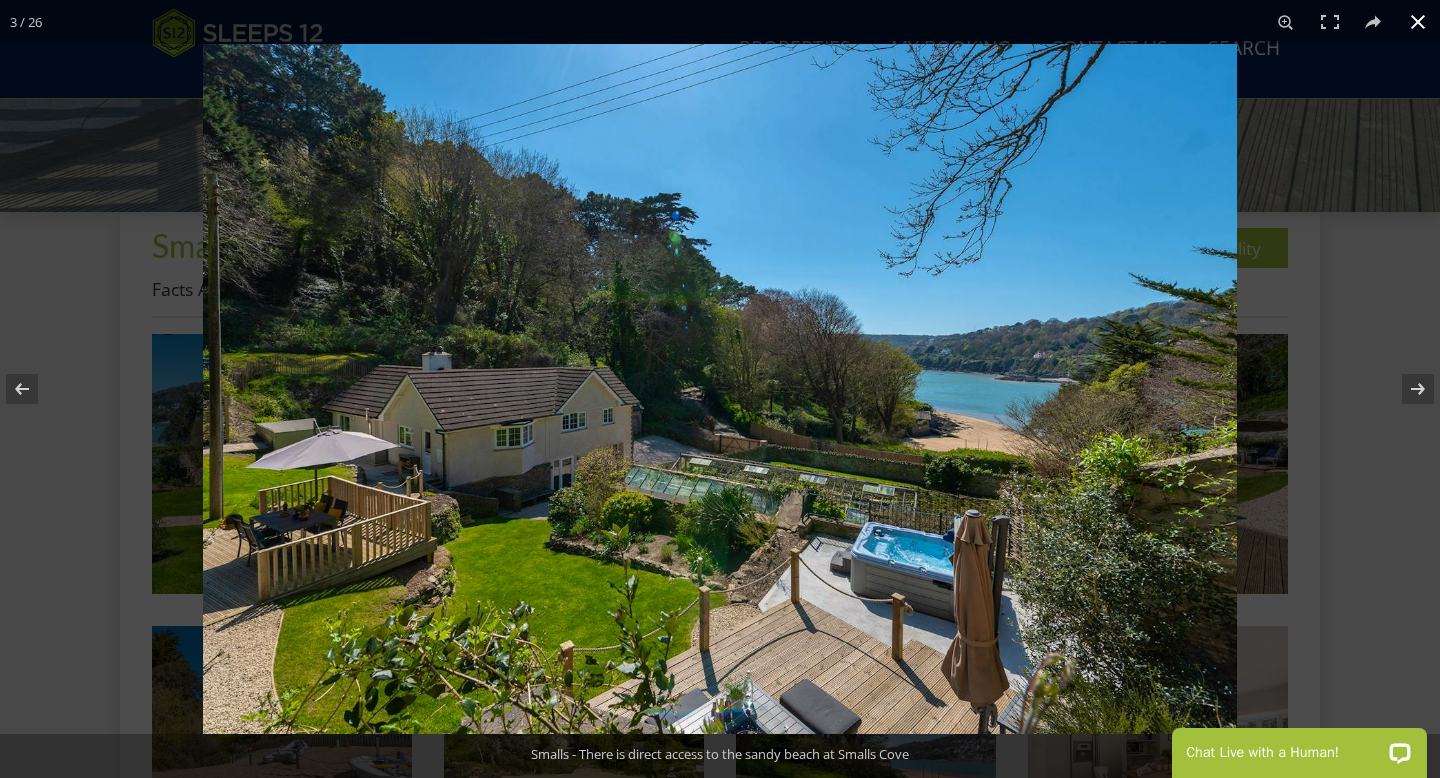 click at bounding box center (1418, 22) 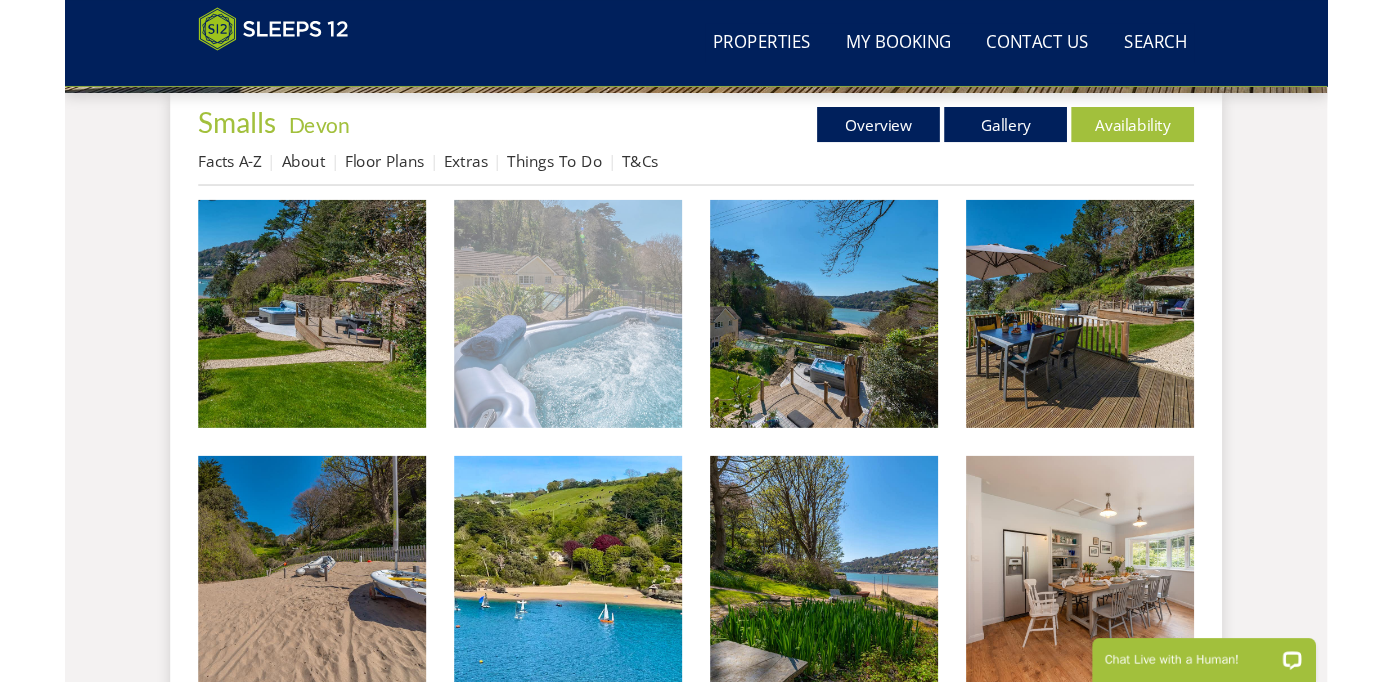 scroll, scrollTop: 743, scrollLeft: 0, axis: vertical 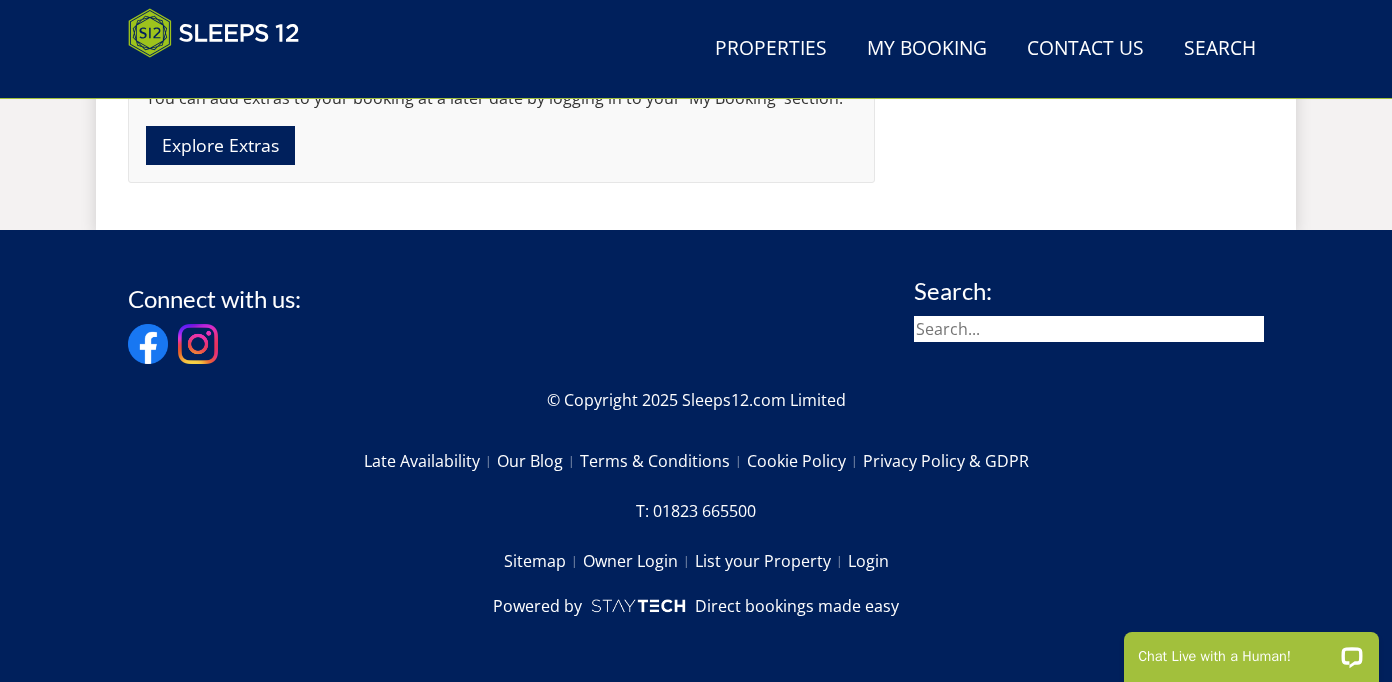 click on "Connect with us:
Search:" at bounding box center (696, 325) 